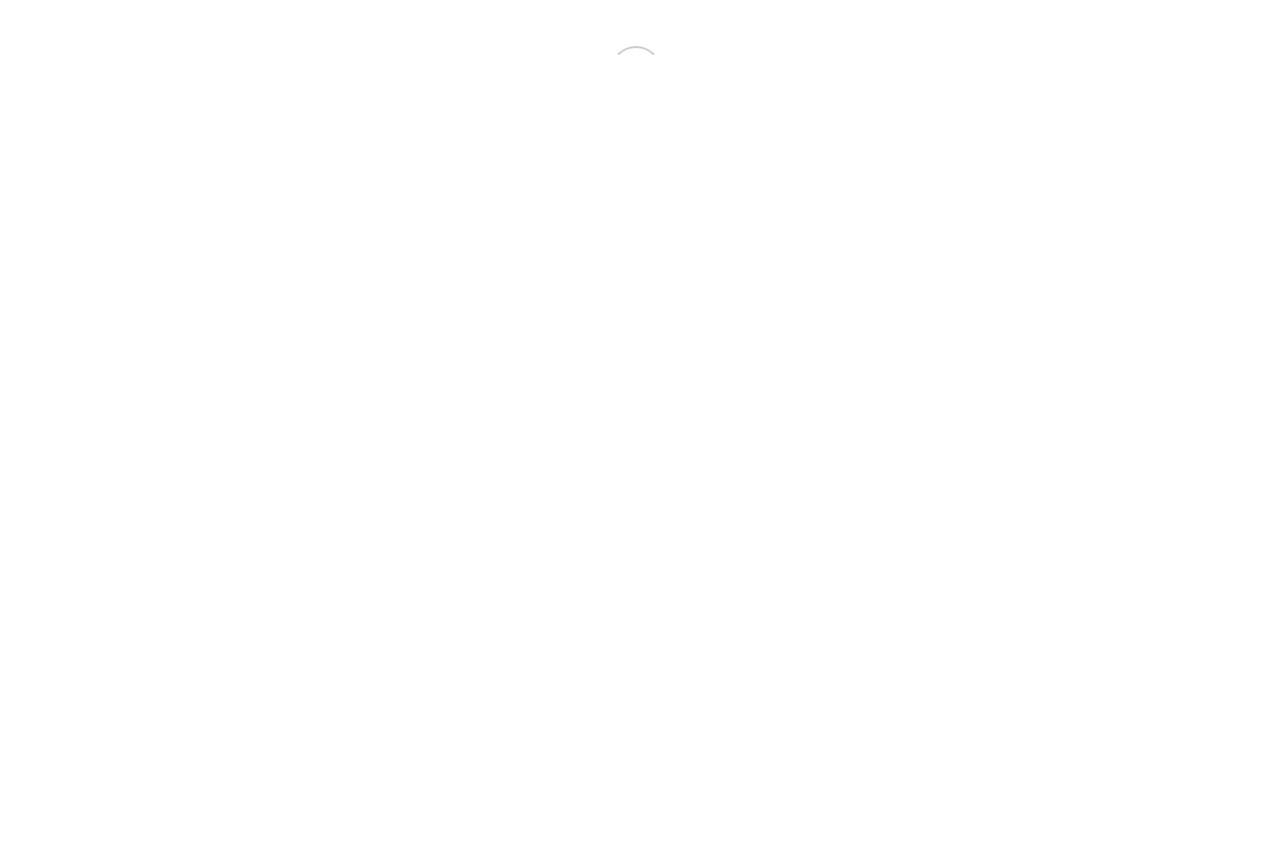 scroll, scrollTop: 0, scrollLeft: 0, axis: both 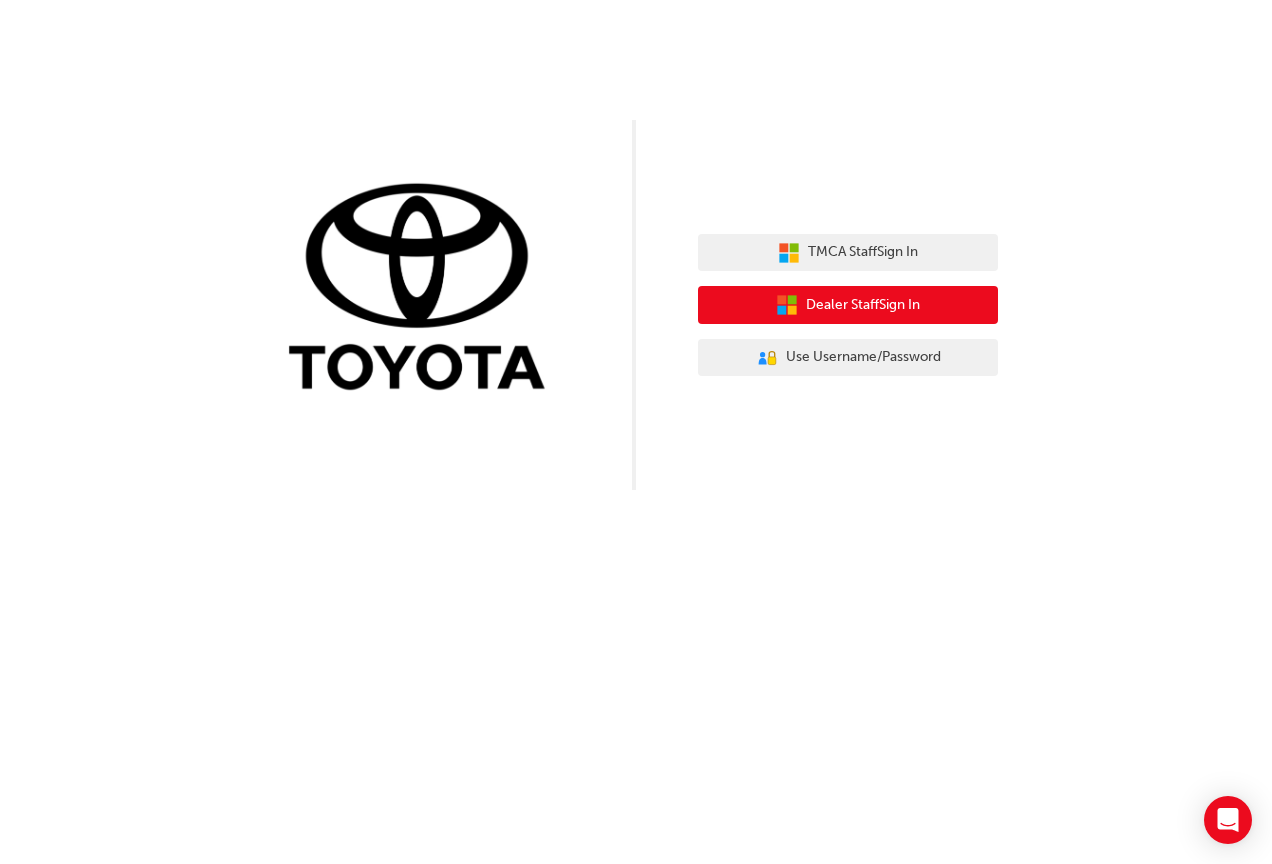 click on "Dealer Staff  Sign In" at bounding box center (863, 305) 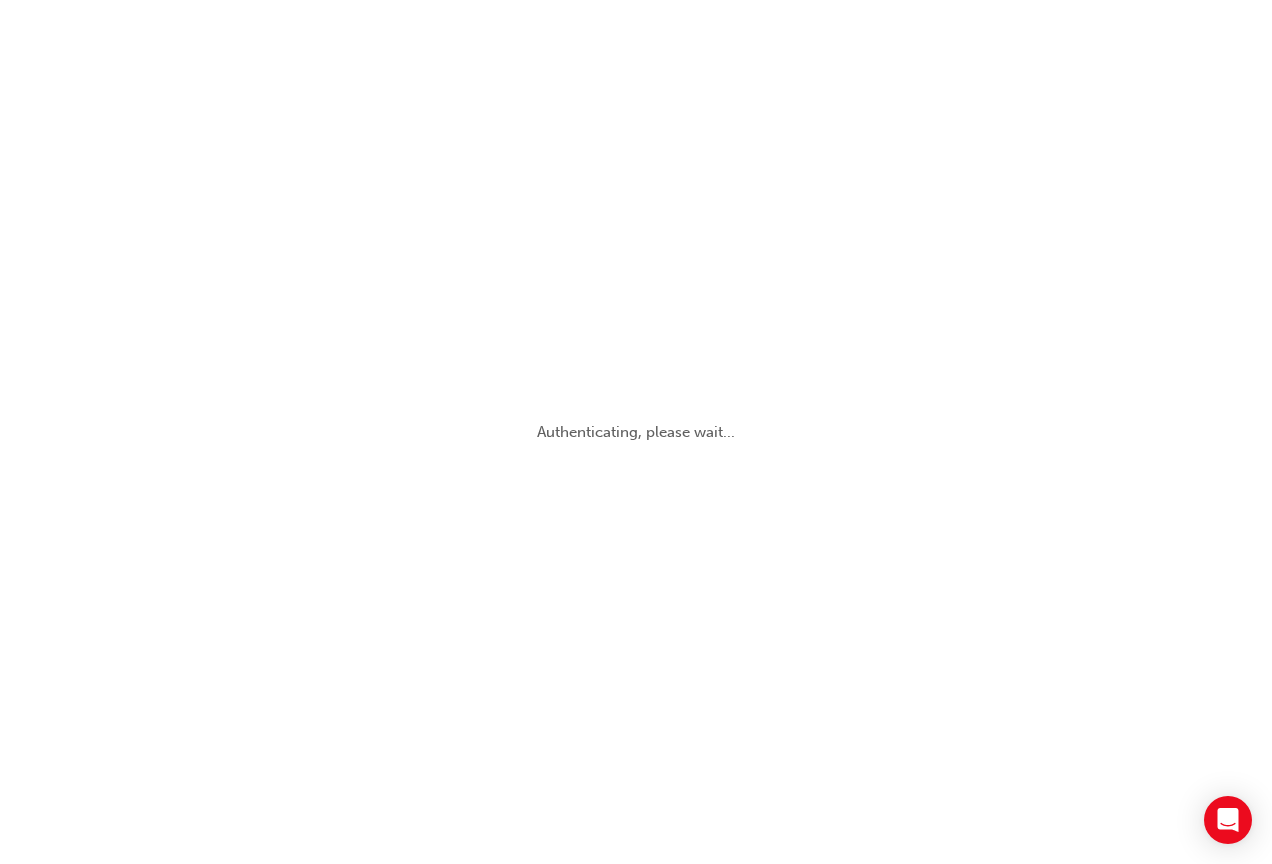 scroll, scrollTop: 0, scrollLeft: 0, axis: both 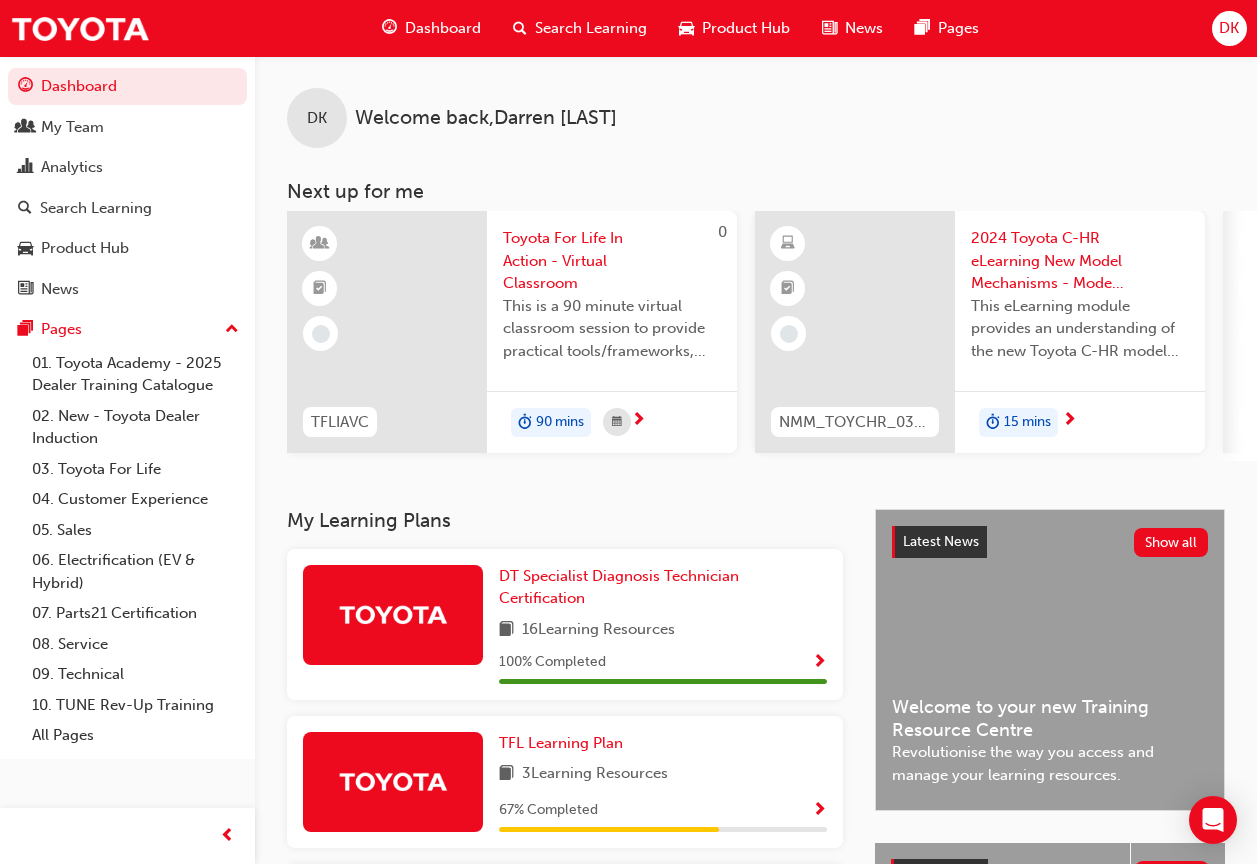 click on "Search Learning" at bounding box center [591, 28] 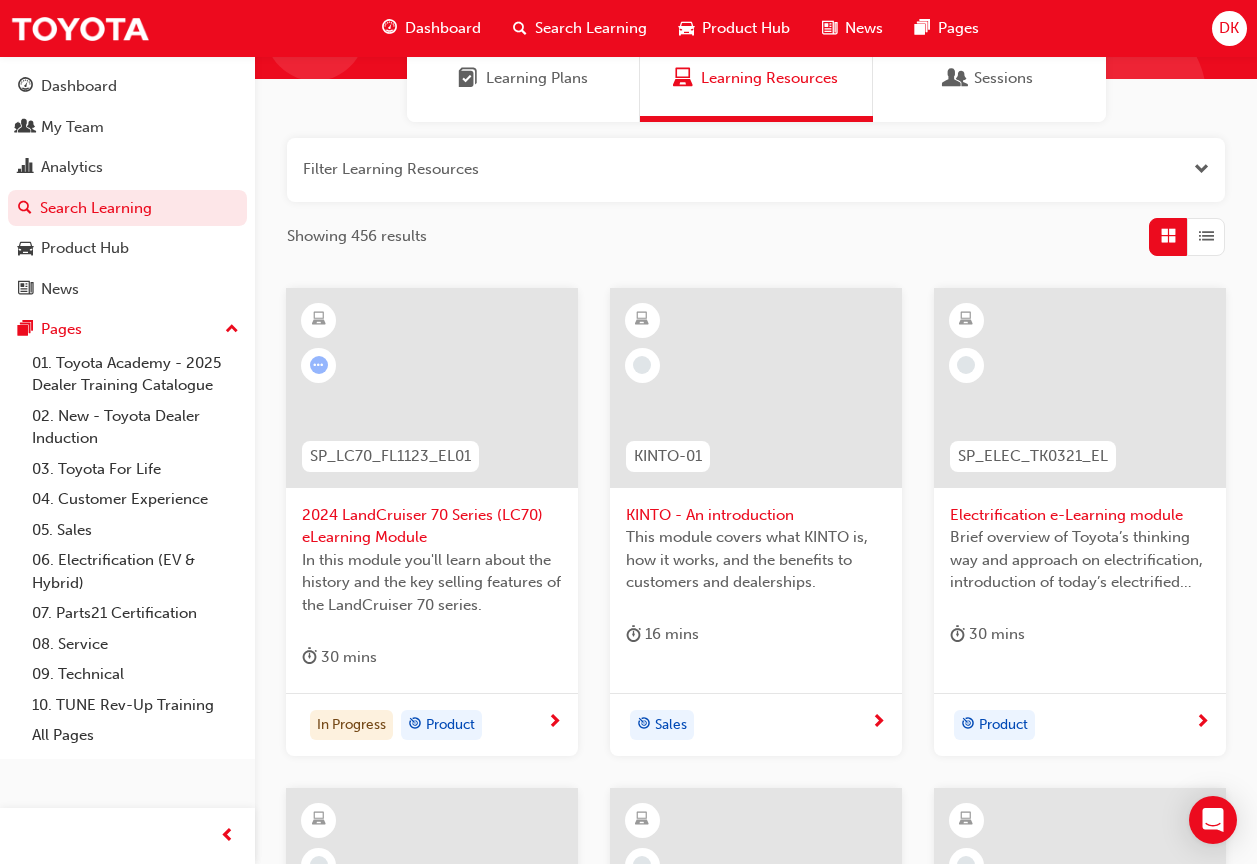 scroll, scrollTop: 0, scrollLeft: 0, axis: both 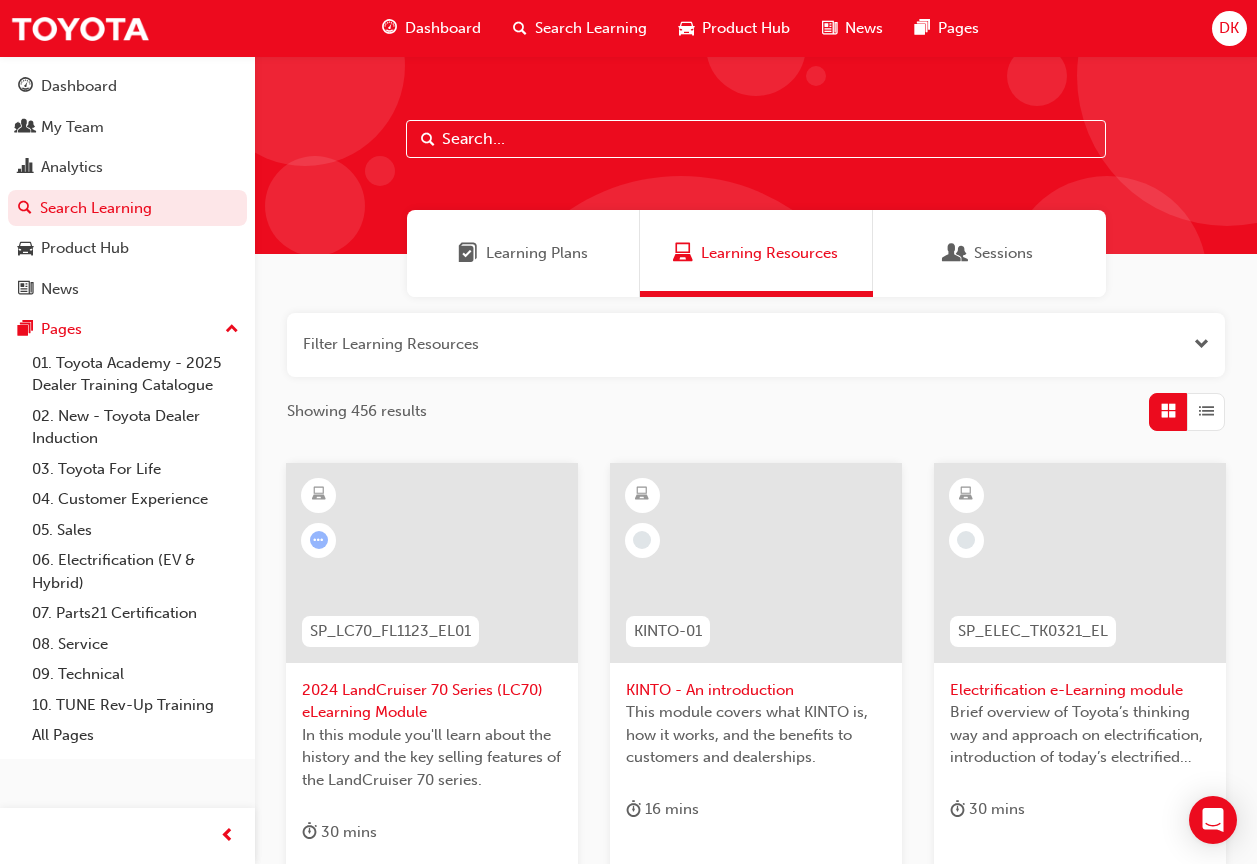 click on "Dashboard" at bounding box center (443, 28) 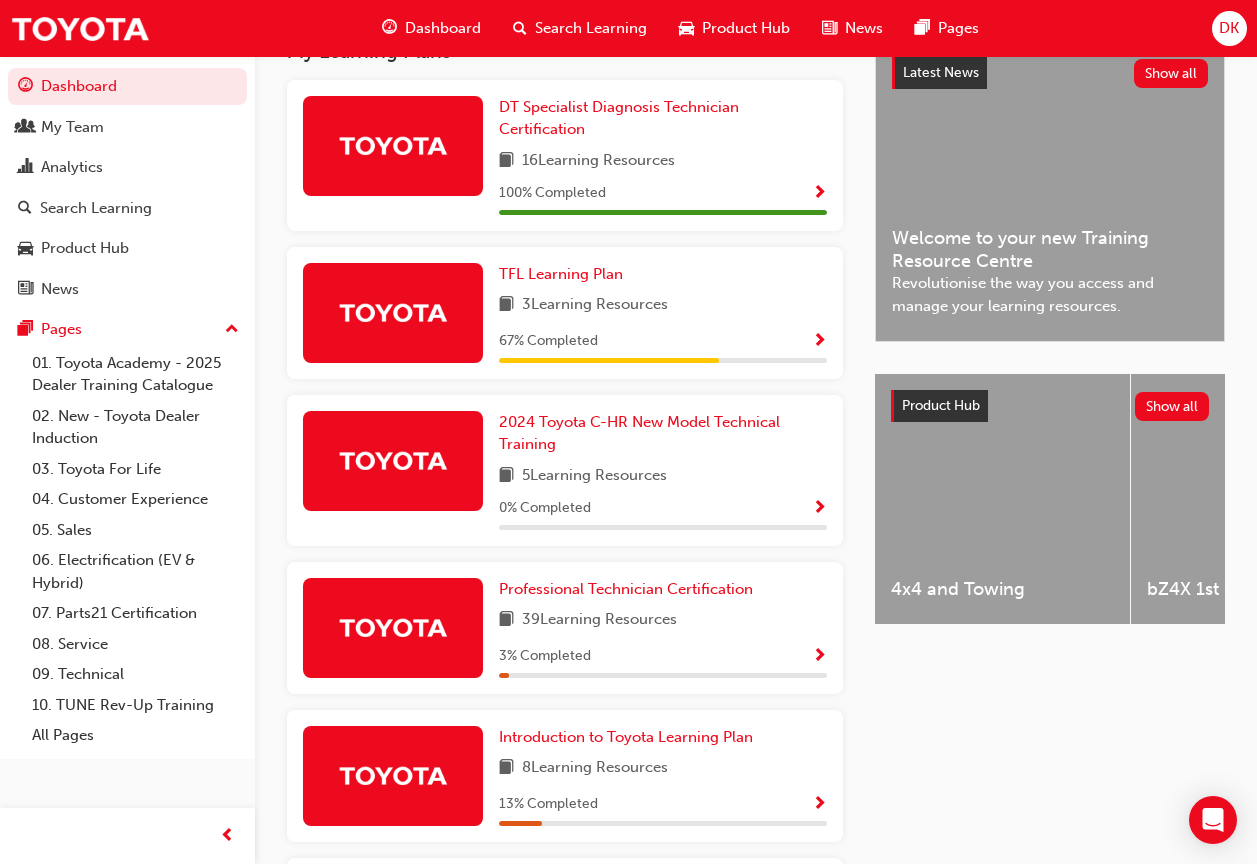 scroll, scrollTop: 700, scrollLeft: 0, axis: vertical 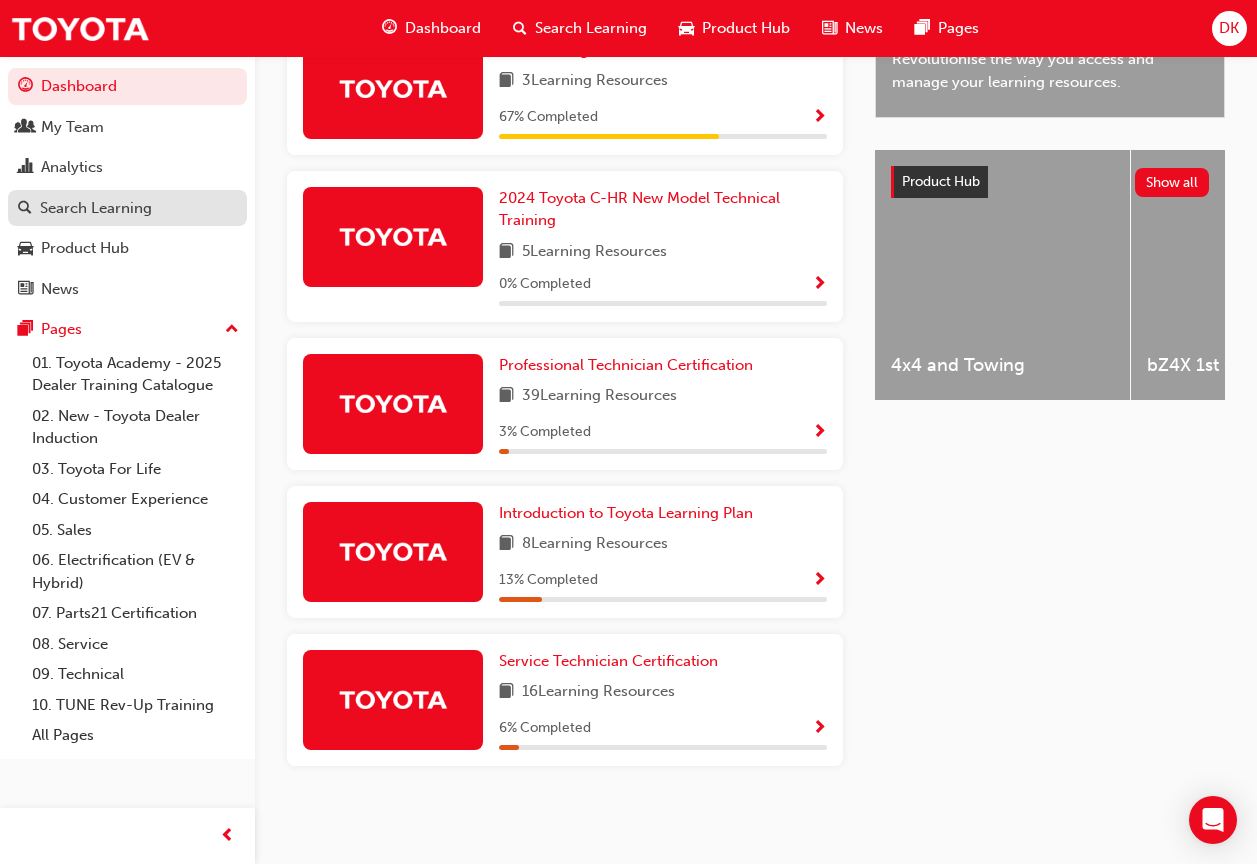 click on "Search Learning" at bounding box center [96, 208] 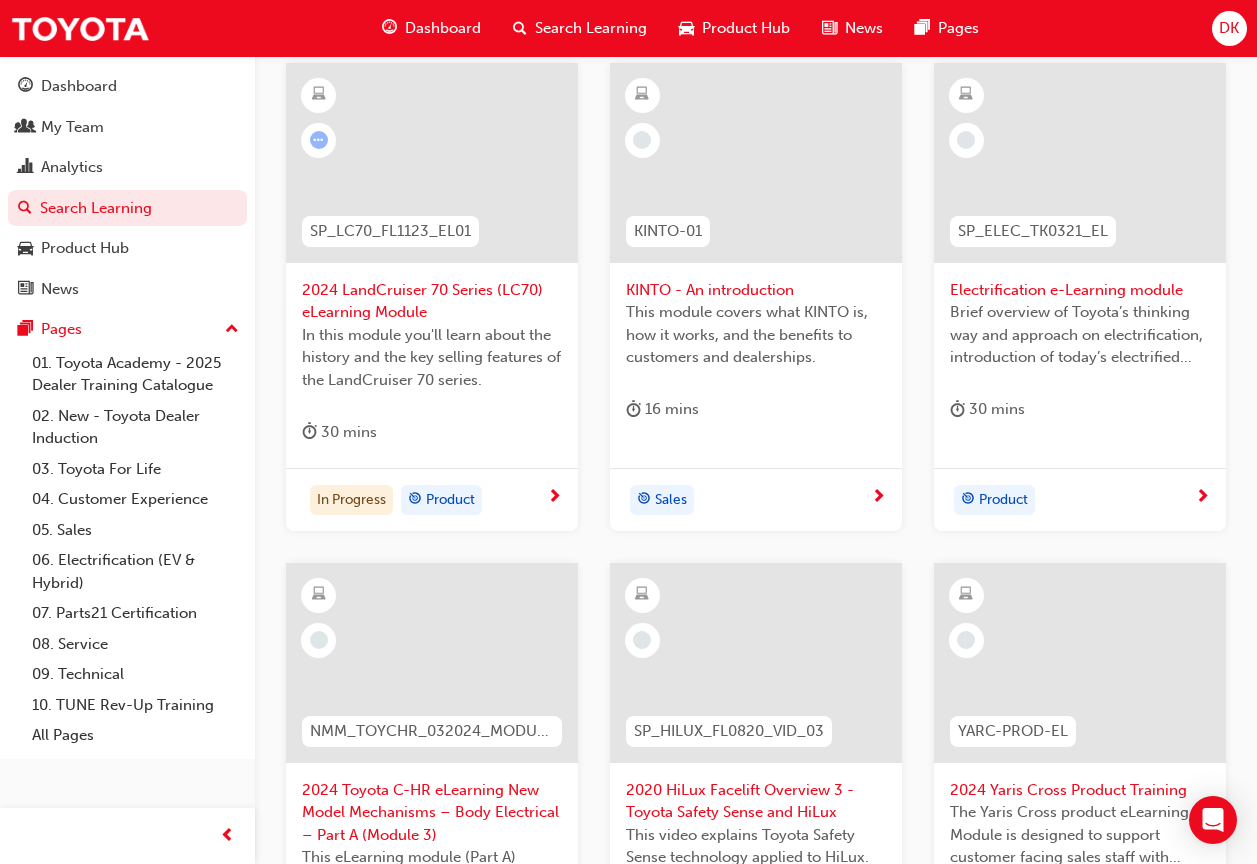 scroll, scrollTop: 800, scrollLeft: 0, axis: vertical 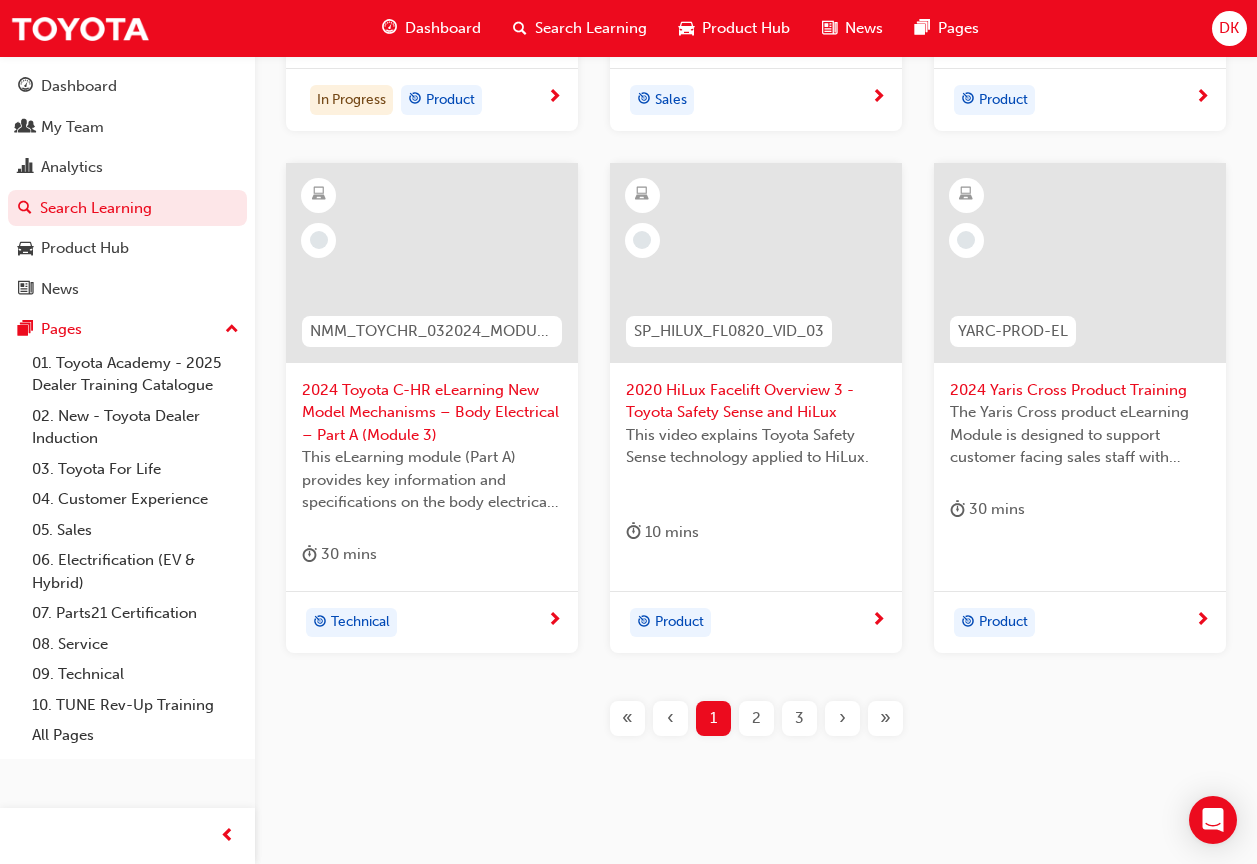 click on "2" at bounding box center (756, 718) 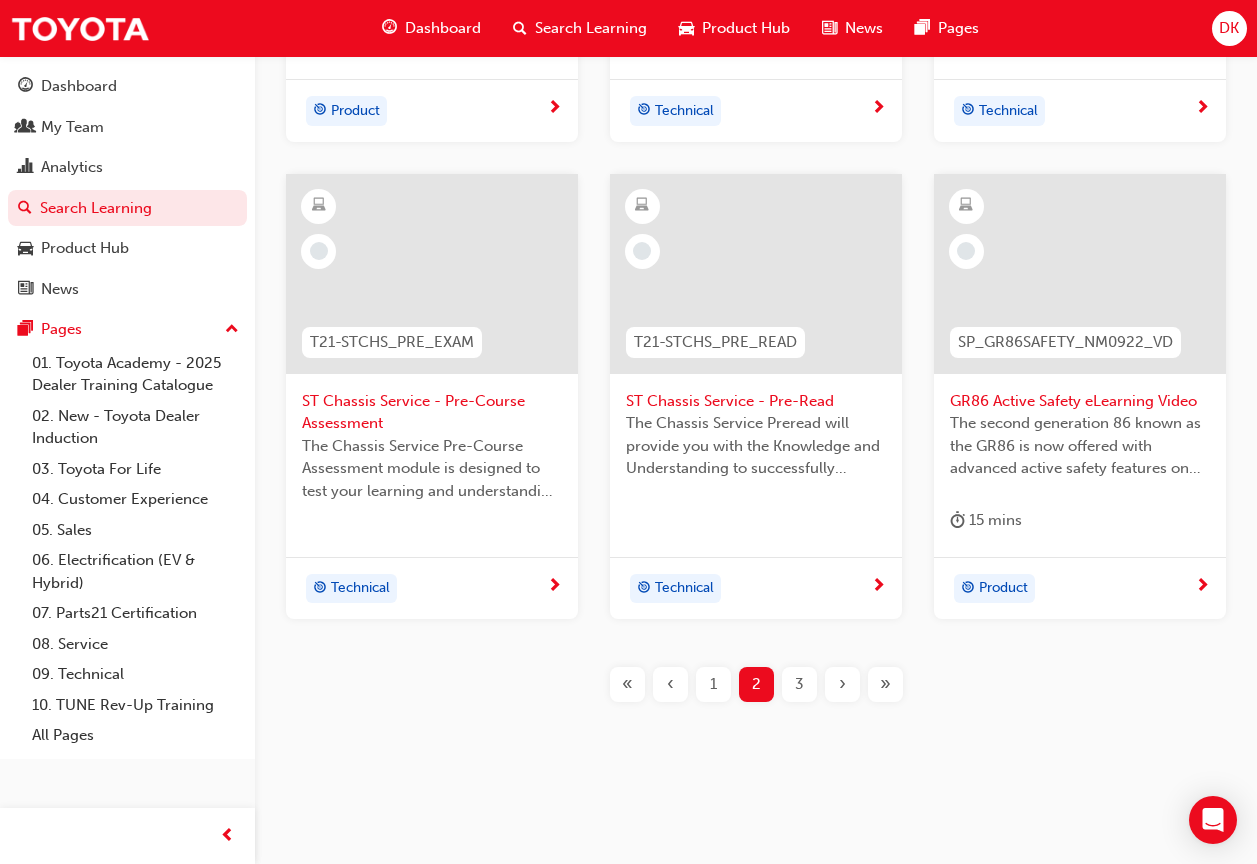 click on "3" at bounding box center [799, 684] 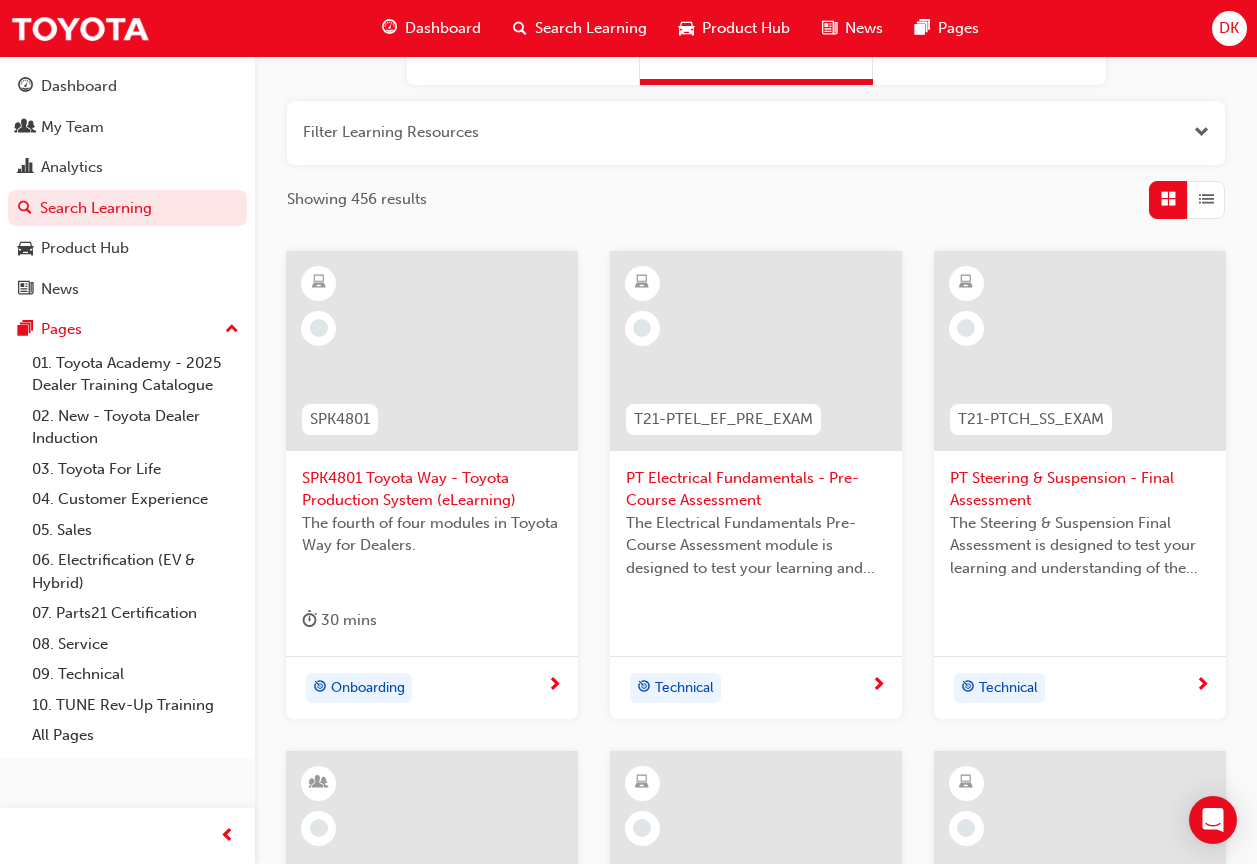 scroll, scrollTop: 0, scrollLeft: 0, axis: both 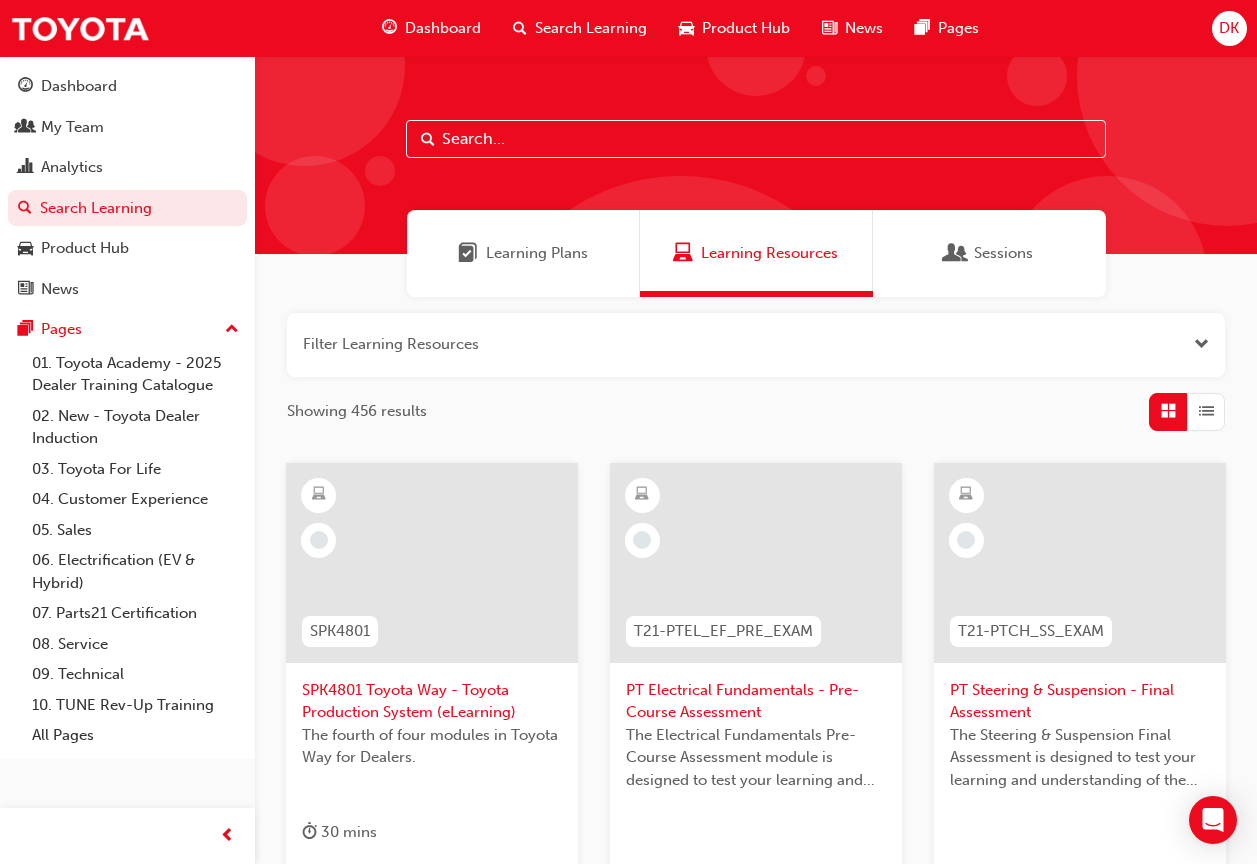 click on "Search Learning" at bounding box center [591, 28] 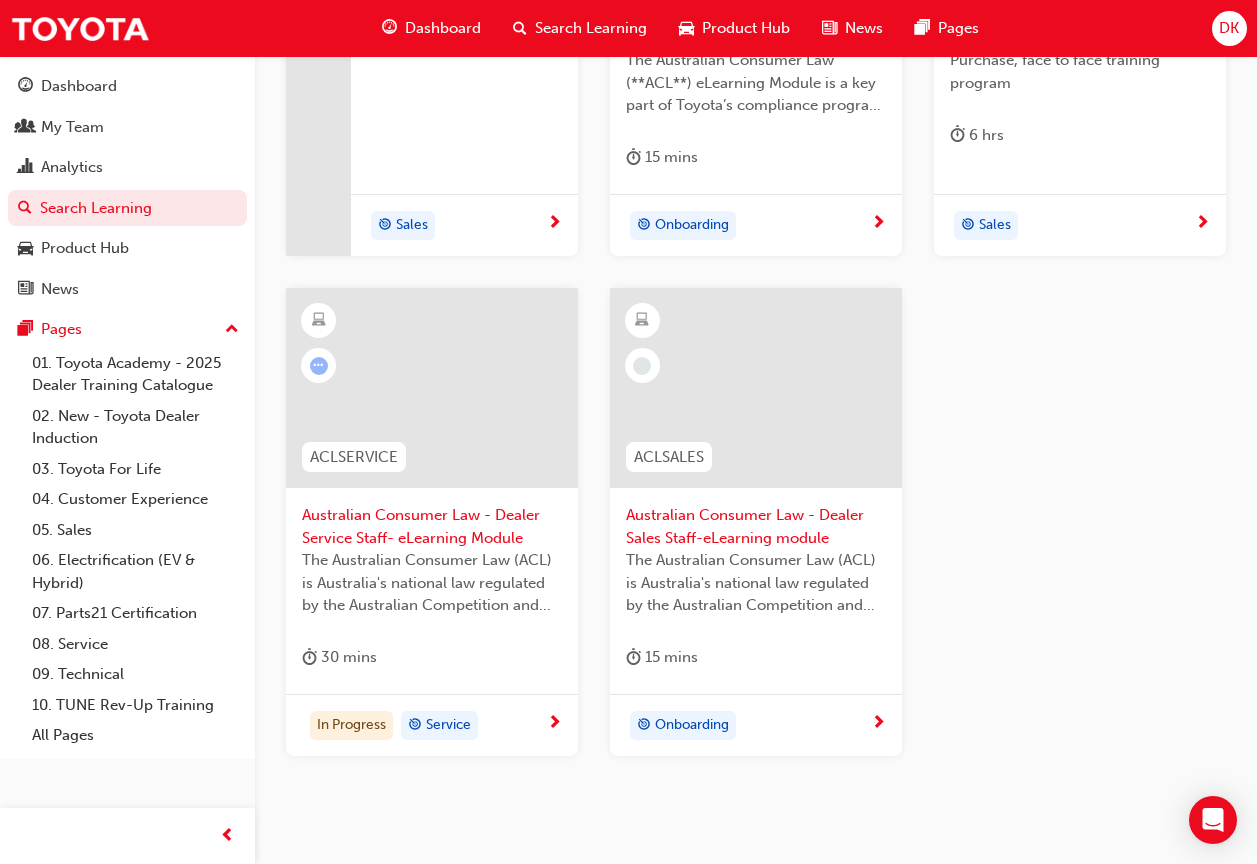scroll, scrollTop: 483, scrollLeft: 0, axis: vertical 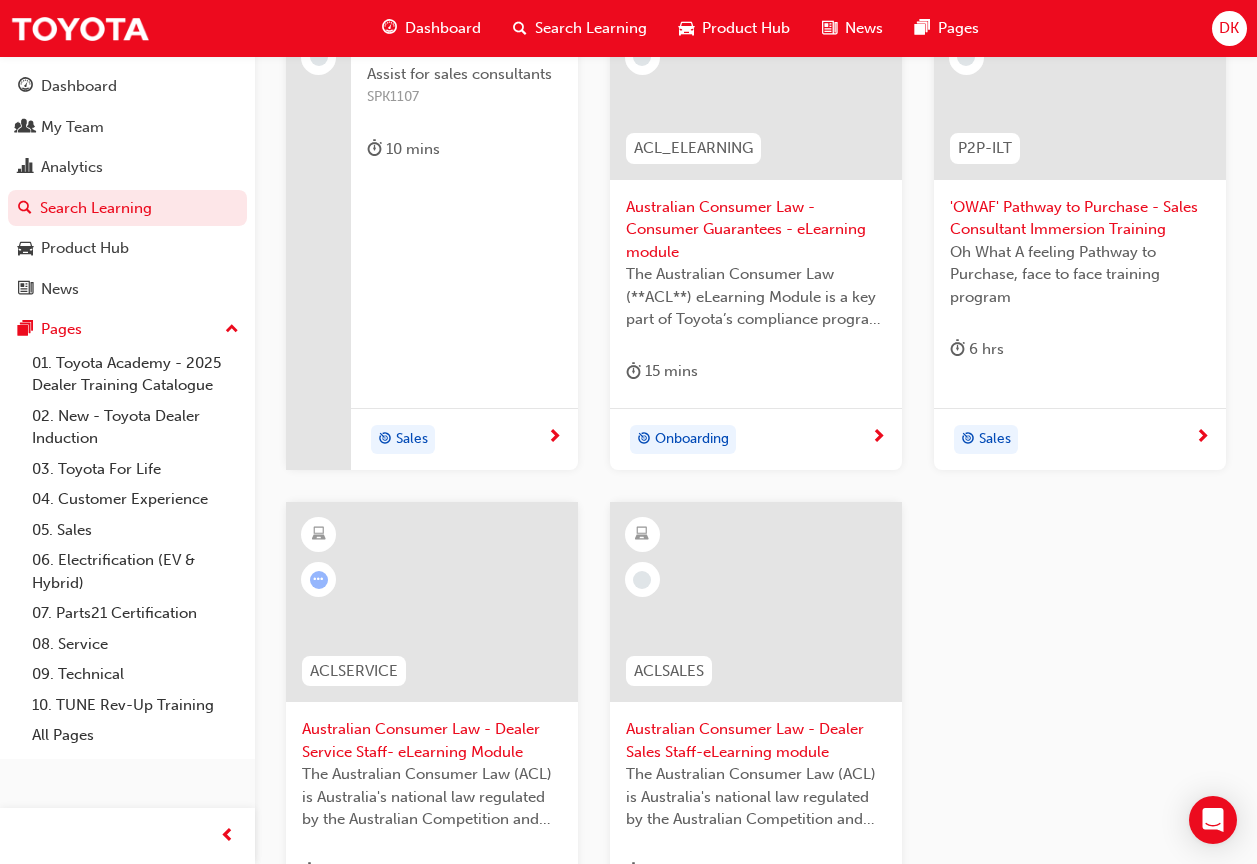type on "CONSU" 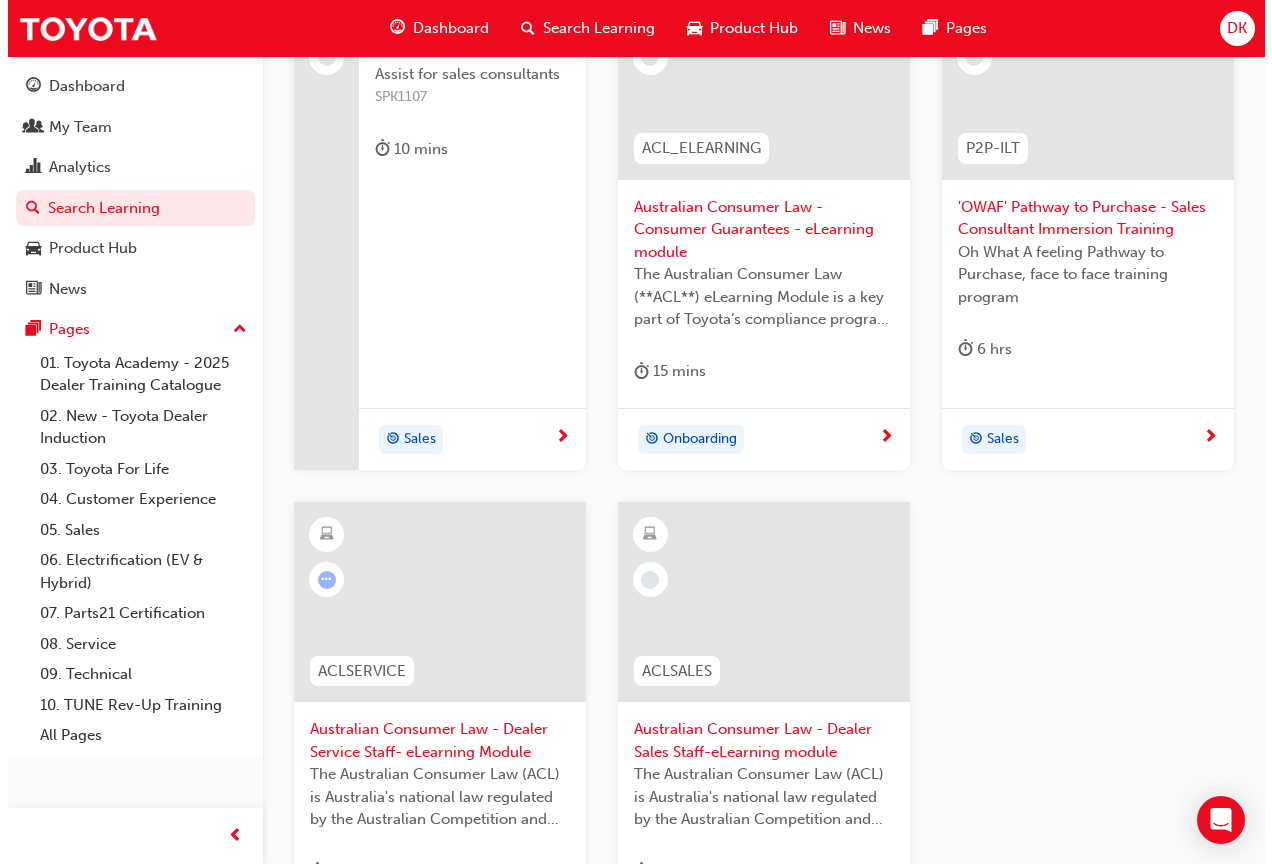 scroll, scrollTop: 0, scrollLeft: 0, axis: both 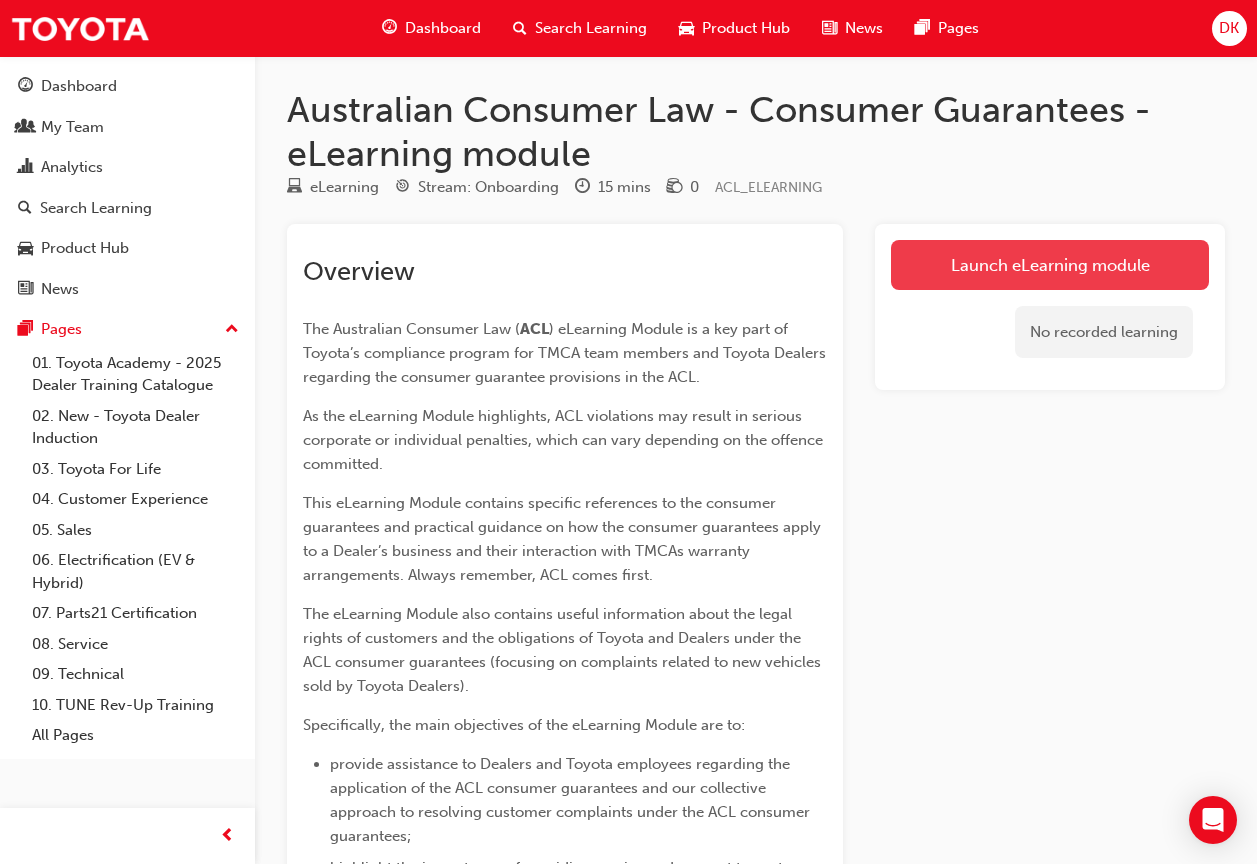 click on "Launch eLearning module" at bounding box center (1050, 265) 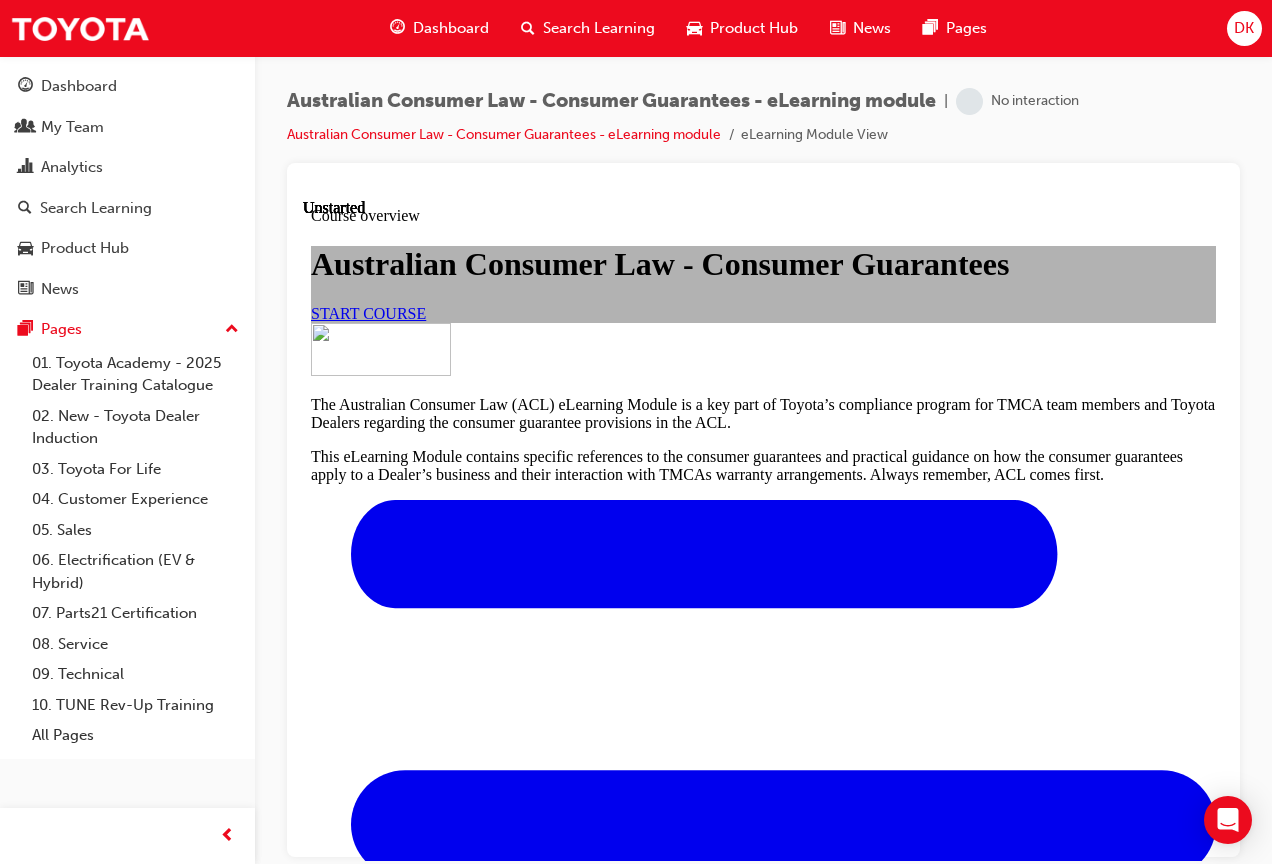 scroll, scrollTop: 0, scrollLeft: 0, axis: both 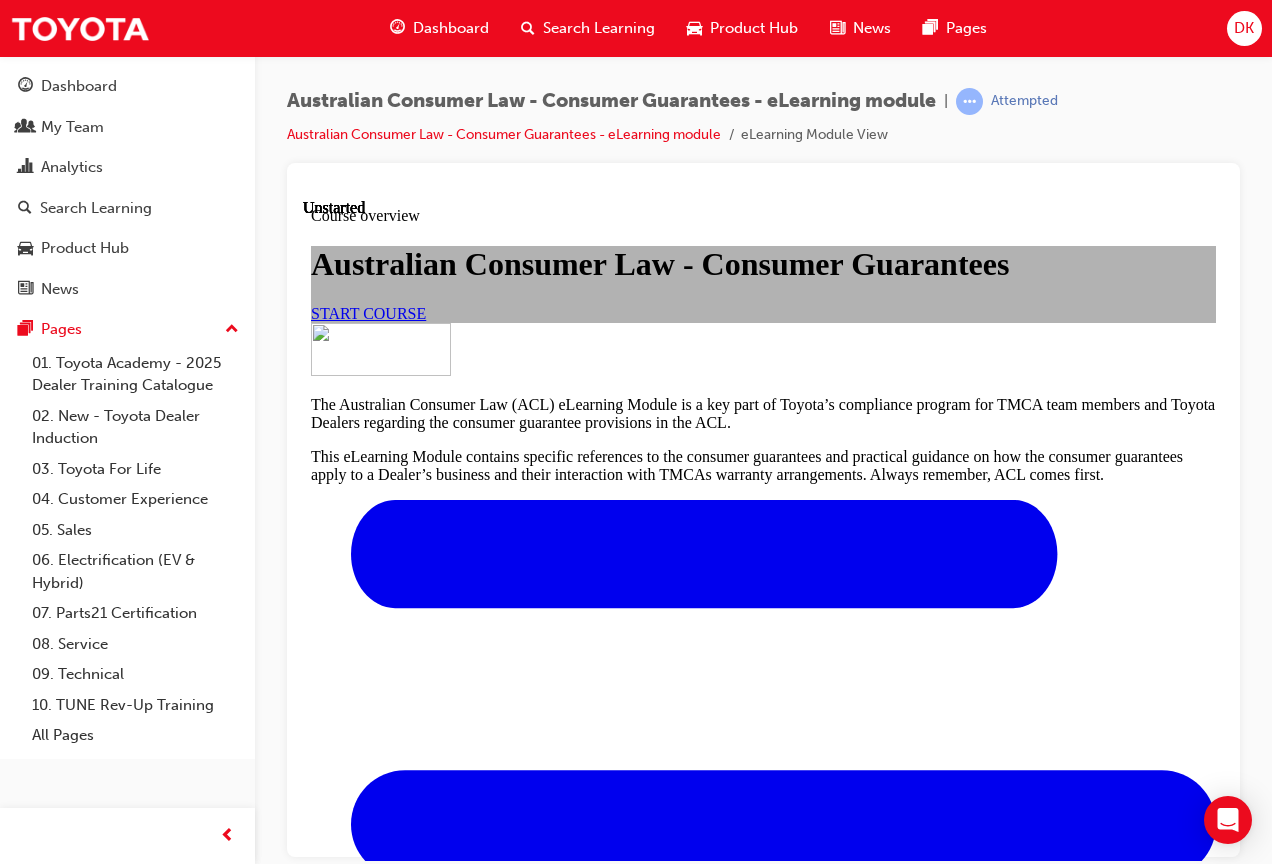 click on "START COURSE" at bounding box center (368, 312) 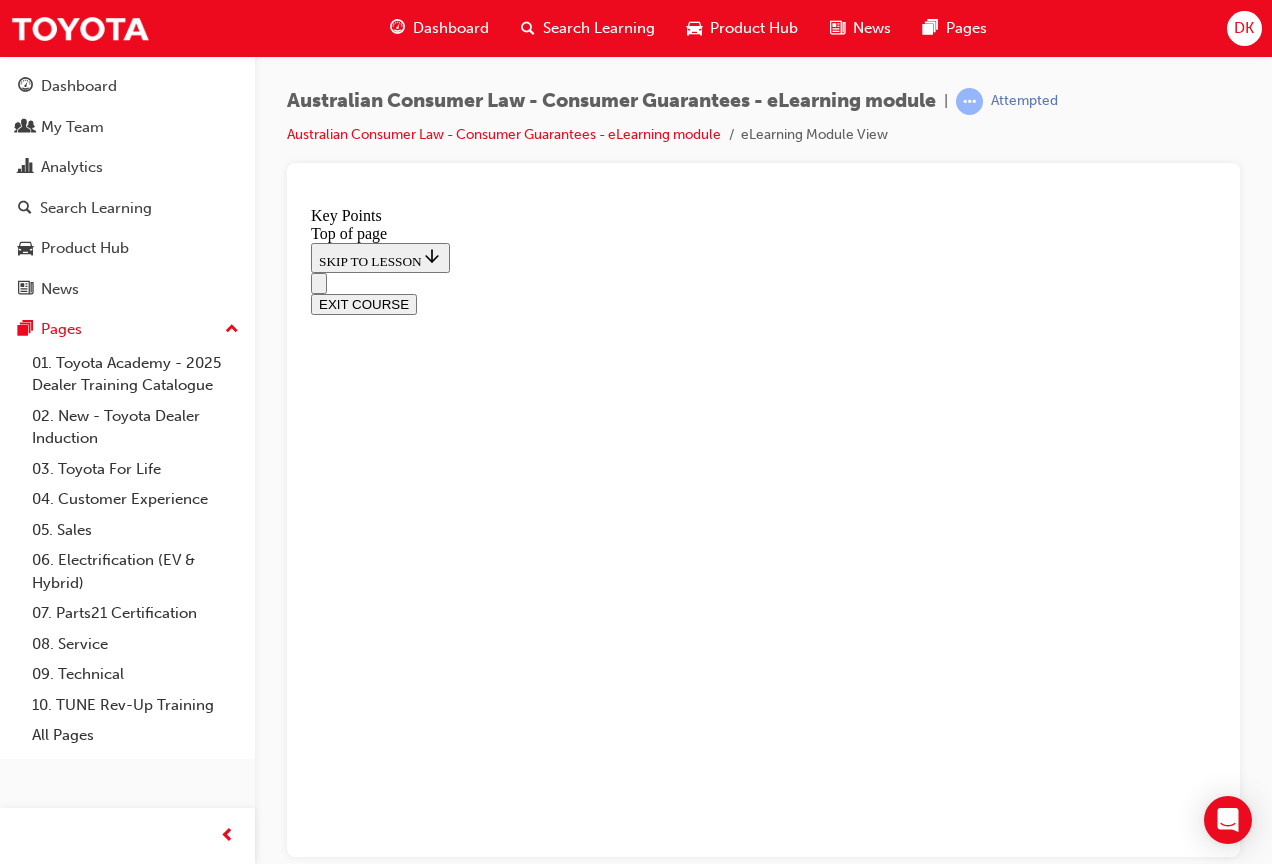 scroll, scrollTop: 262, scrollLeft: 0, axis: vertical 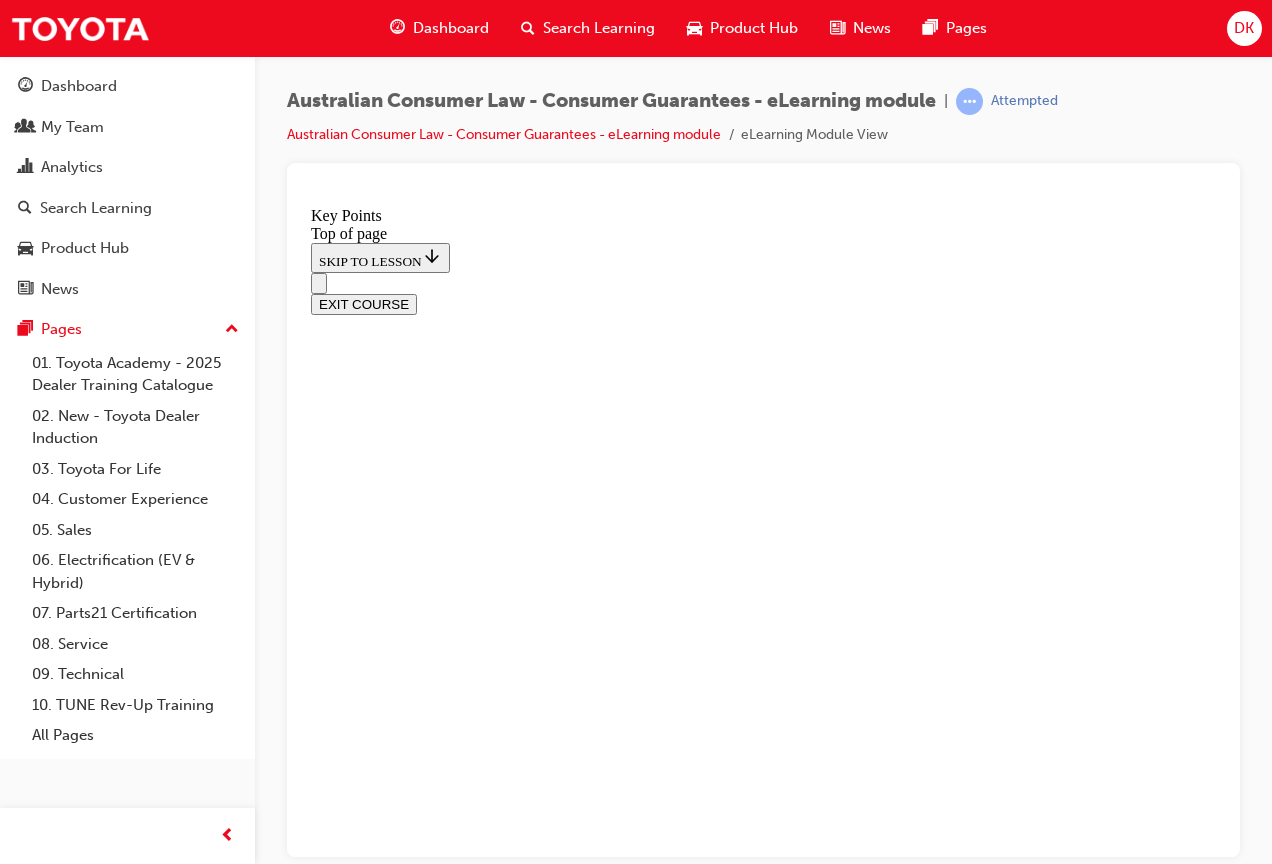 click on "CONTINUE" at bounding box center [353, 10255] 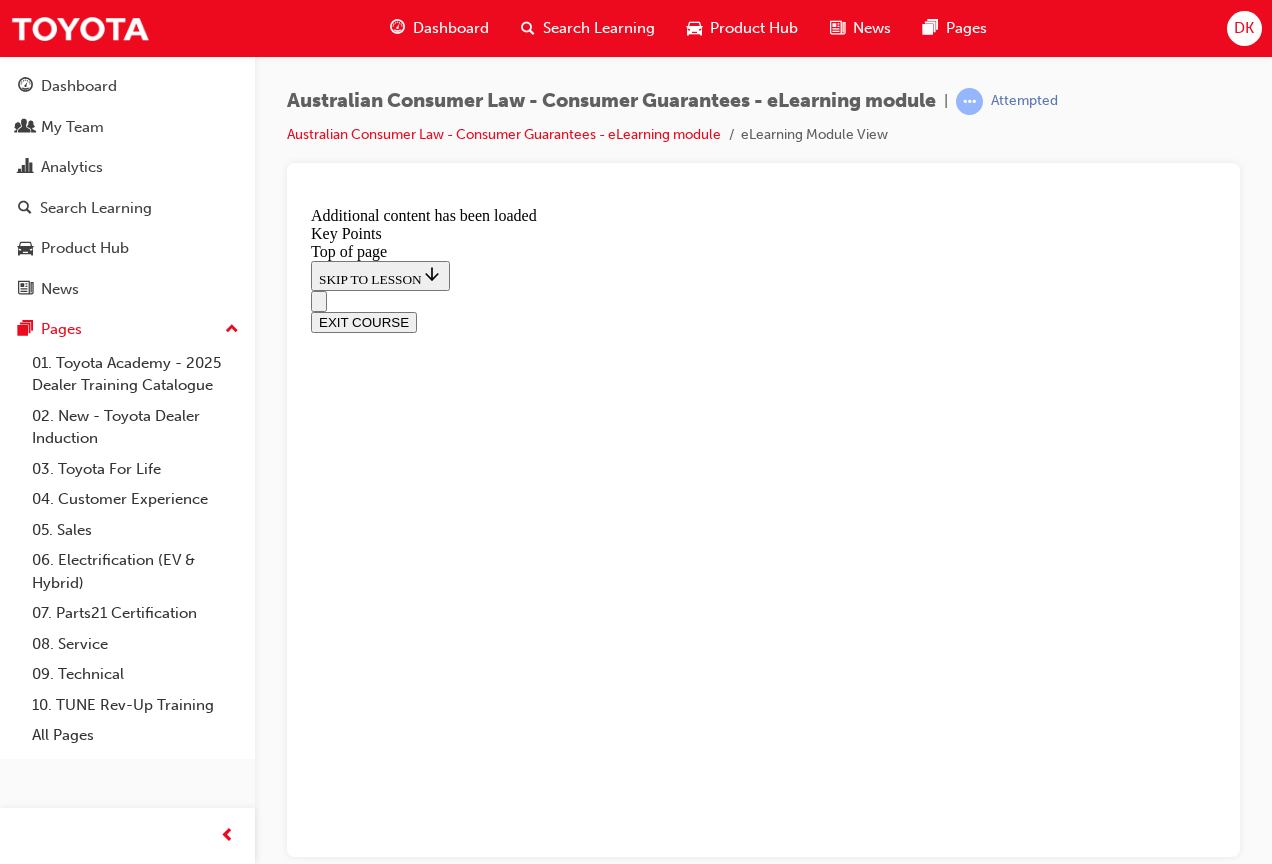 scroll, scrollTop: 2673, scrollLeft: 0, axis: vertical 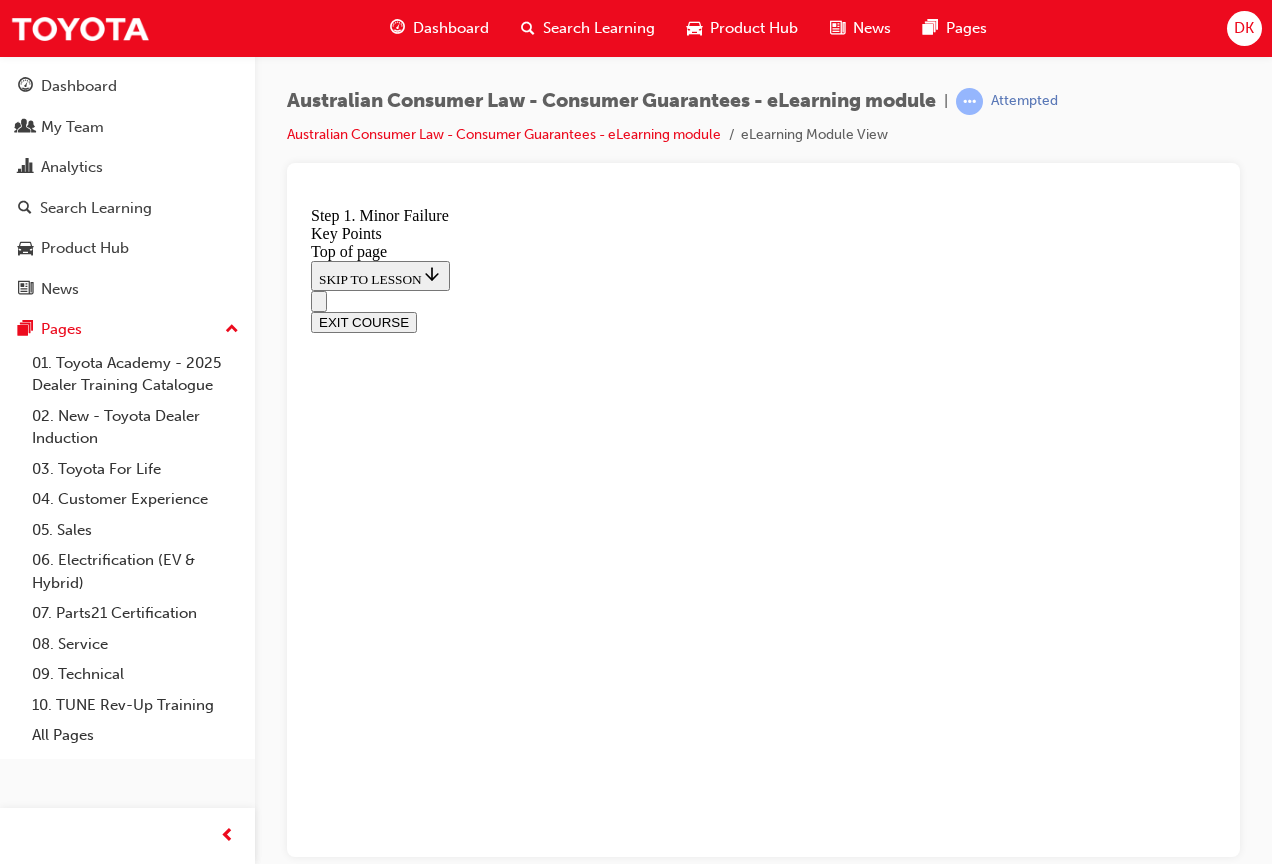 click on "2" at bounding box center (362, 16581) 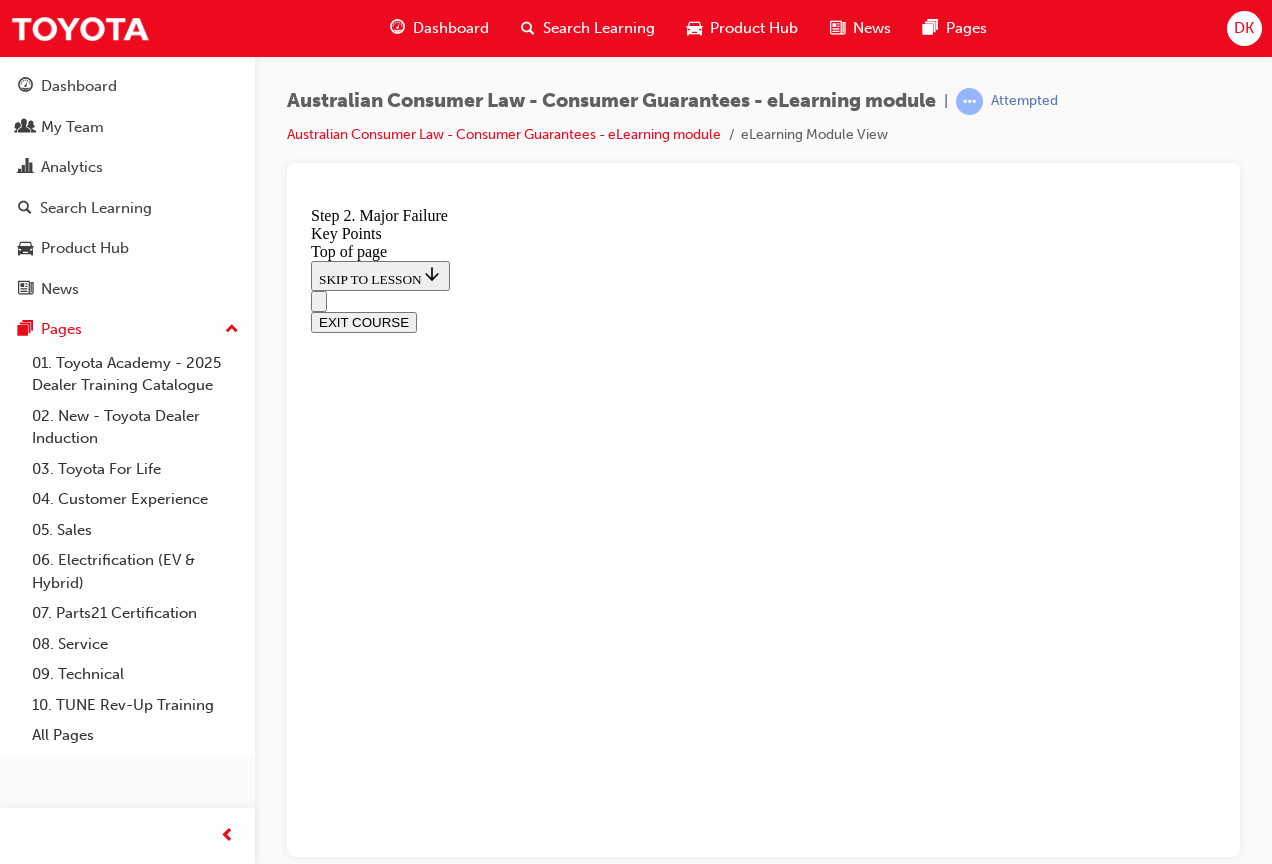 scroll, scrollTop: 3123, scrollLeft: 0, axis: vertical 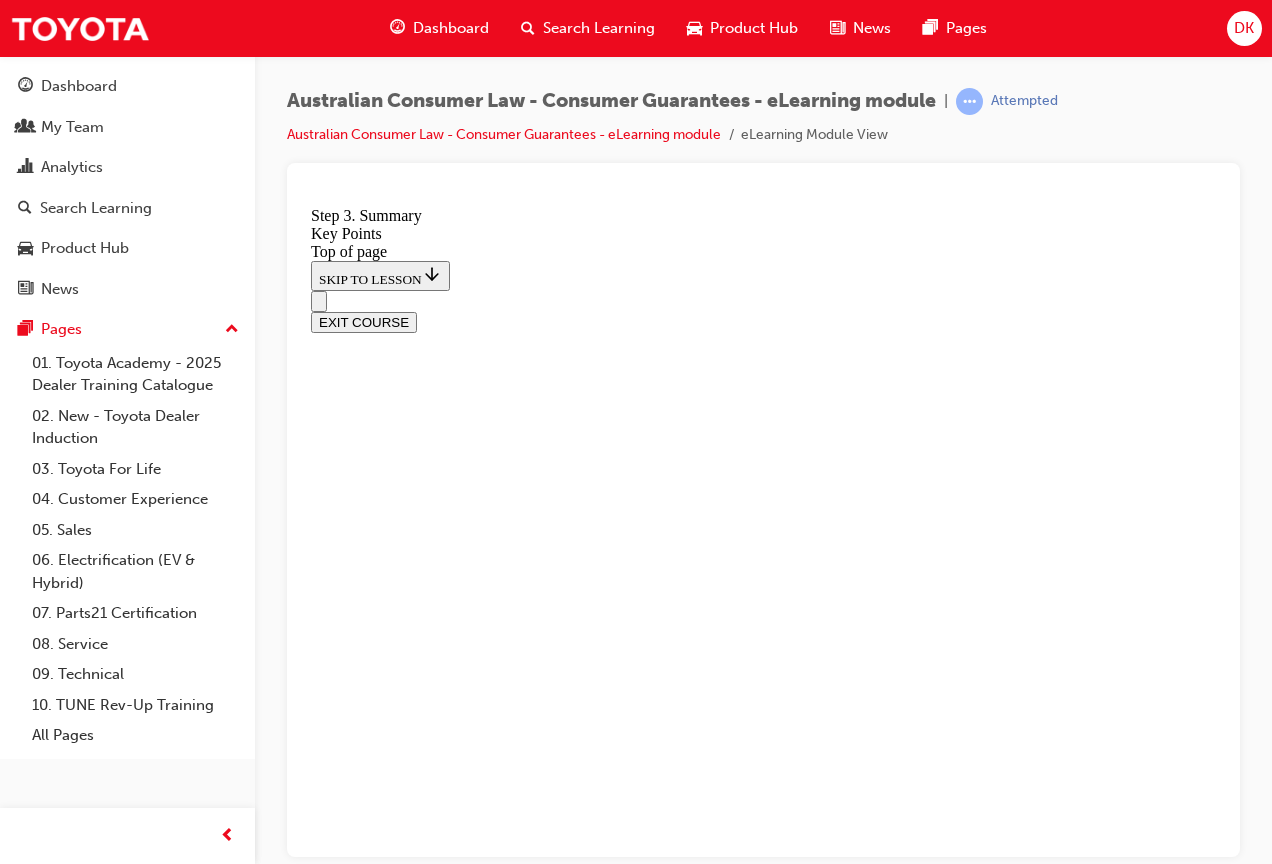 click on "CONTINUE" at bounding box center [353, 16444] 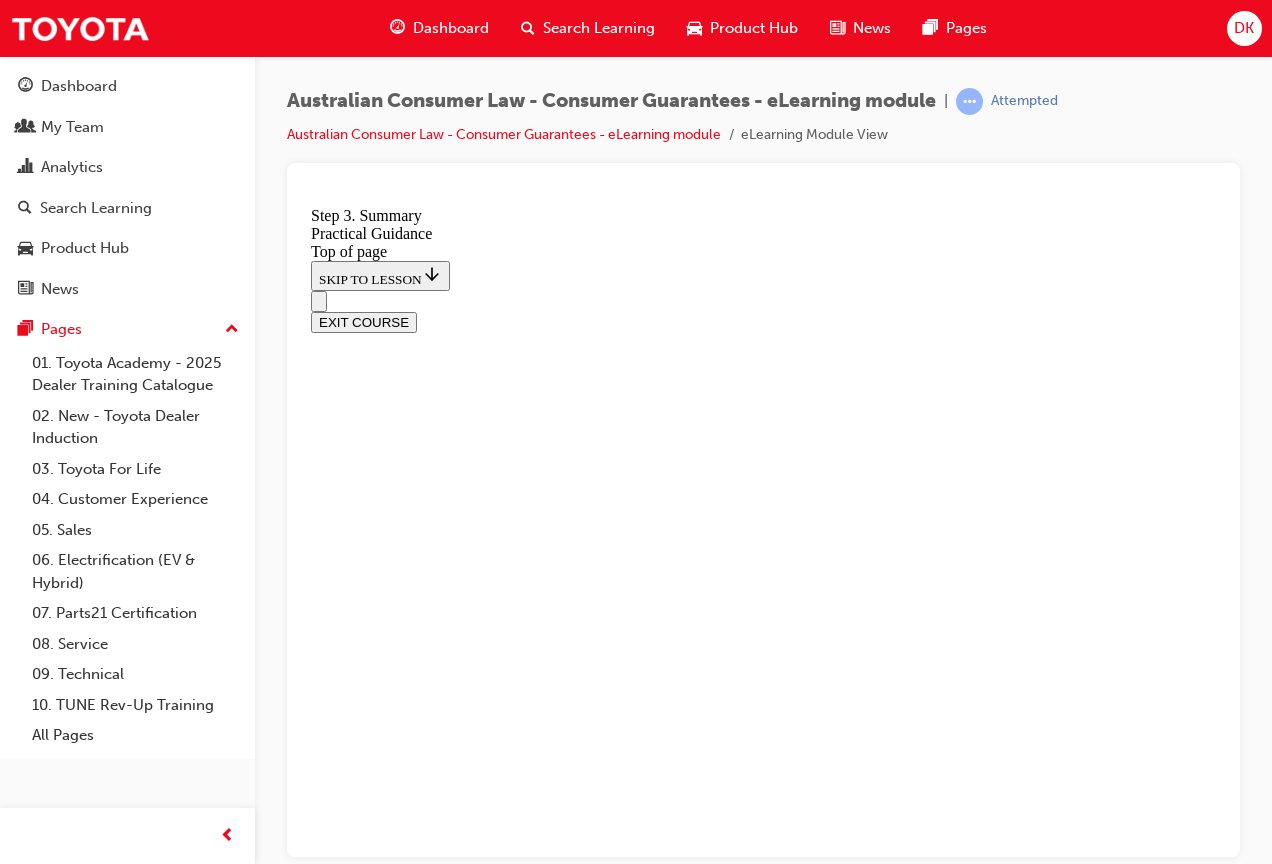 scroll, scrollTop: 262, scrollLeft: 0, axis: vertical 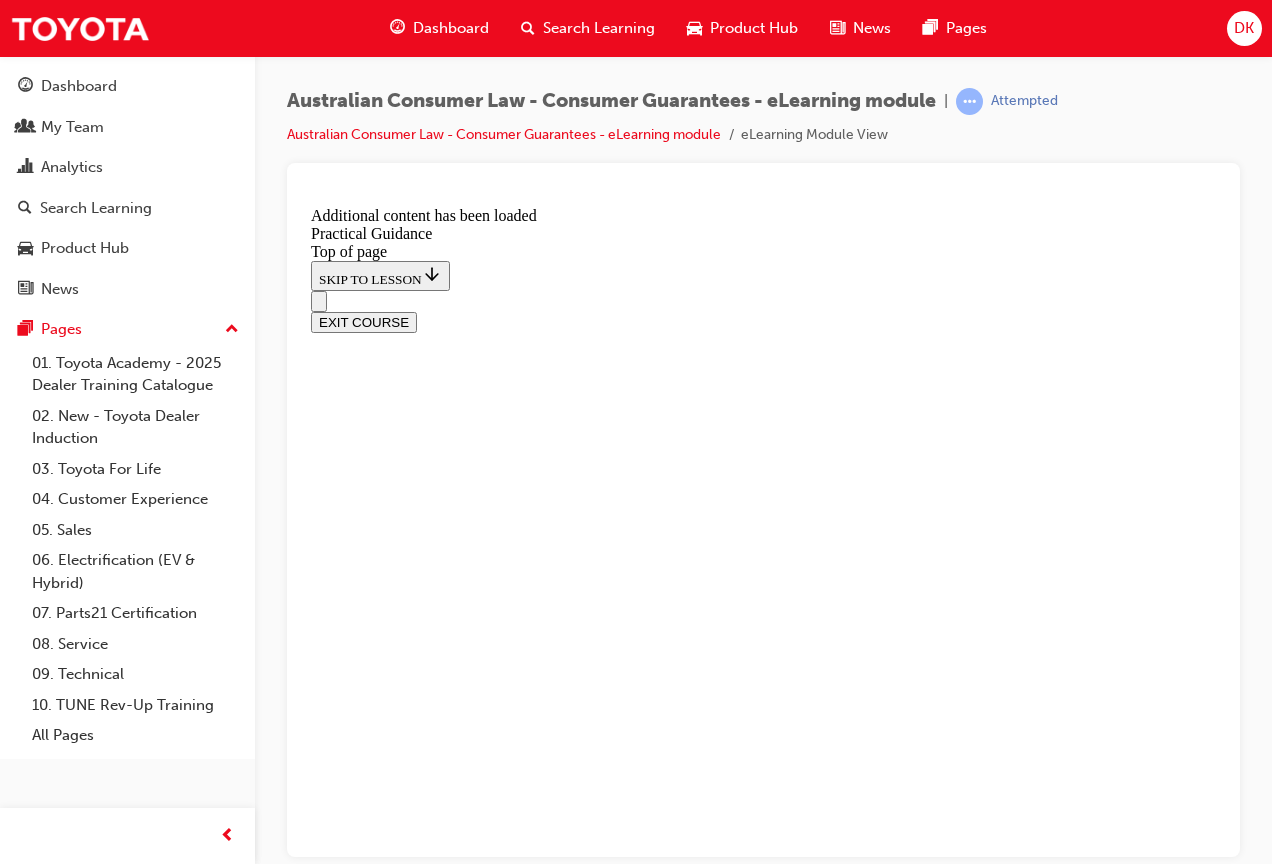 click on "CONTINUE" at bounding box center (353, 16701) 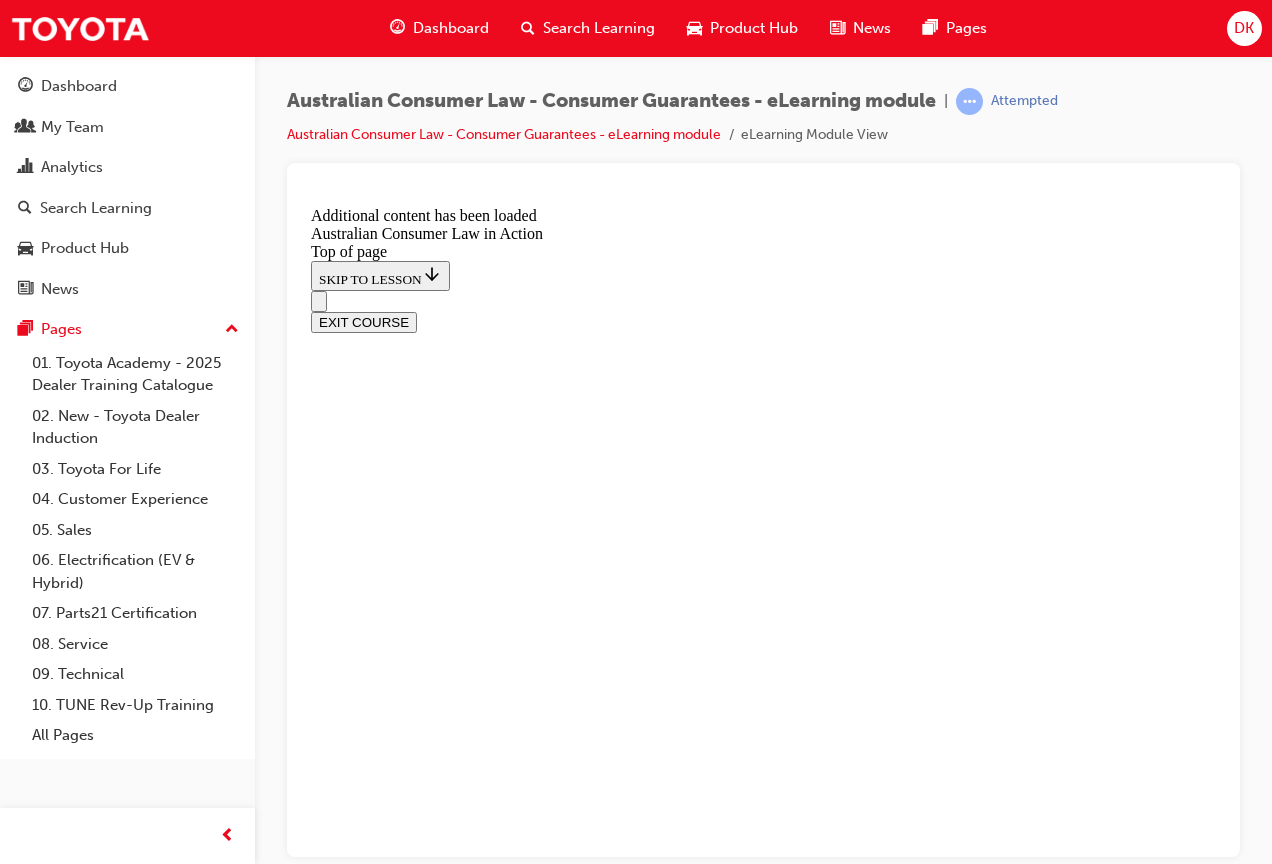scroll, scrollTop: 0, scrollLeft: 0, axis: both 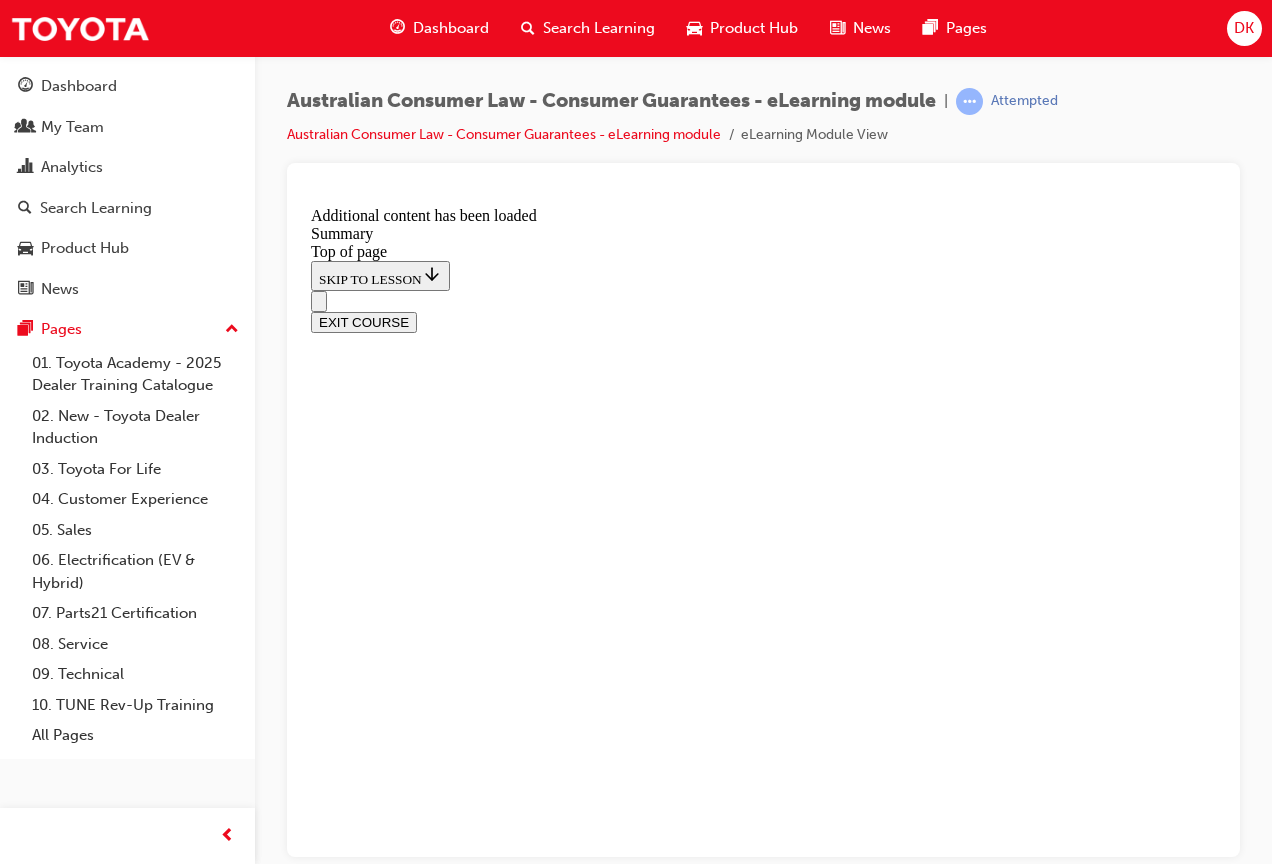 click on "CONTINUE" at bounding box center [353, 10353] 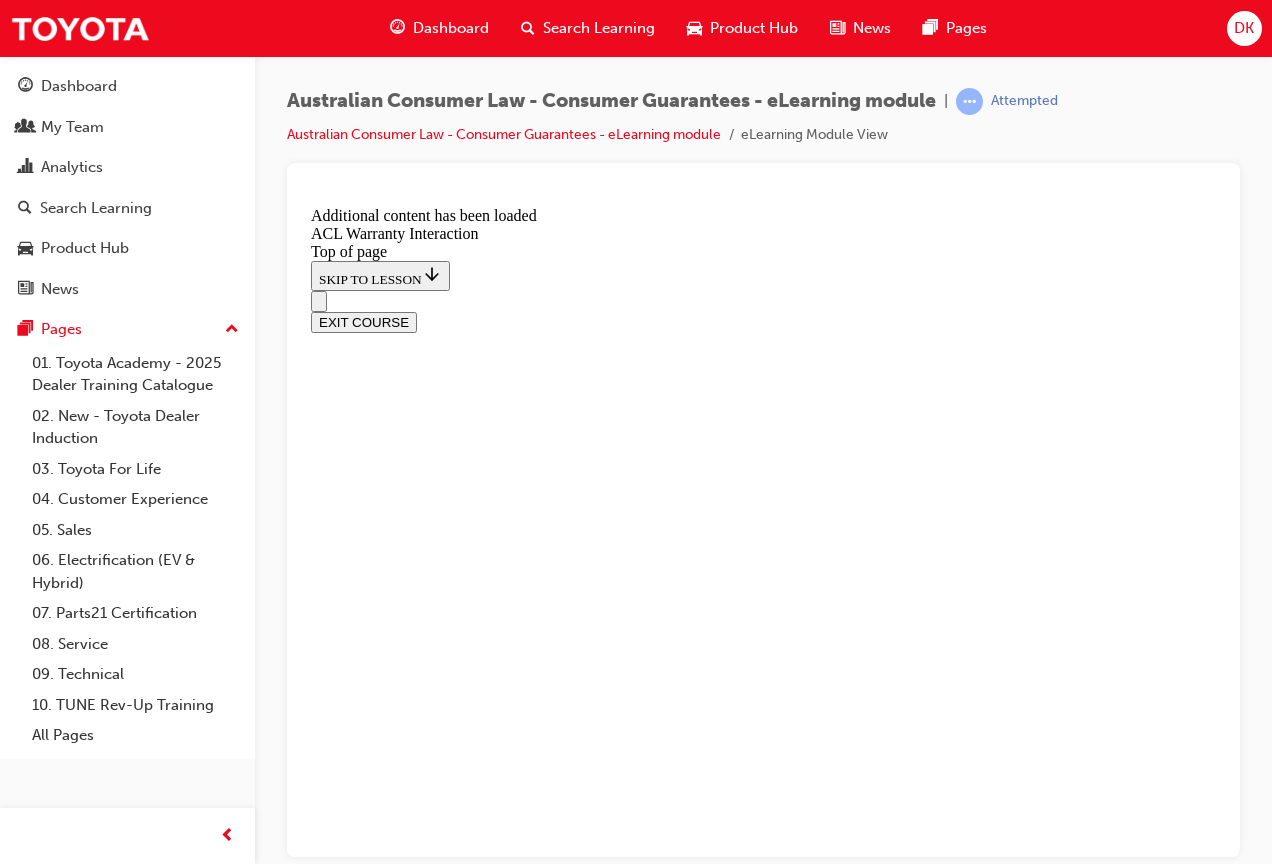 scroll, scrollTop: 562, scrollLeft: 0, axis: vertical 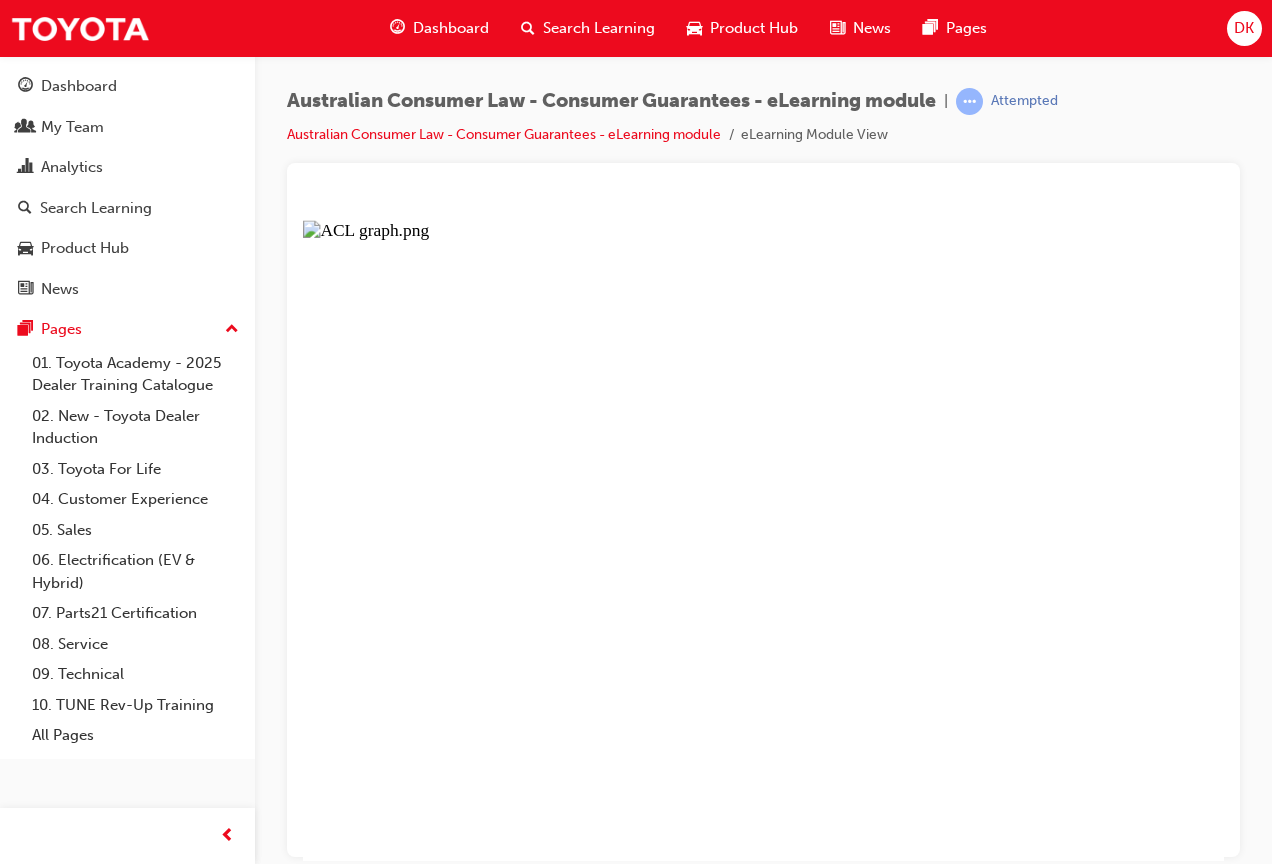 click at bounding box center (763, 529) 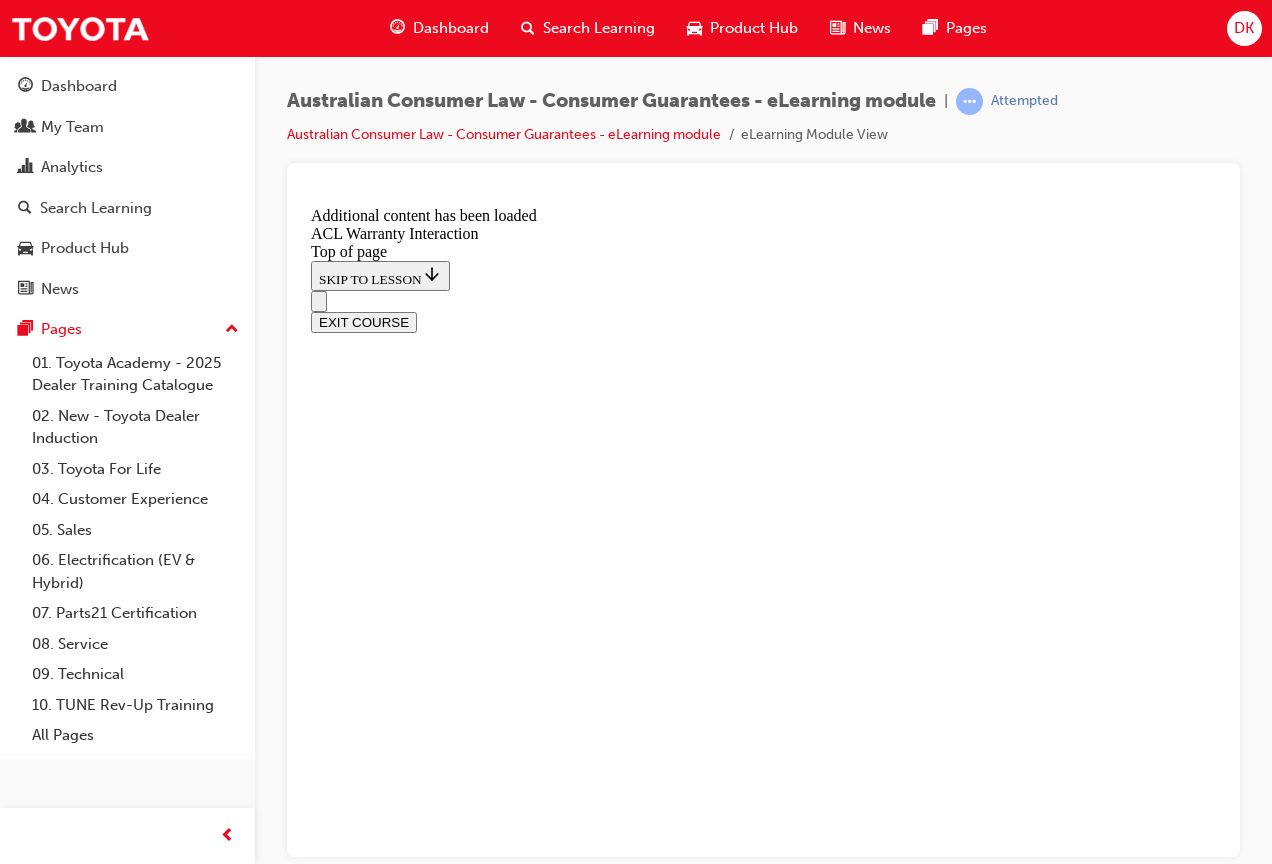 click at bounding box center (409, 10022) 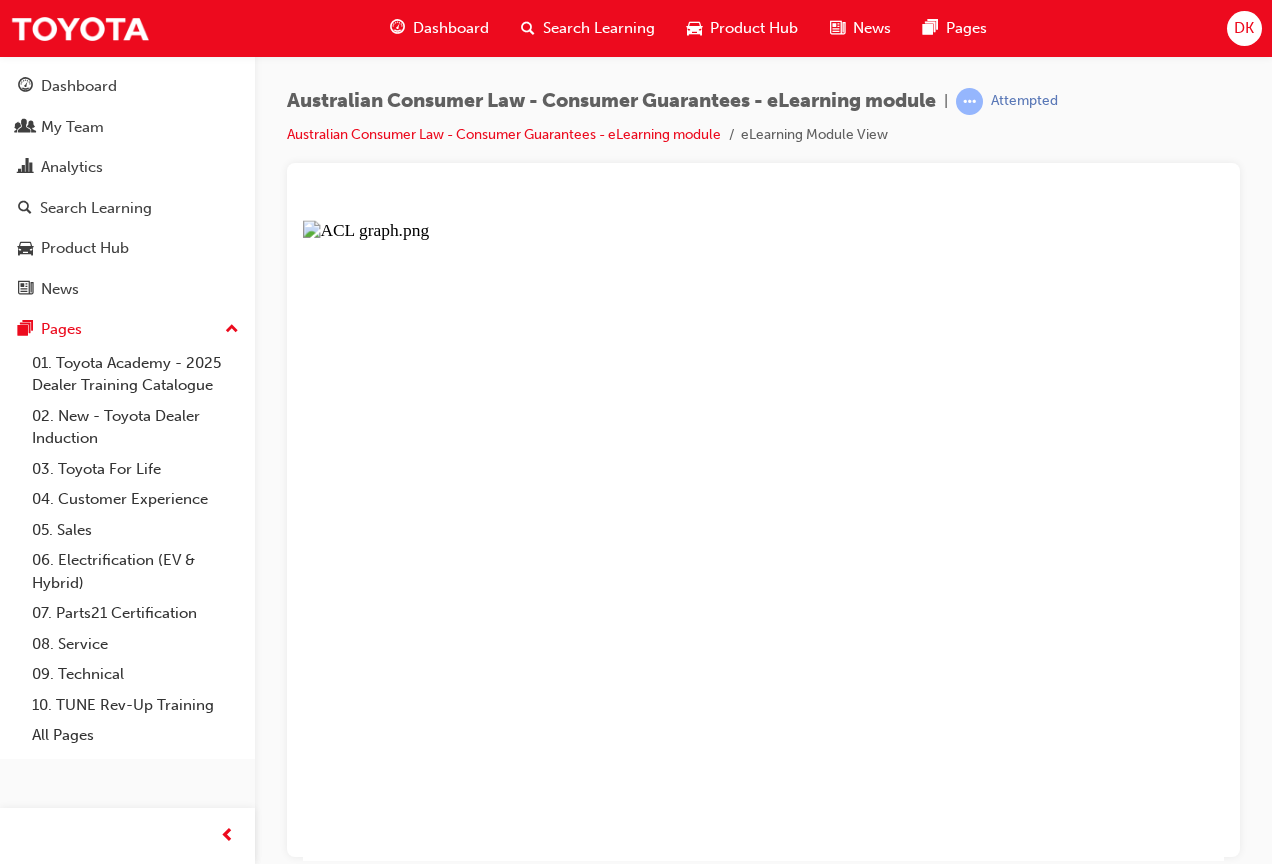 click at bounding box center (763, 529) 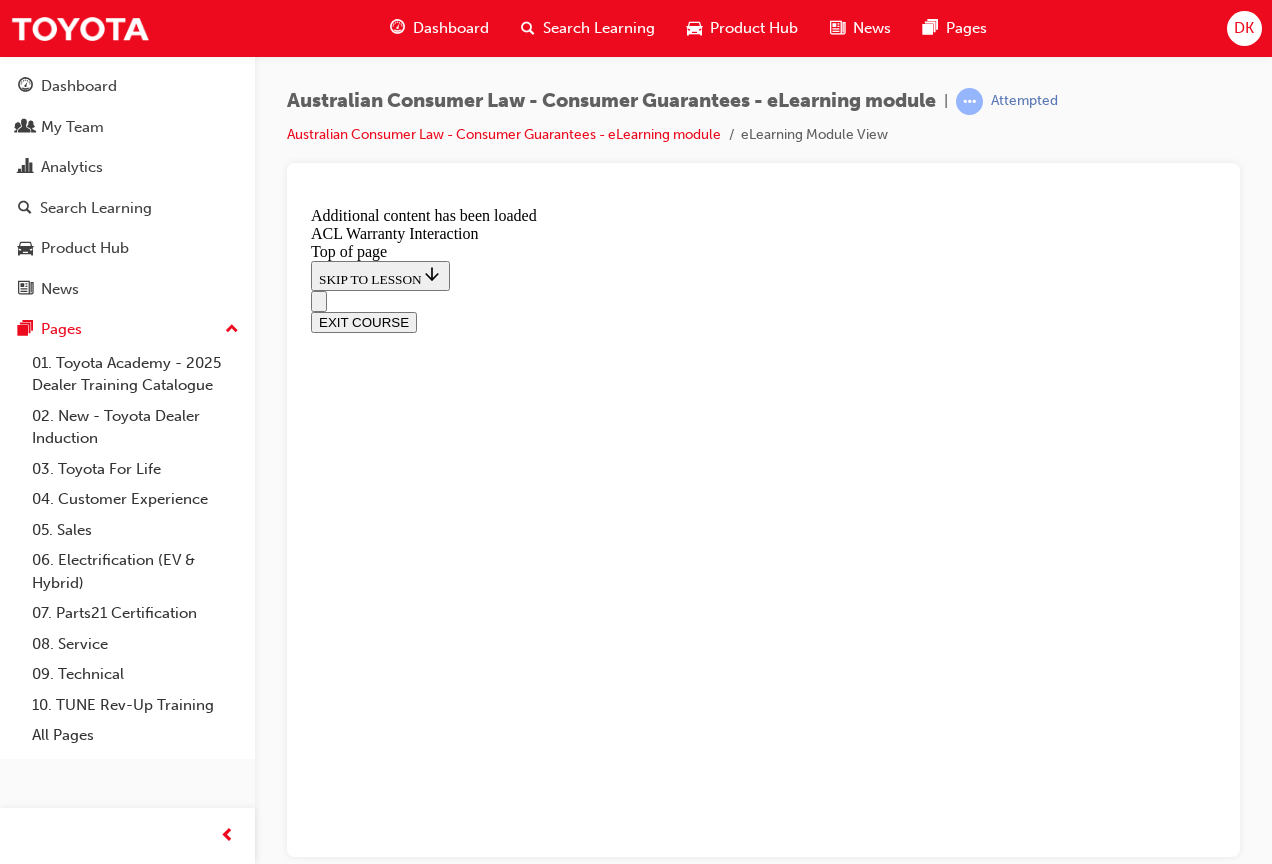scroll, scrollTop: 1162, scrollLeft: 0, axis: vertical 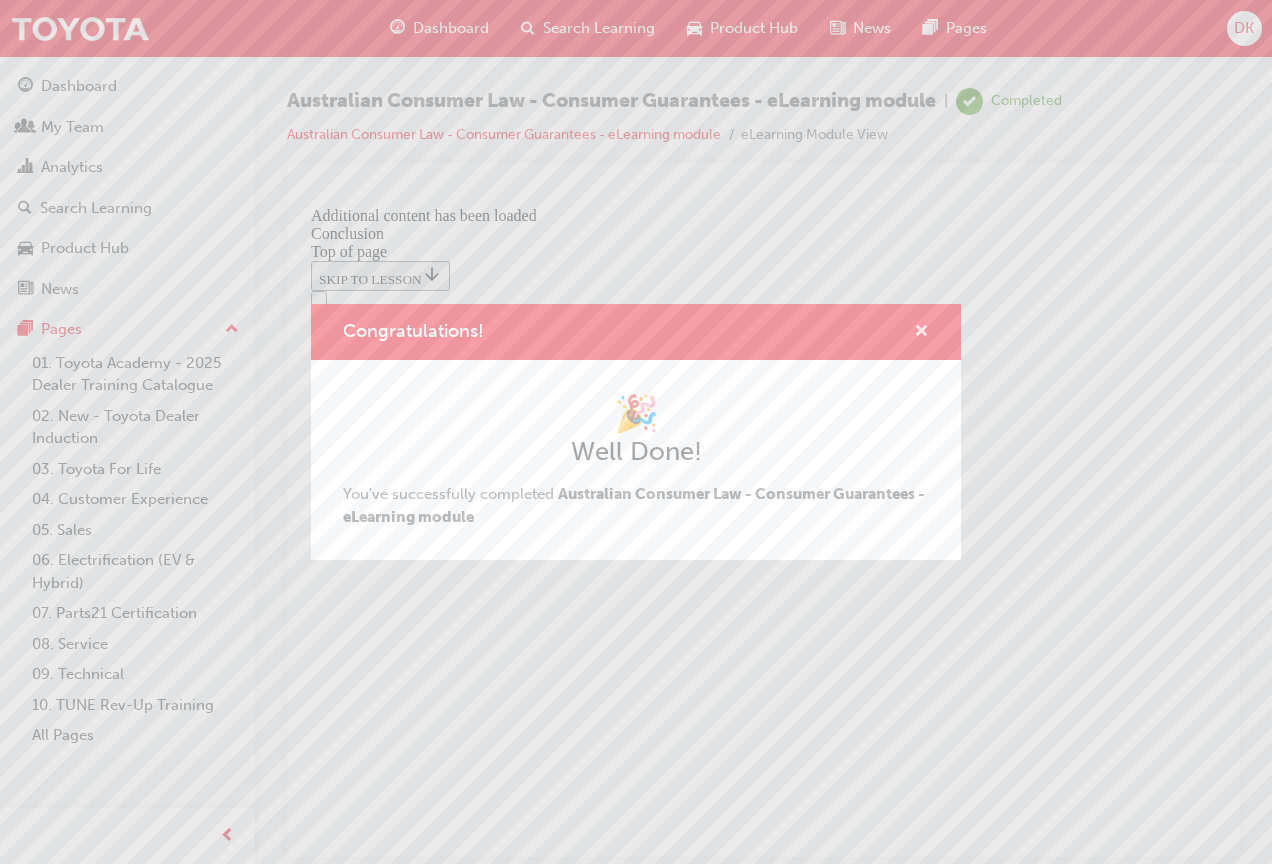 click at bounding box center (921, 333) 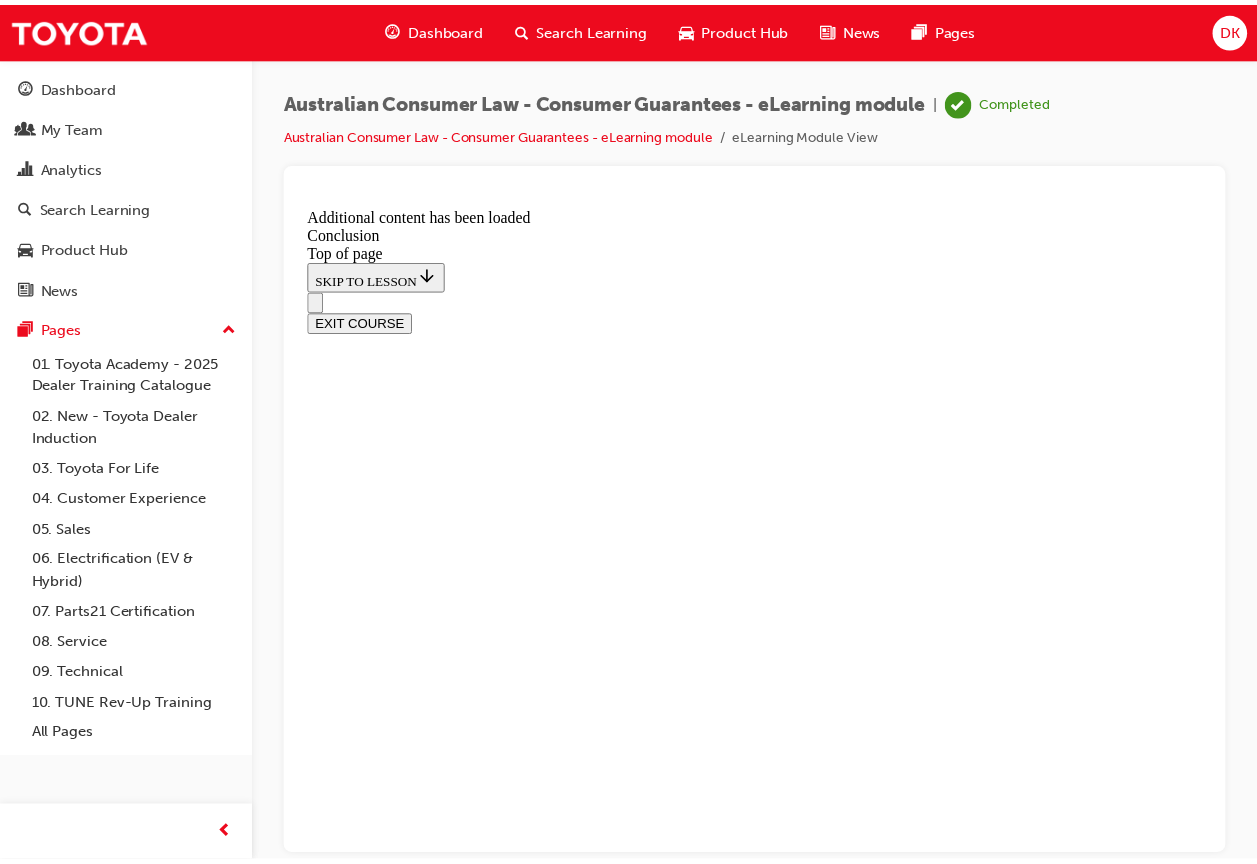 scroll, scrollTop: 0, scrollLeft: 0, axis: both 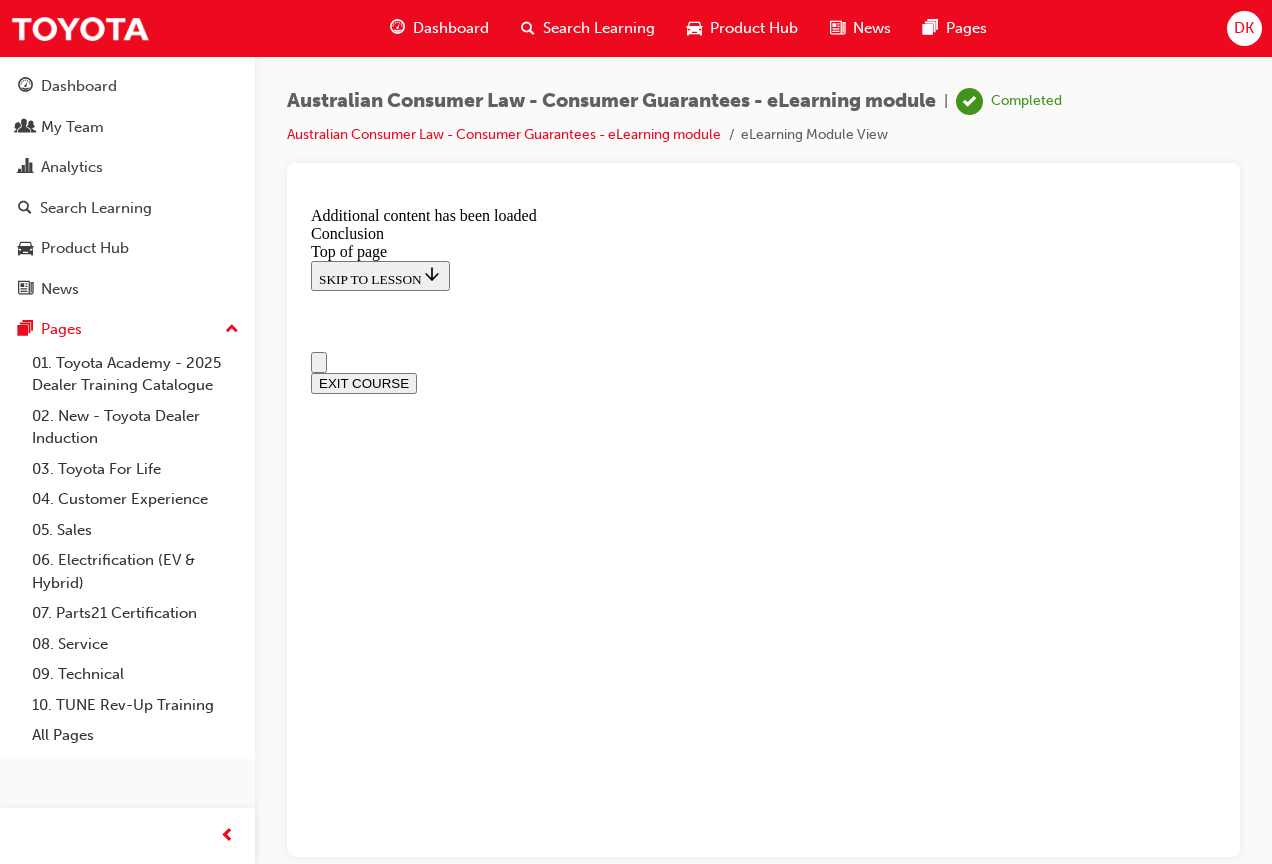 click on "Search Learning" at bounding box center (599, 28) 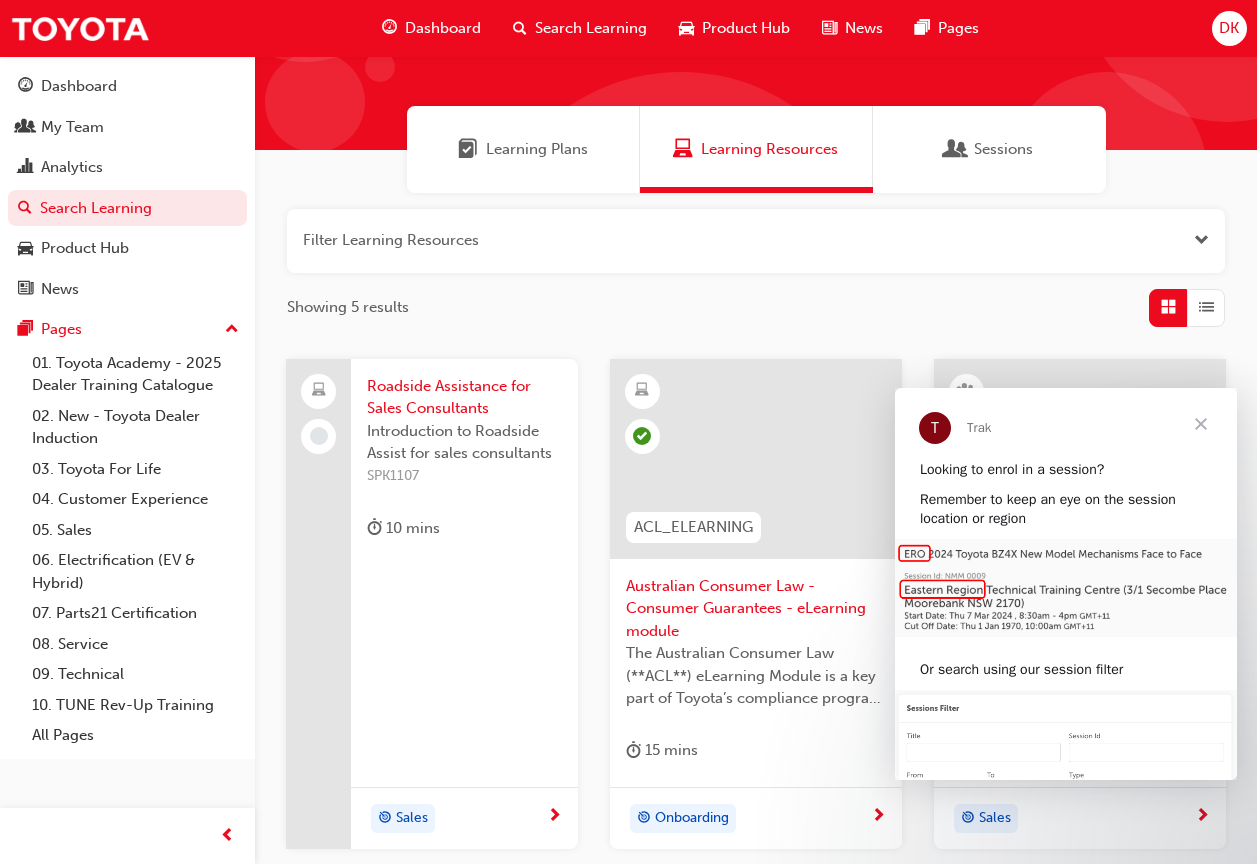 scroll, scrollTop: 300, scrollLeft: 0, axis: vertical 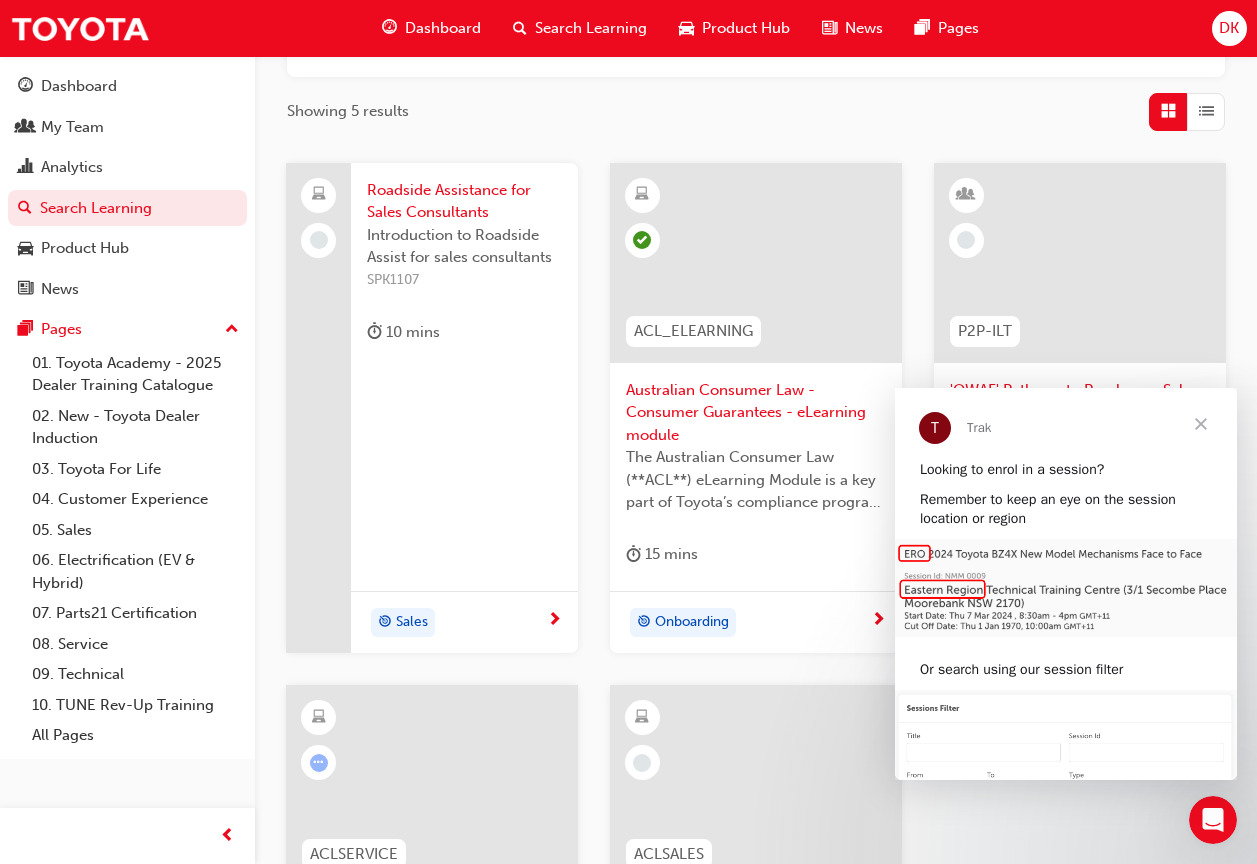 click at bounding box center (1201, 424) 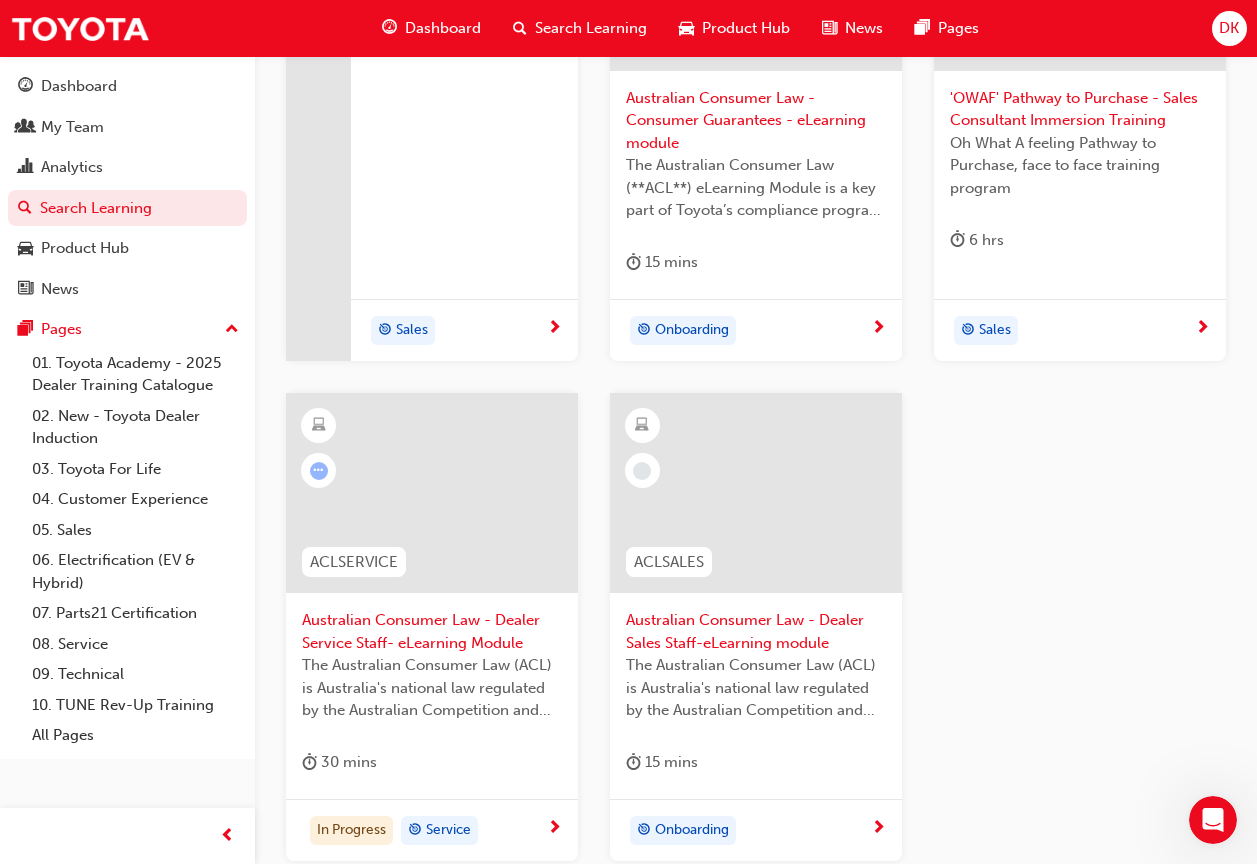 scroll, scrollTop: 600, scrollLeft: 0, axis: vertical 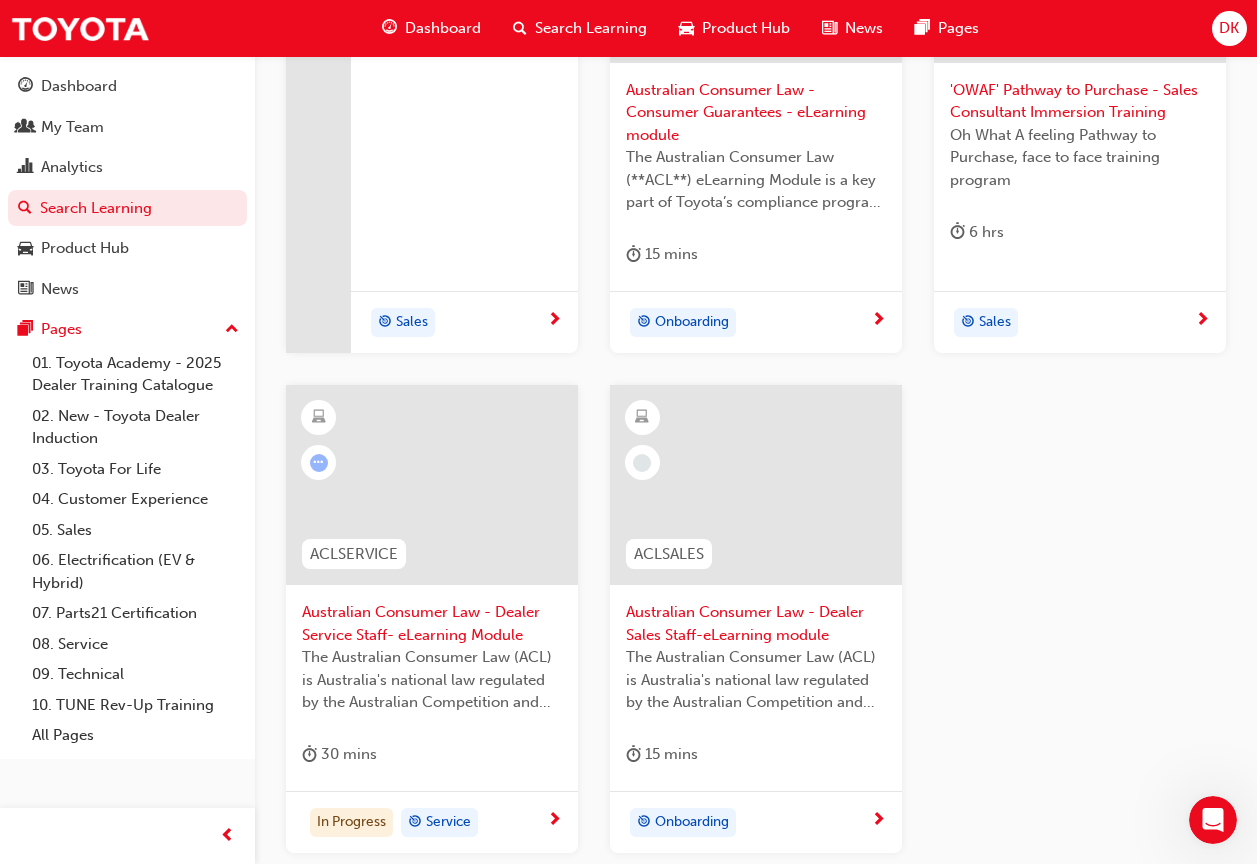 click on "Australian Consumer Law - Dealer Service Staff- eLearning Module" at bounding box center (432, 623) 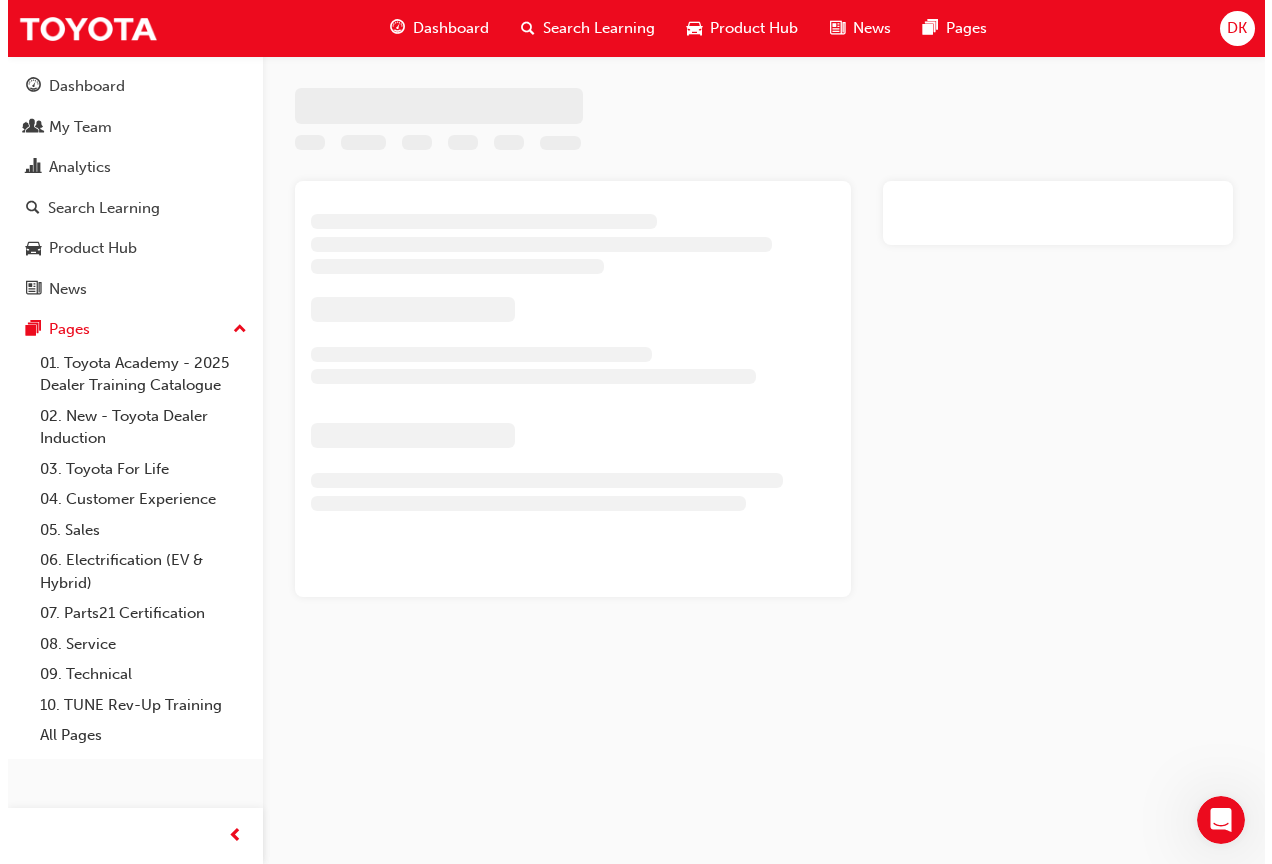 scroll, scrollTop: 0, scrollLeft: 0, axis: both 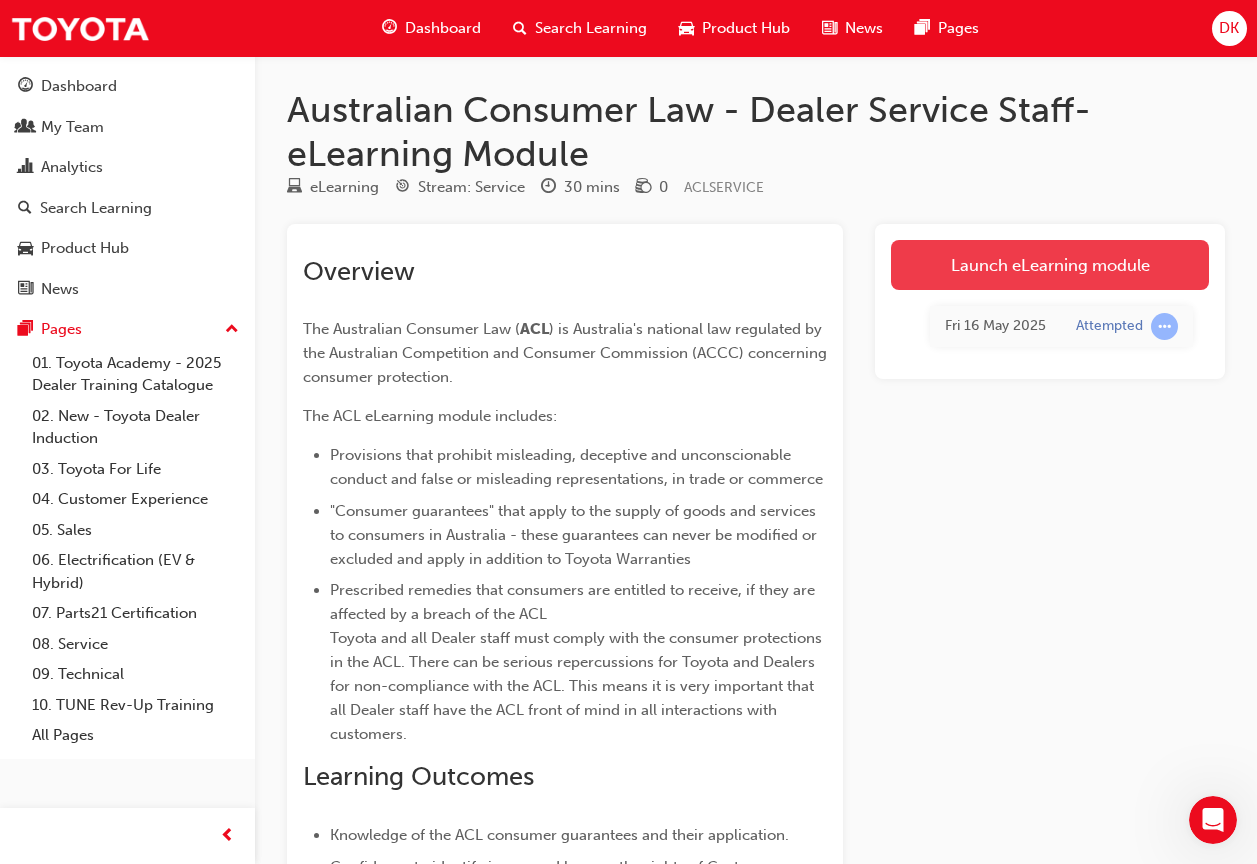 click on "Launch eLearning module" at bounding box center [1050, 265] 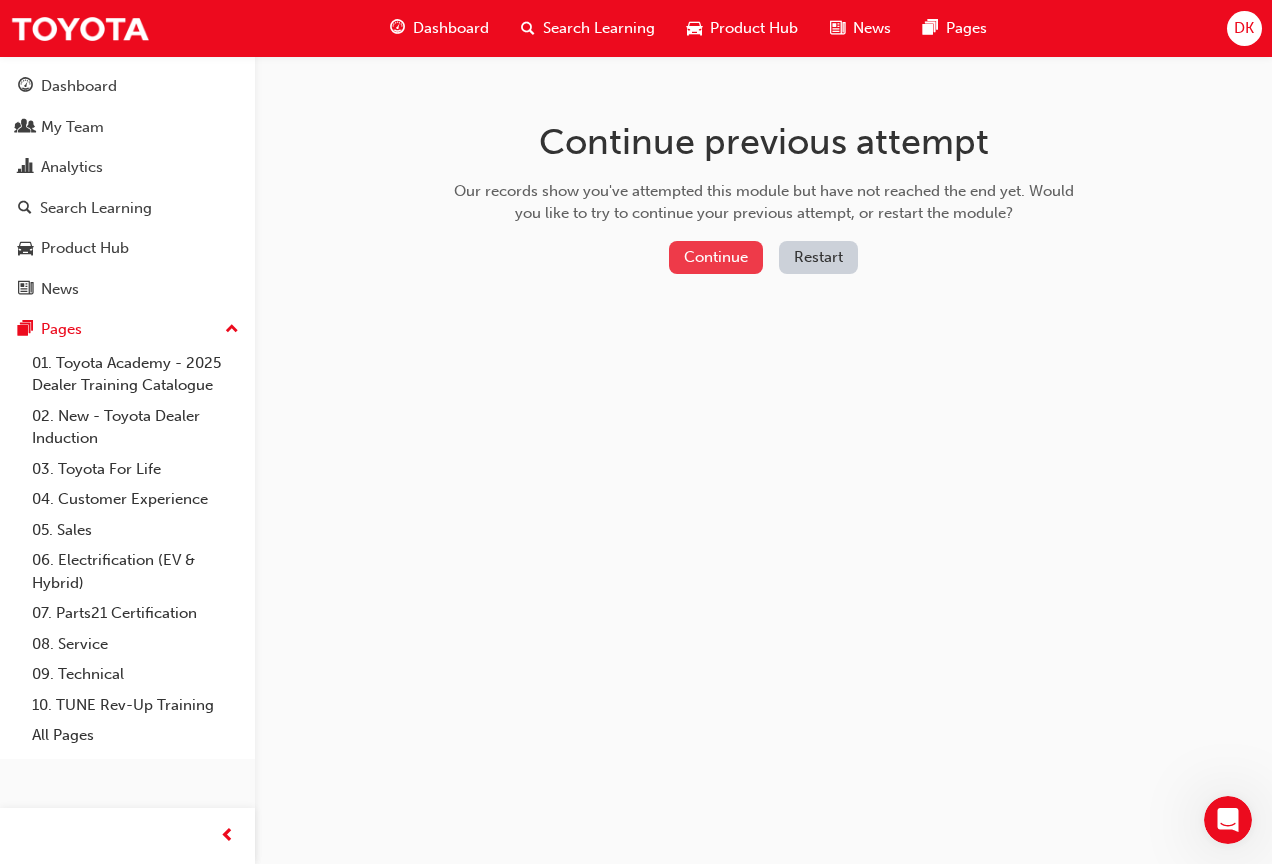 click on "Continue" at bounding box center [716, 257] 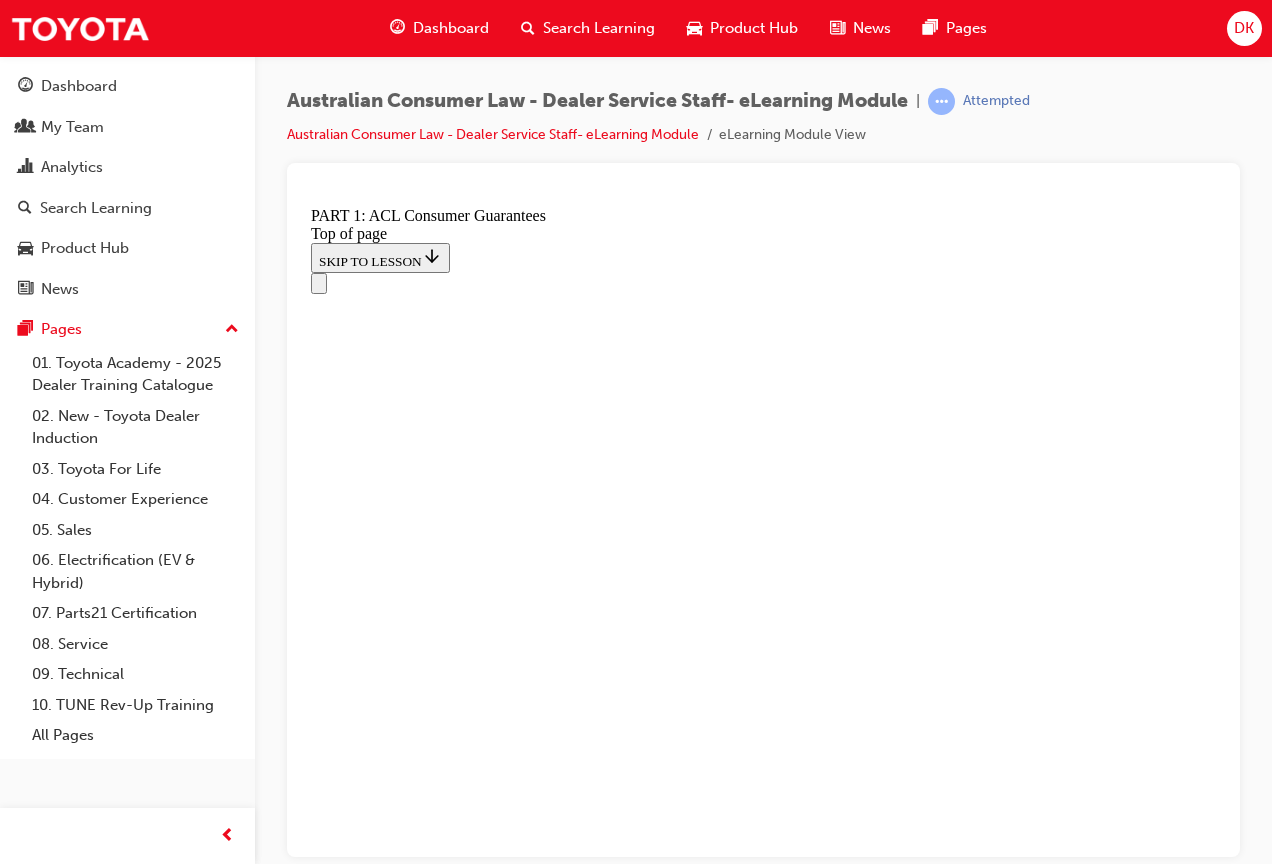 scroll, scrollTop: 0, scrollLeft: 0, axis: both 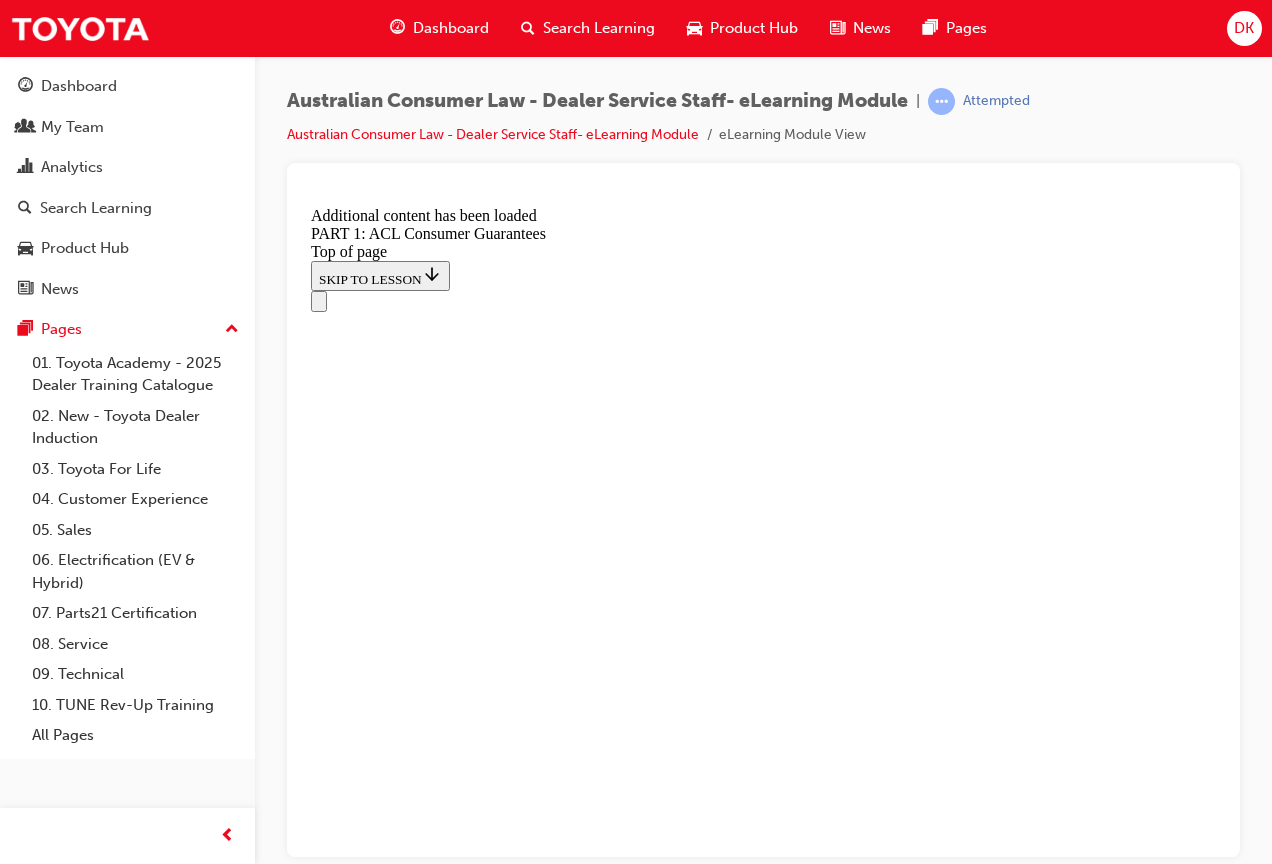 click on "START" at bounding box center [339, 10831] 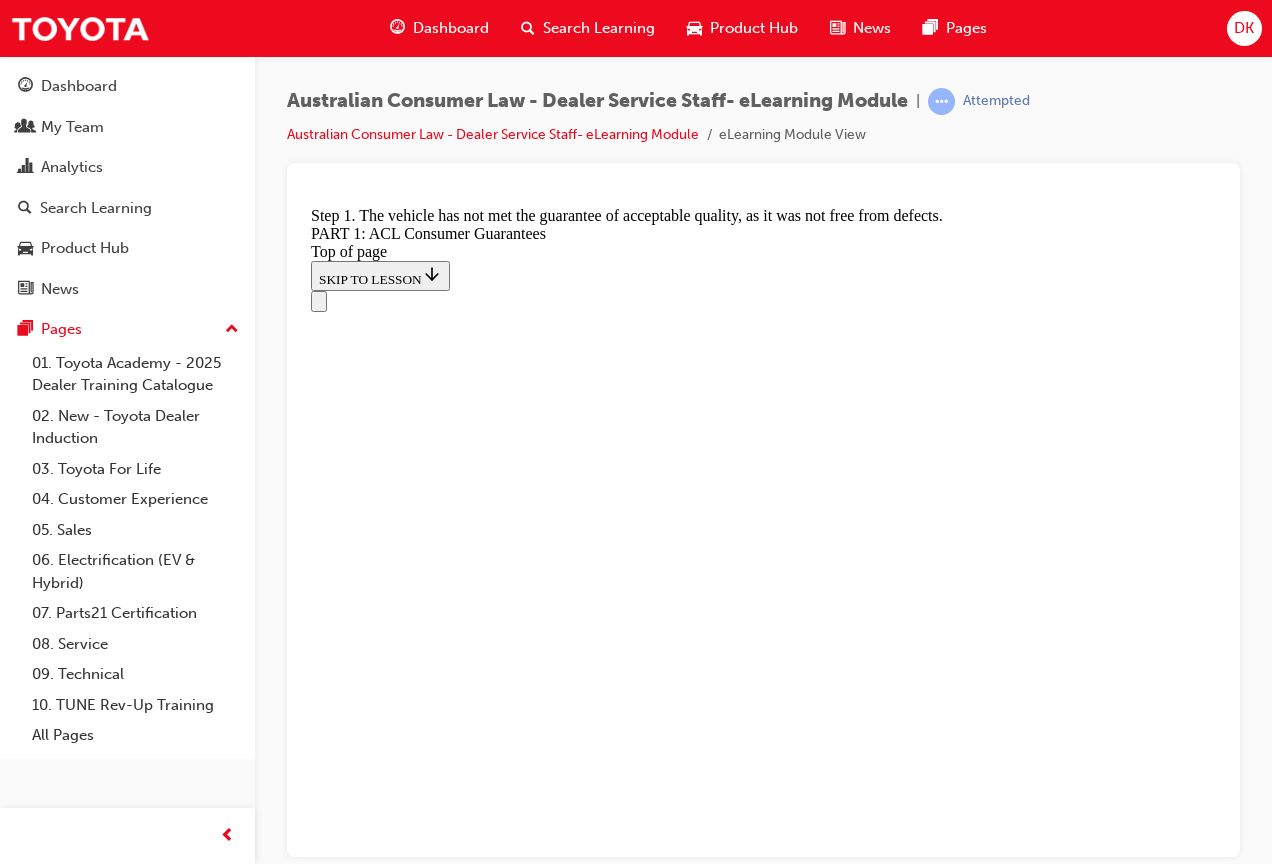 click on "2" at bounding box center [362, 11033] 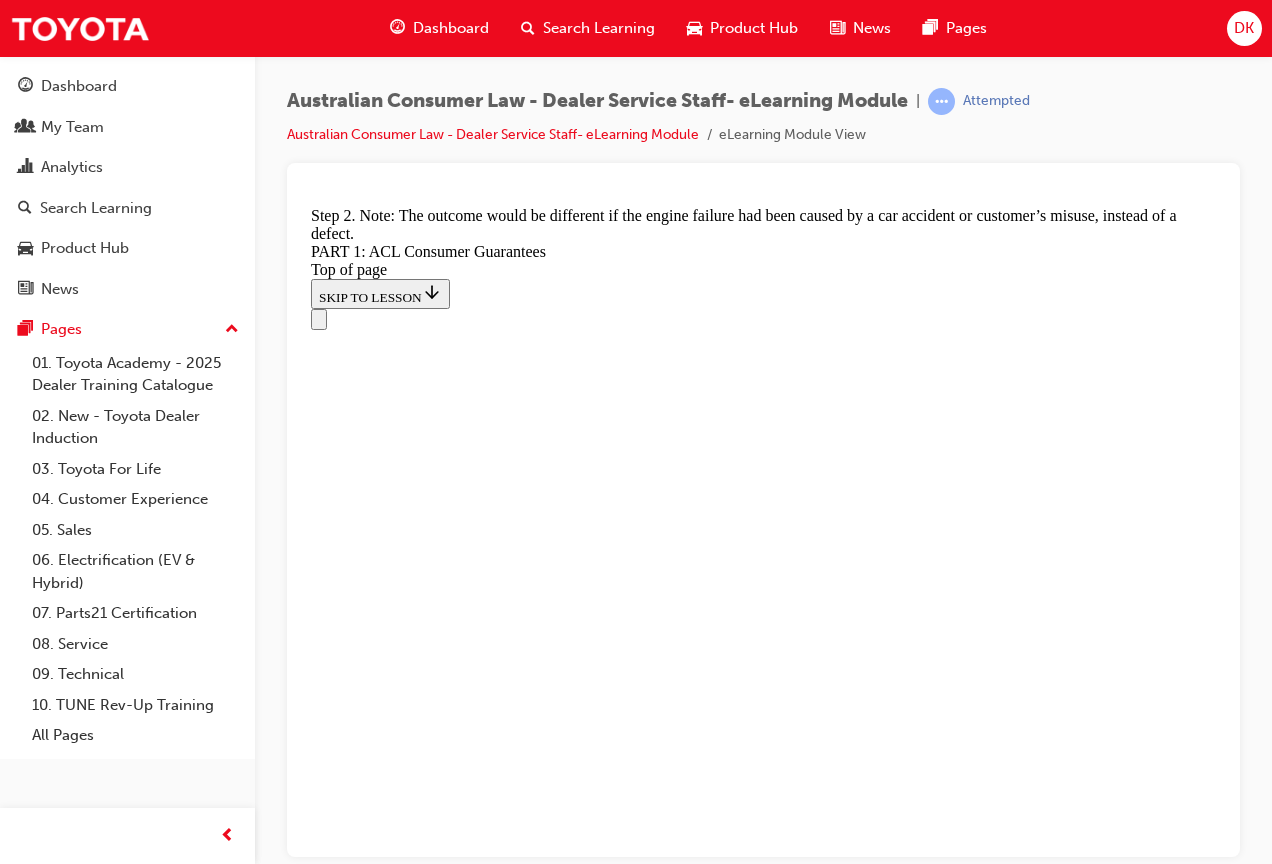 scroll, scrollTop: 3957, scrollLeft: 0, axis: vertical 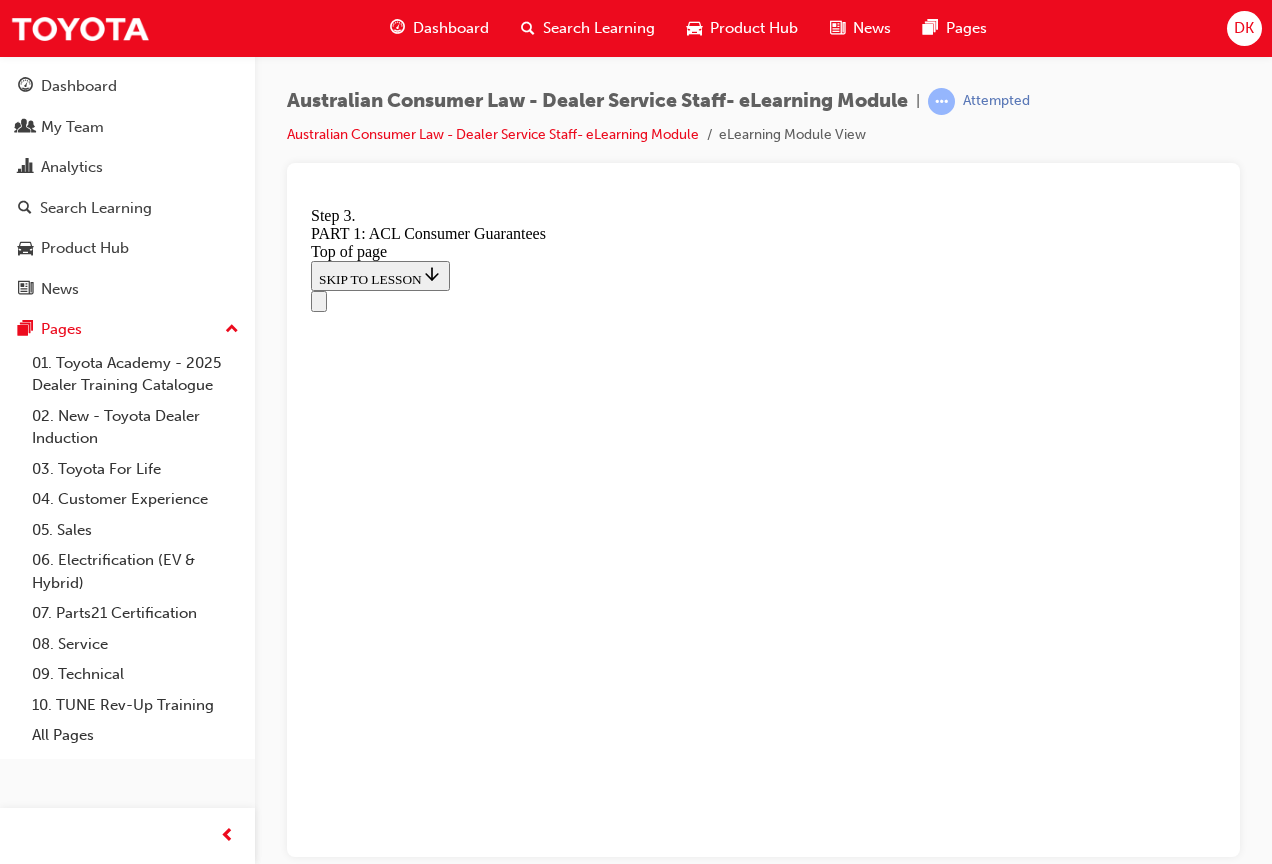 click on "CONTINUE" at bounding box center [353, 11168] 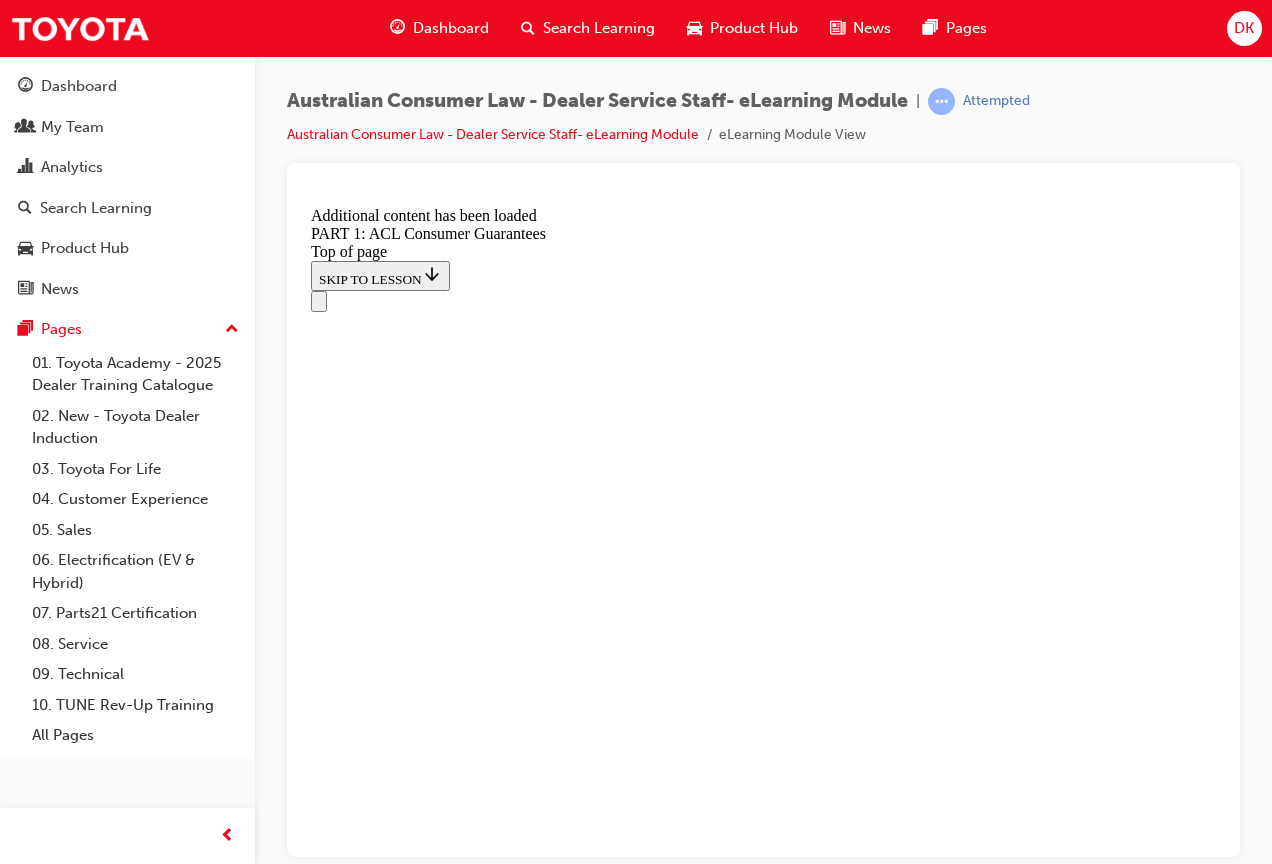 scroll, scrollTop: 5103, scrollLeft: 0, axis: vertical 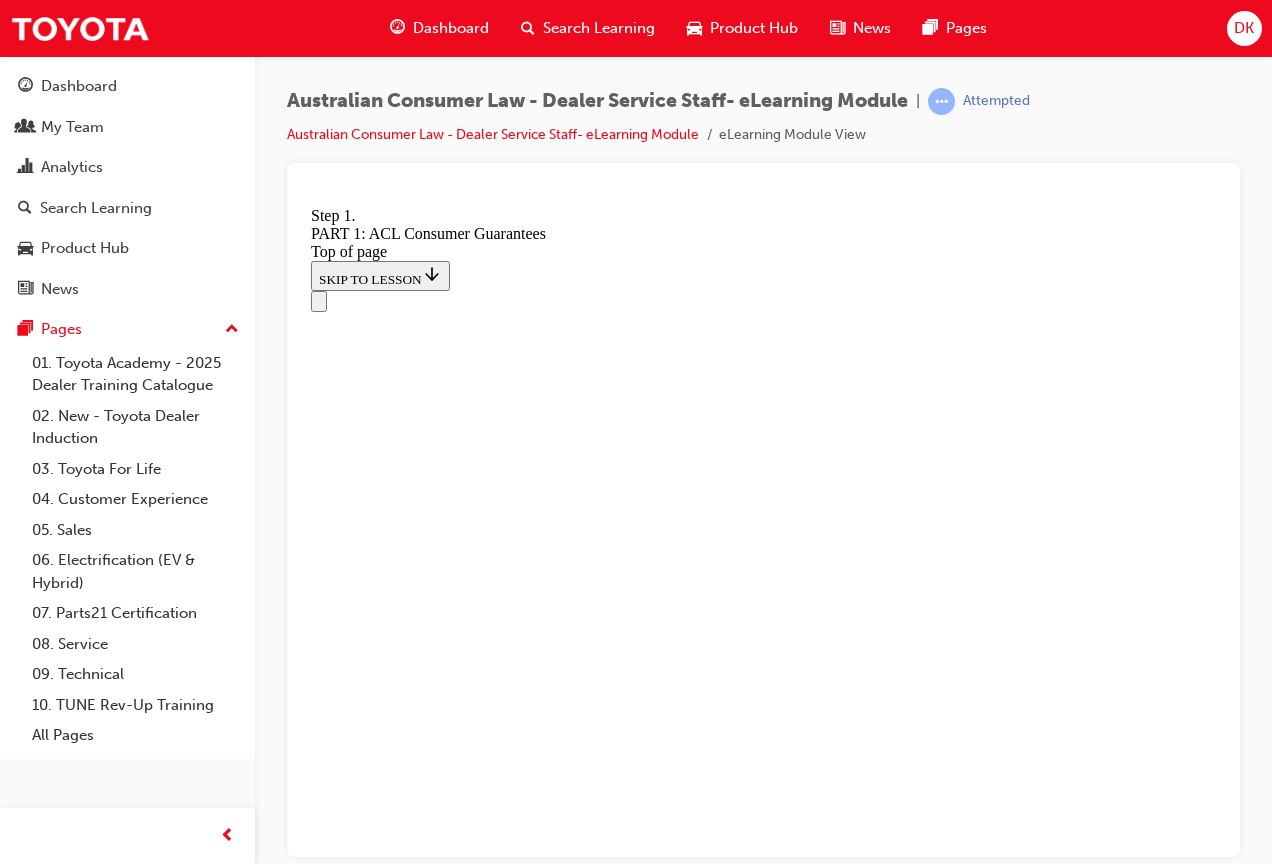 click on "2" at bounding box center [362, 14533] 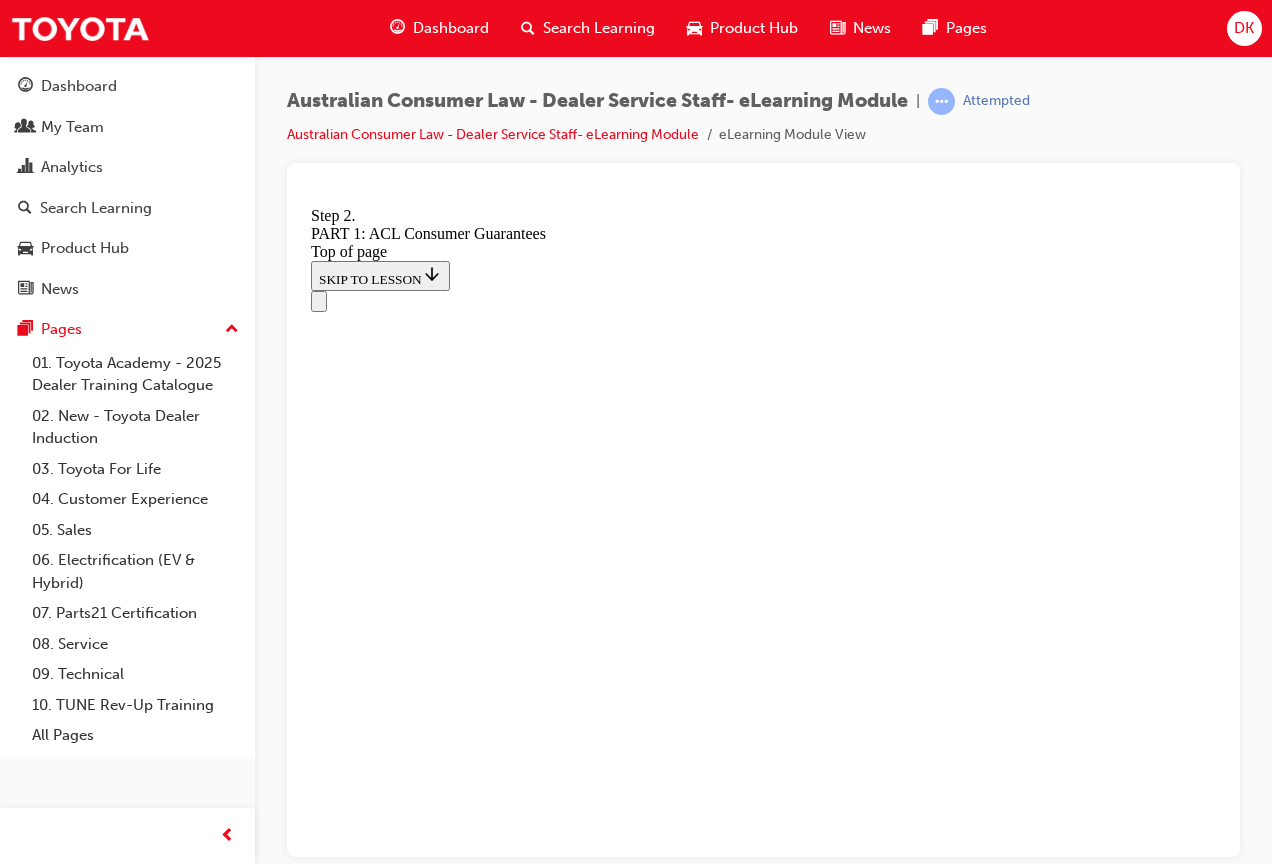 click on "3" at bounding box center (362, 14740) 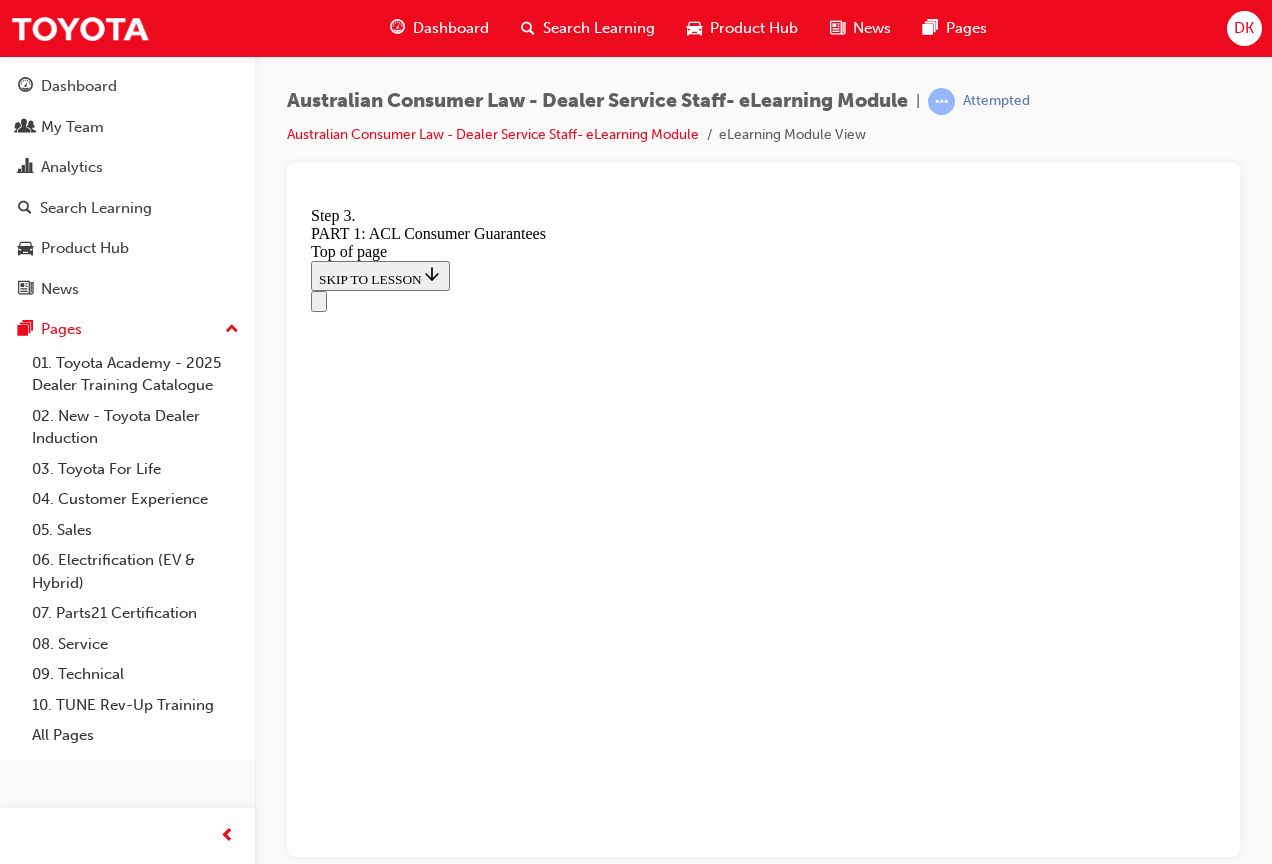 scroll, scrollTop: 9799, scrollLeft: 0, axis: vertical 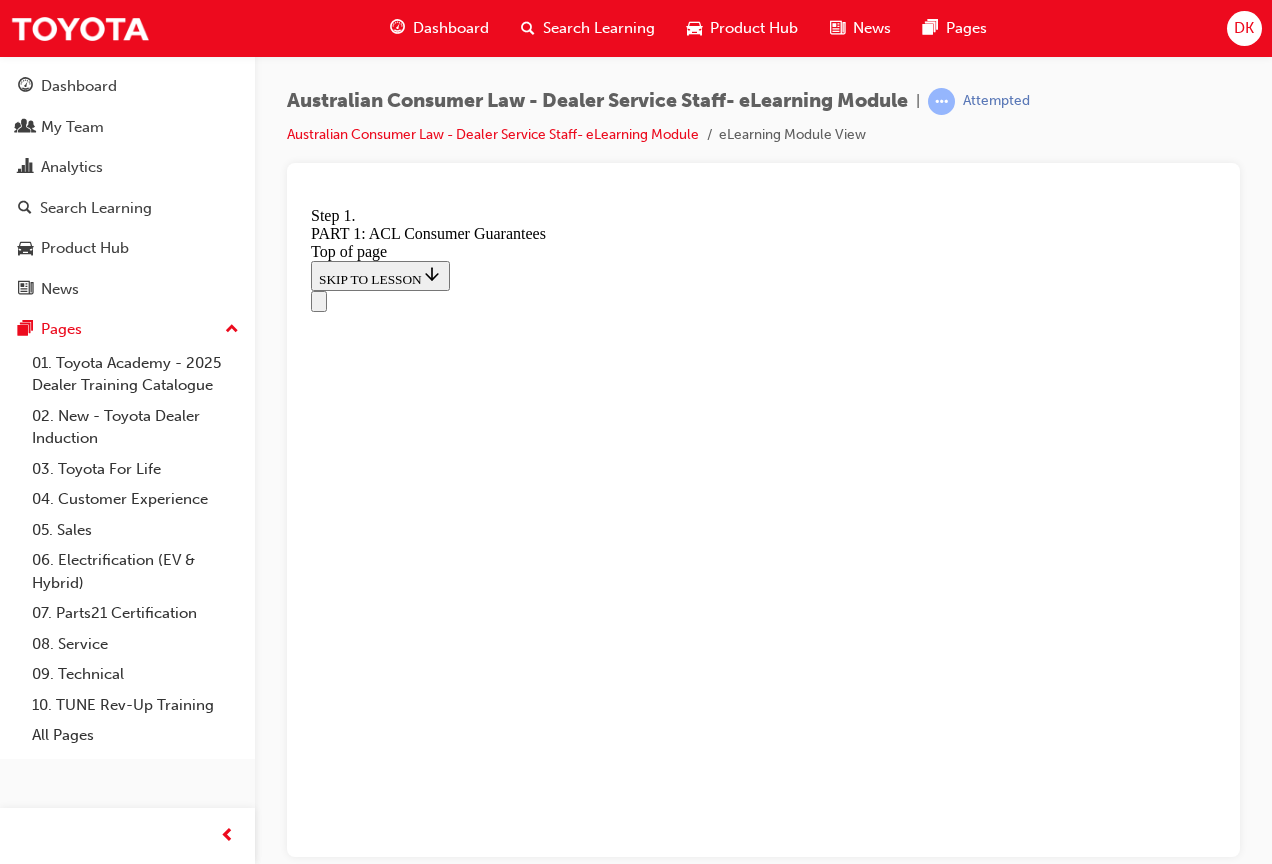 click on "2" at bounding box center [362, 15324] 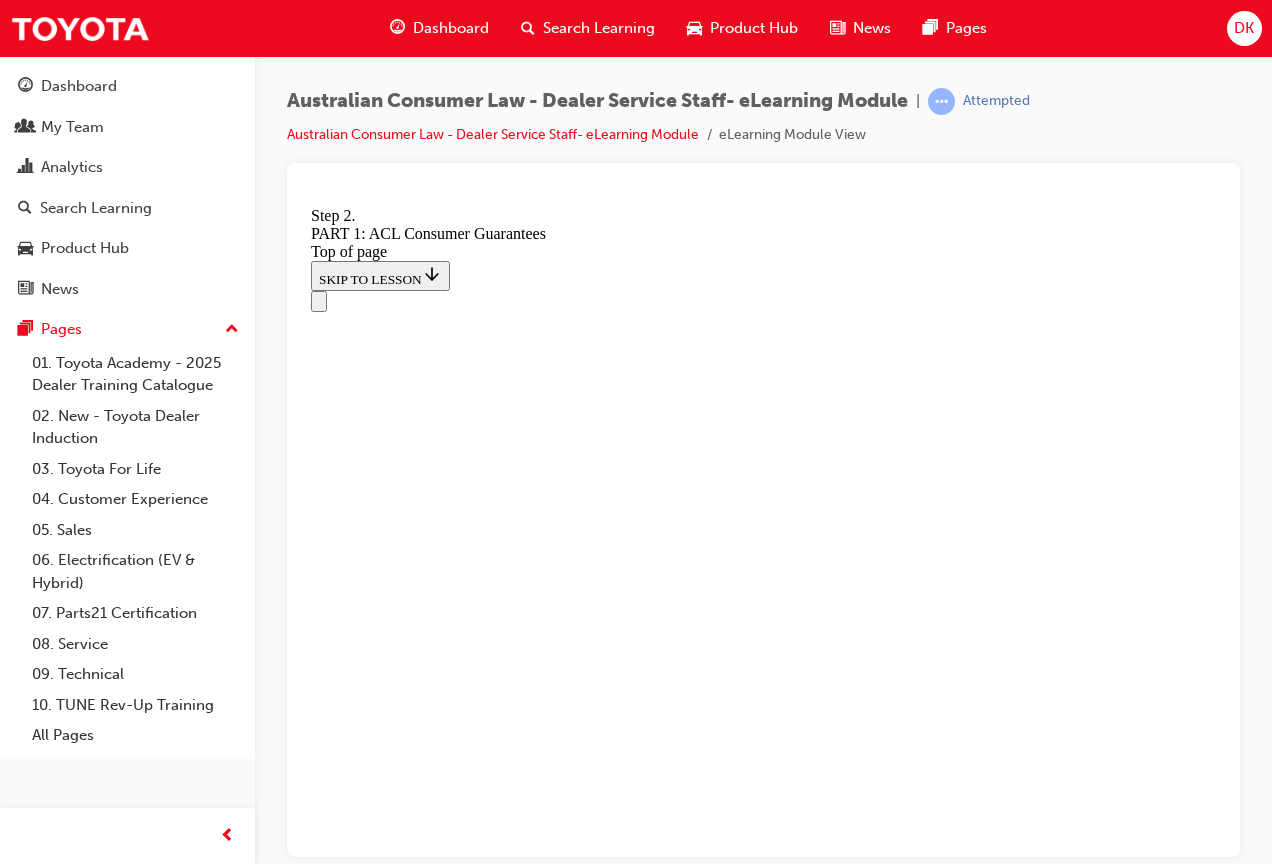 click on "3" at bounding box center [362, 15559] 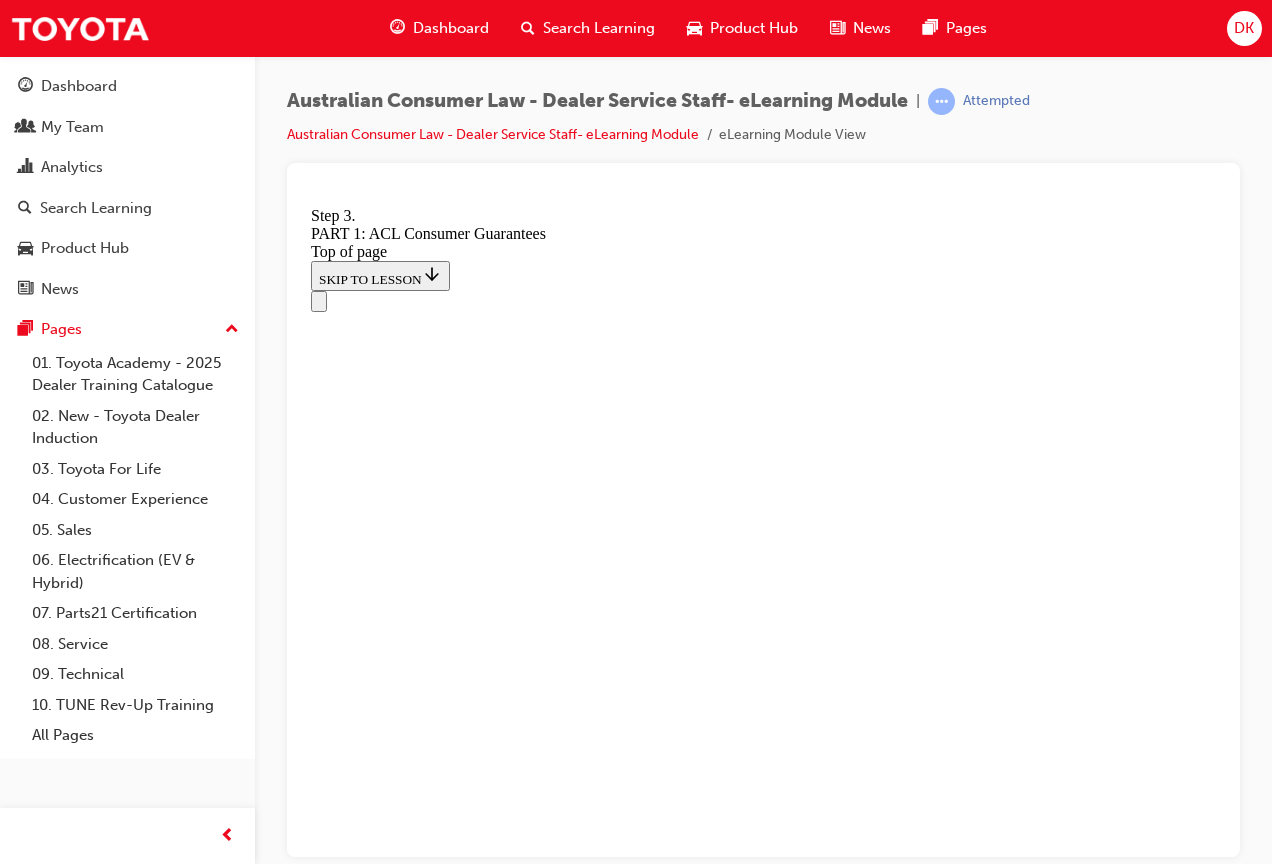 click on "4" at bounding box center (362, 15794) 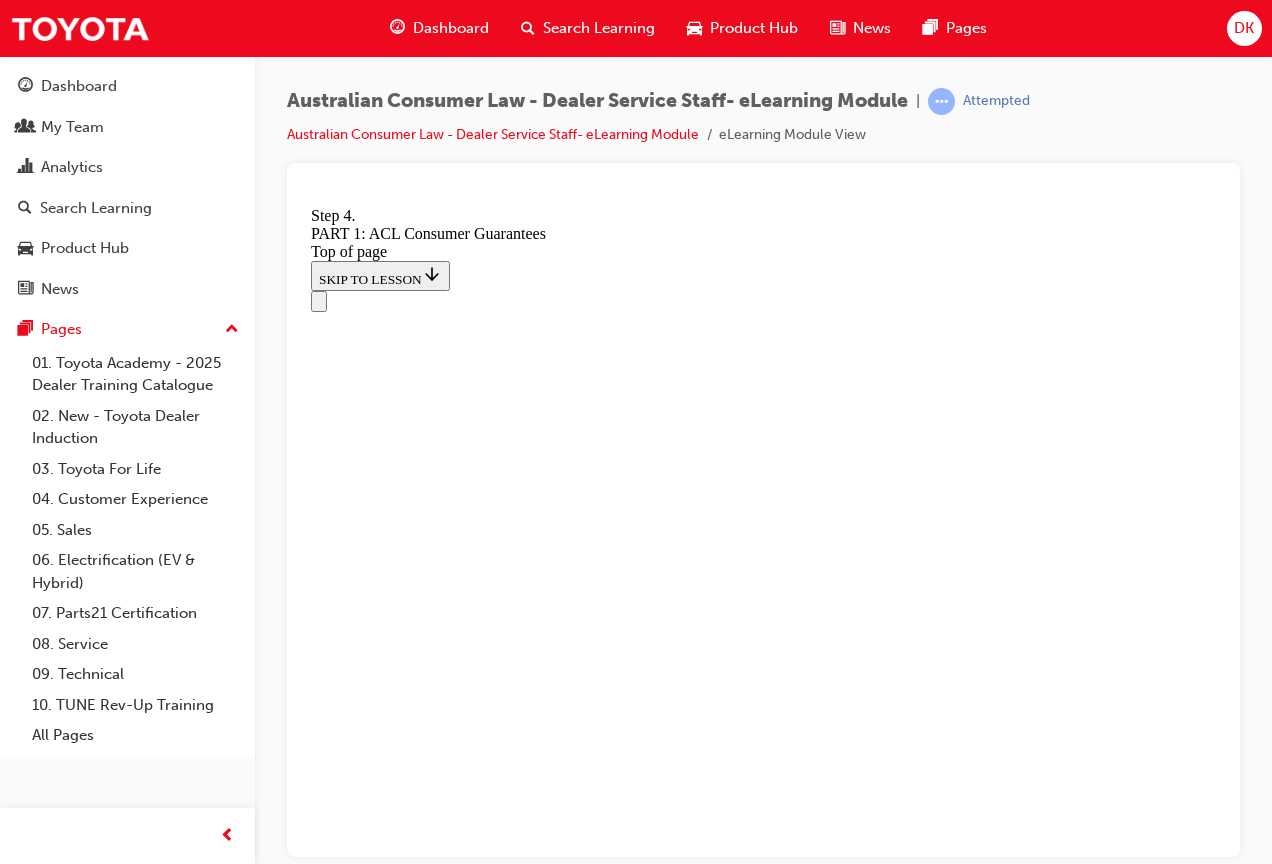 click on "5" at bounding box center (362, 16046) 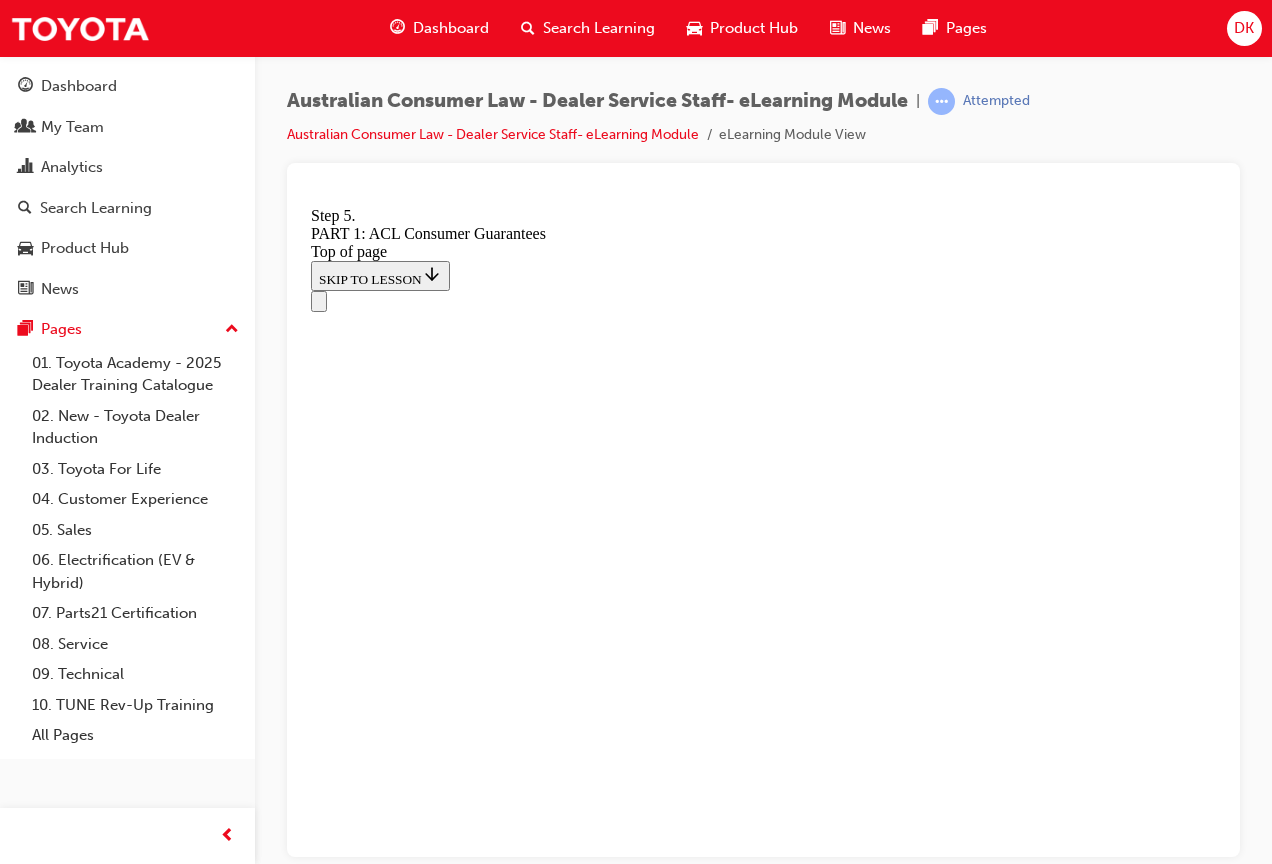 scroll, scrollTop: 11487, scrollLeft: 0, axis: vertical 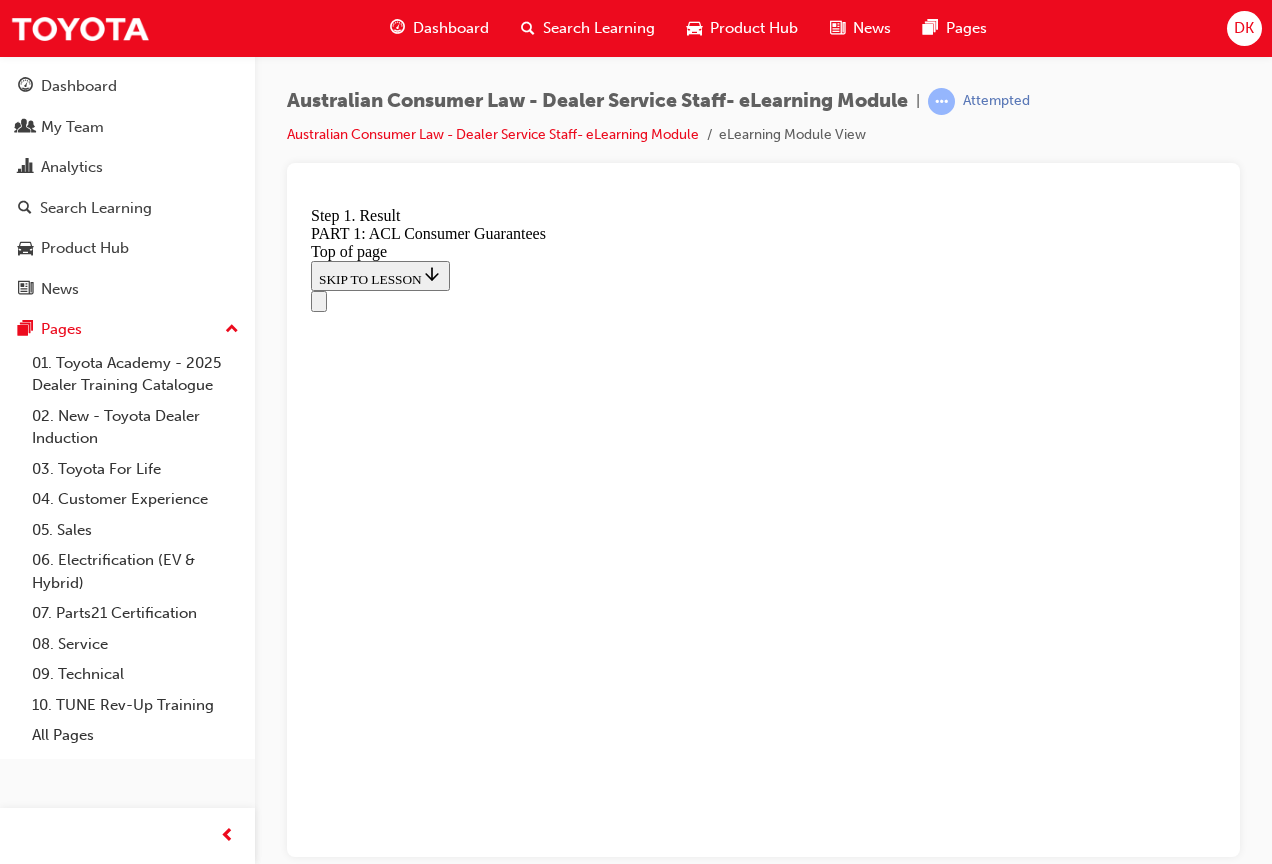 click on "START" at bounding box center [339, 16945] 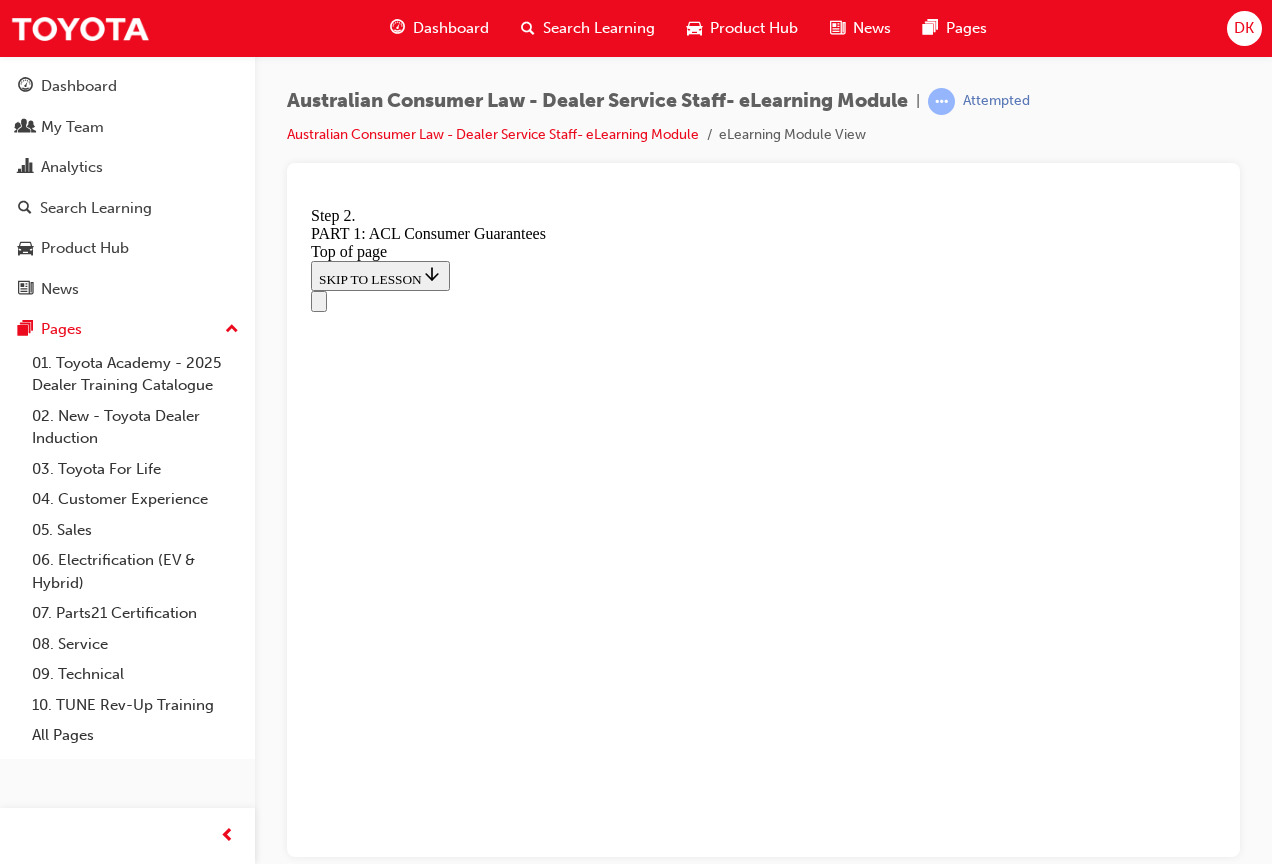 scroll, scrollTop: 13663, scrollLeft: 0, axis: vertical 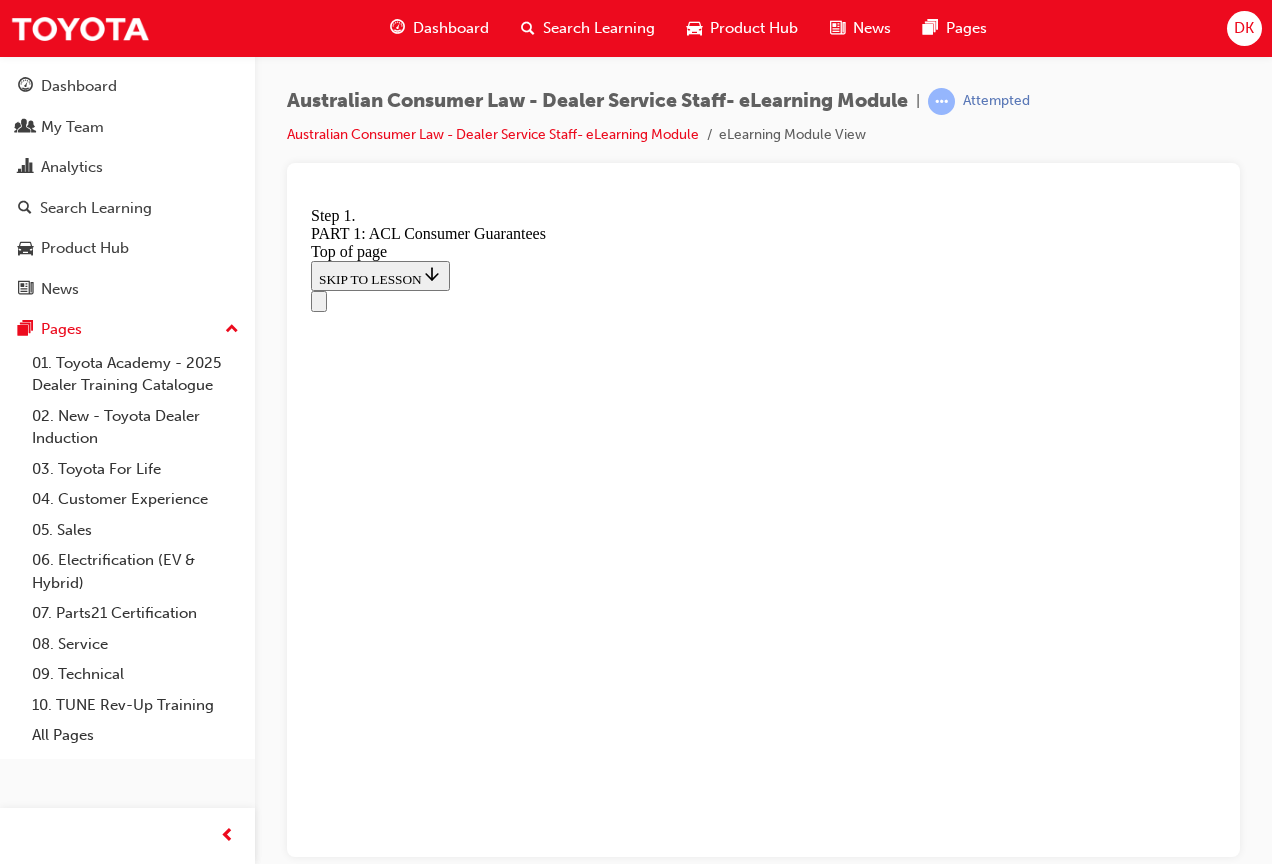 click on "2" at bounding box center (362, 18078) 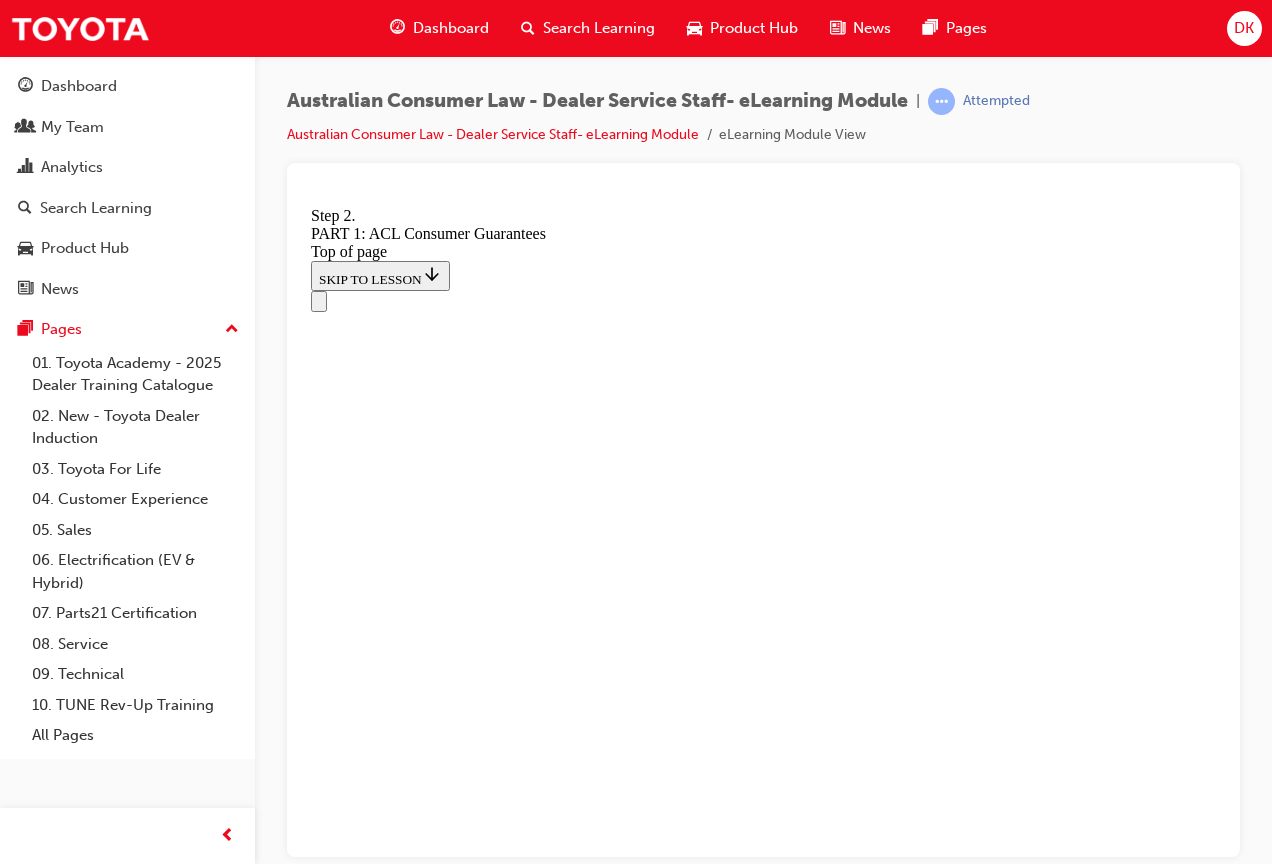 click on "3" at bounding box center (362, 18319) 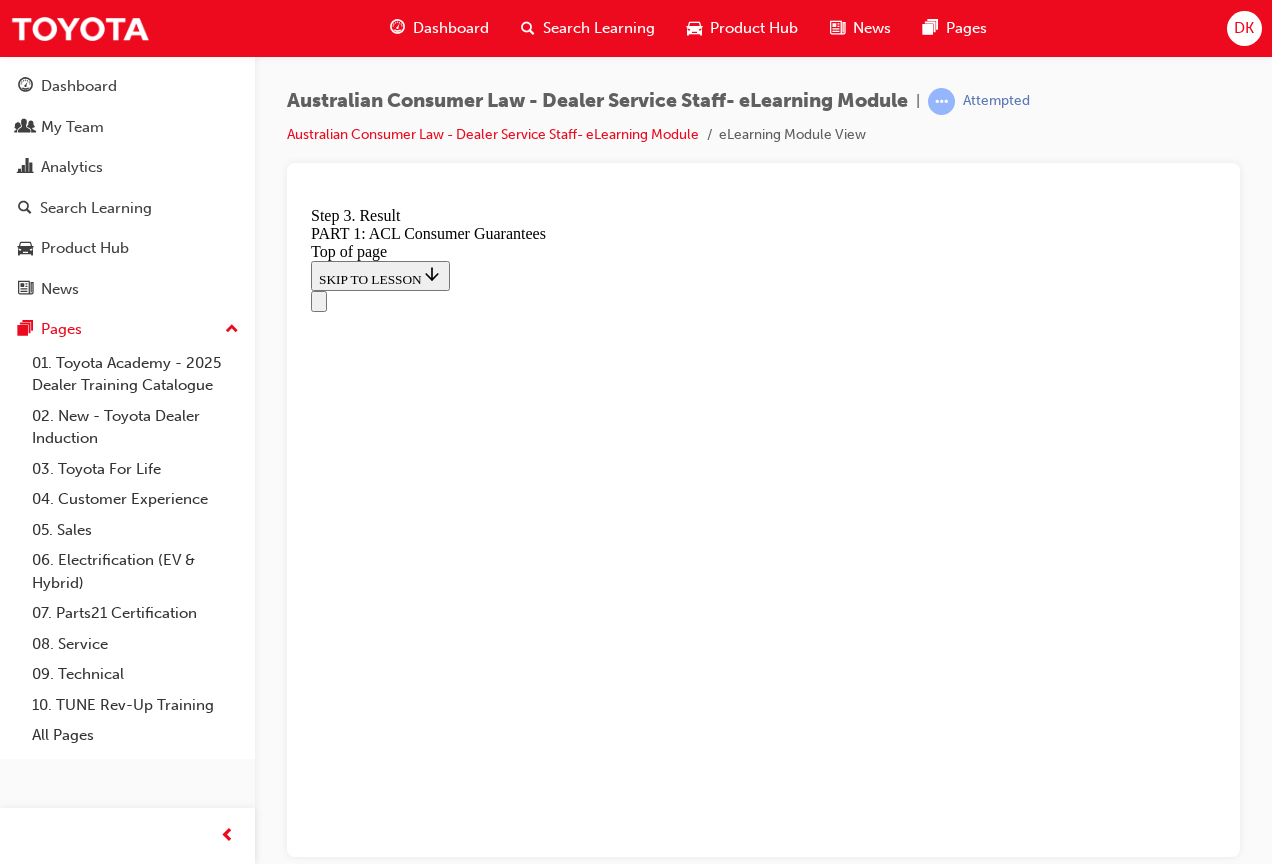 scroll, scrollTop: 15543, scrollLeft: 0, axis: vertical 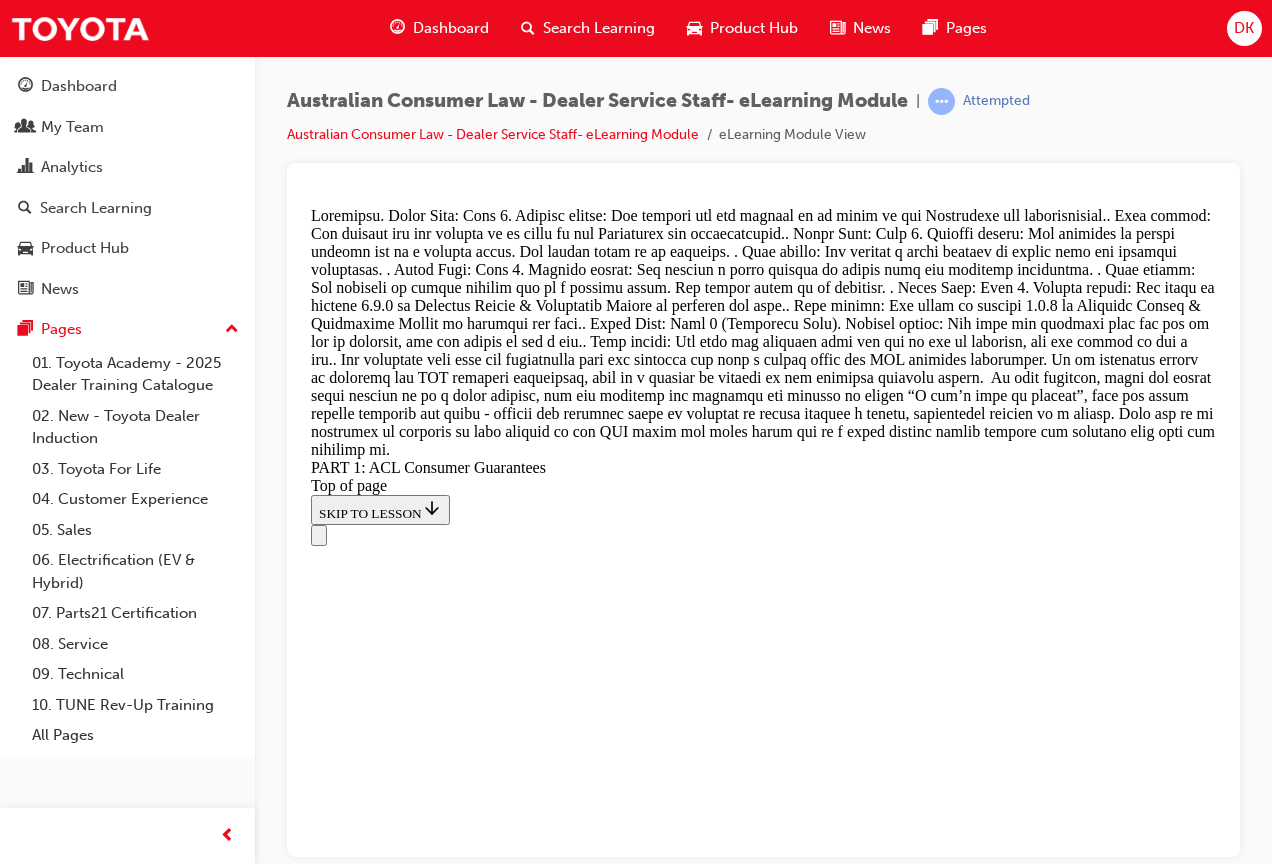 drag, startPoint x: 644, startPoint y: 537, endPoint x: 645, endPoint y: 620, distance: 83.00603 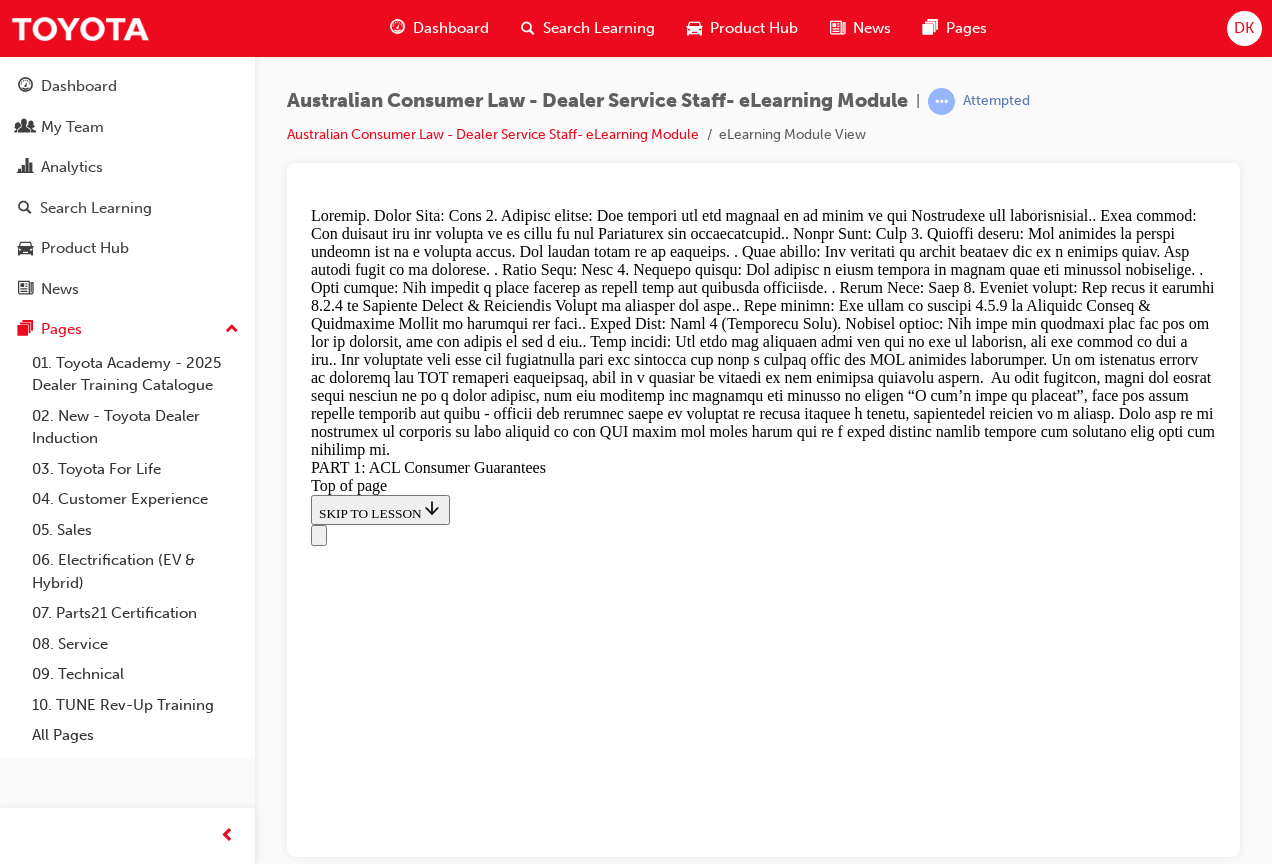 scroll, scrollTop: 21495, scrollLeft: 0, axis: vertical 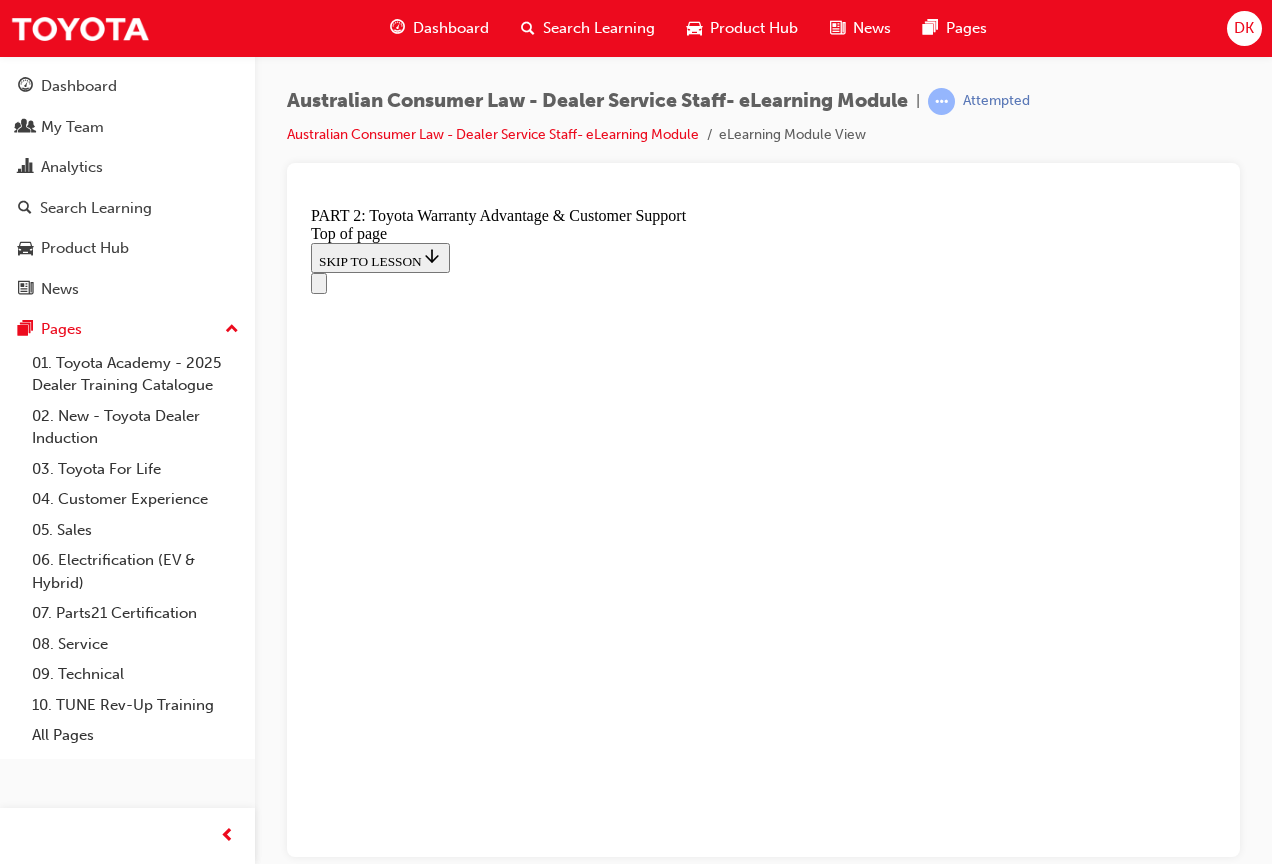 click on "CONTINUE" at bounding box center [354, 9469] 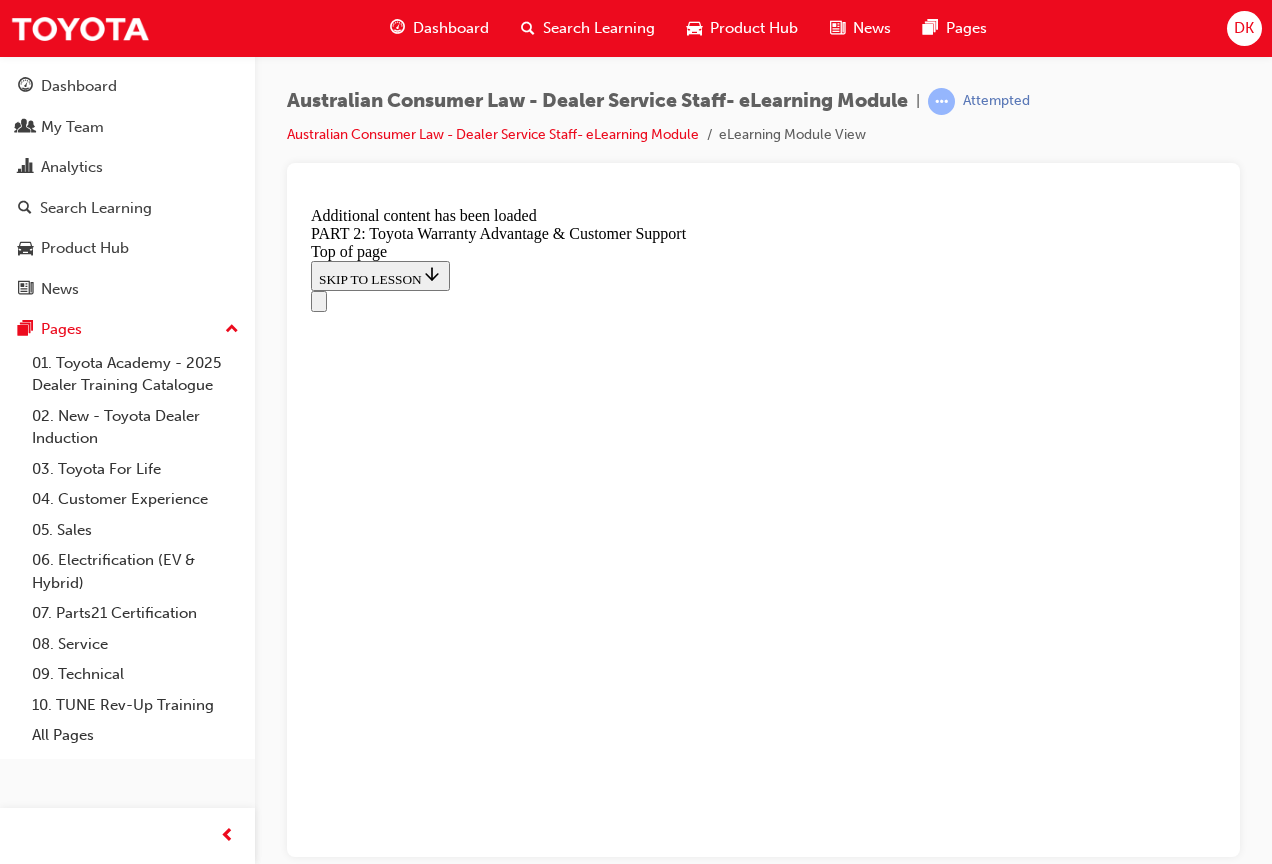 scroll, scrollTop: 2104, scrollLeft: 0, axis: vertical 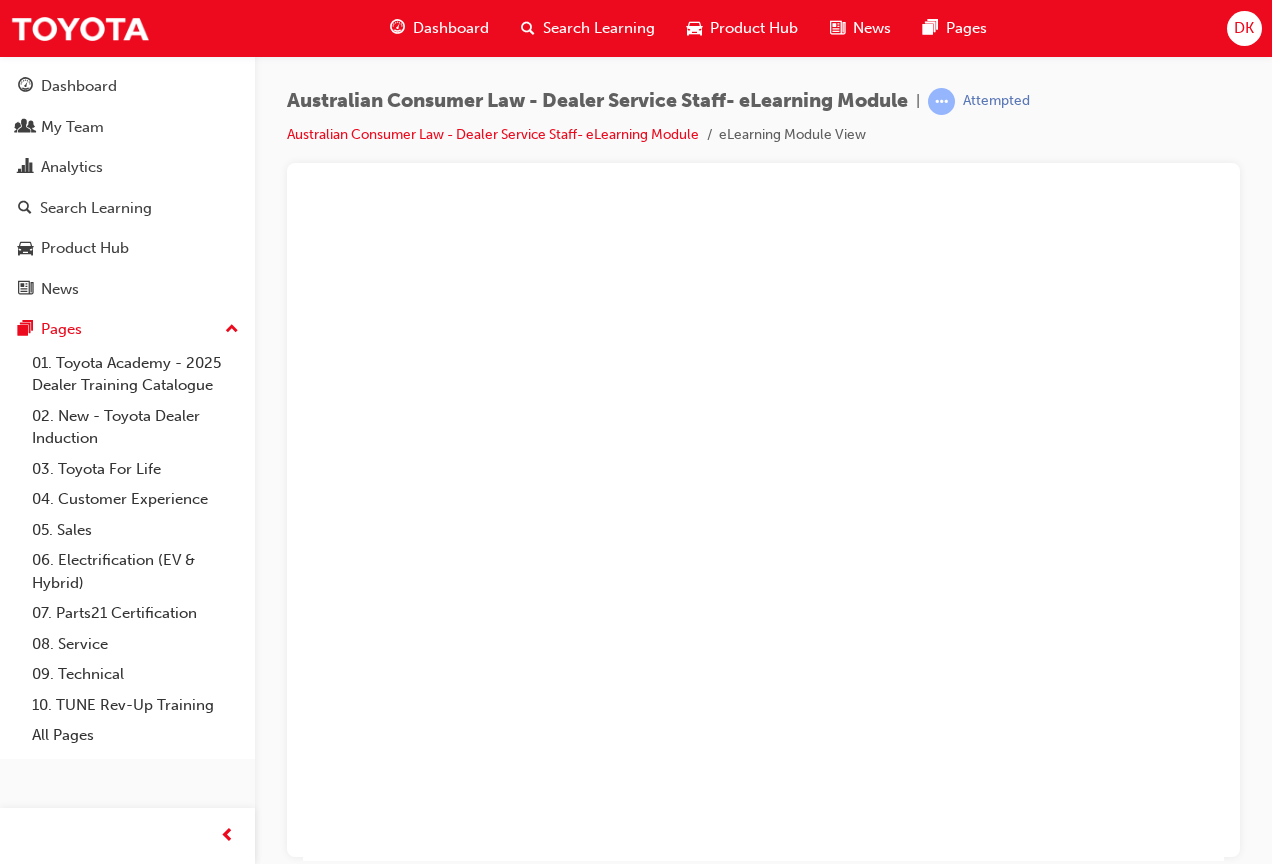 click at bounding box center [763, 529] 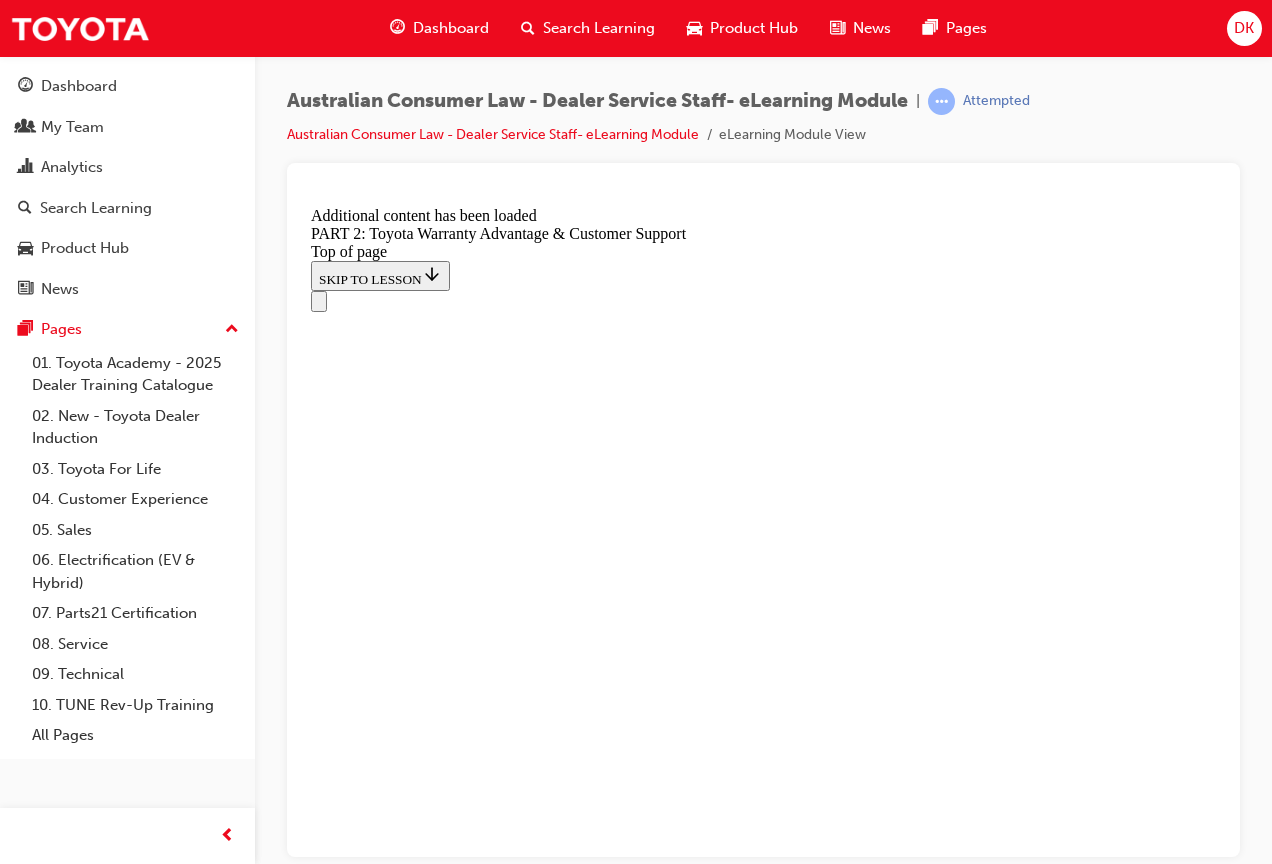 click at bounding box center [311, 10128] 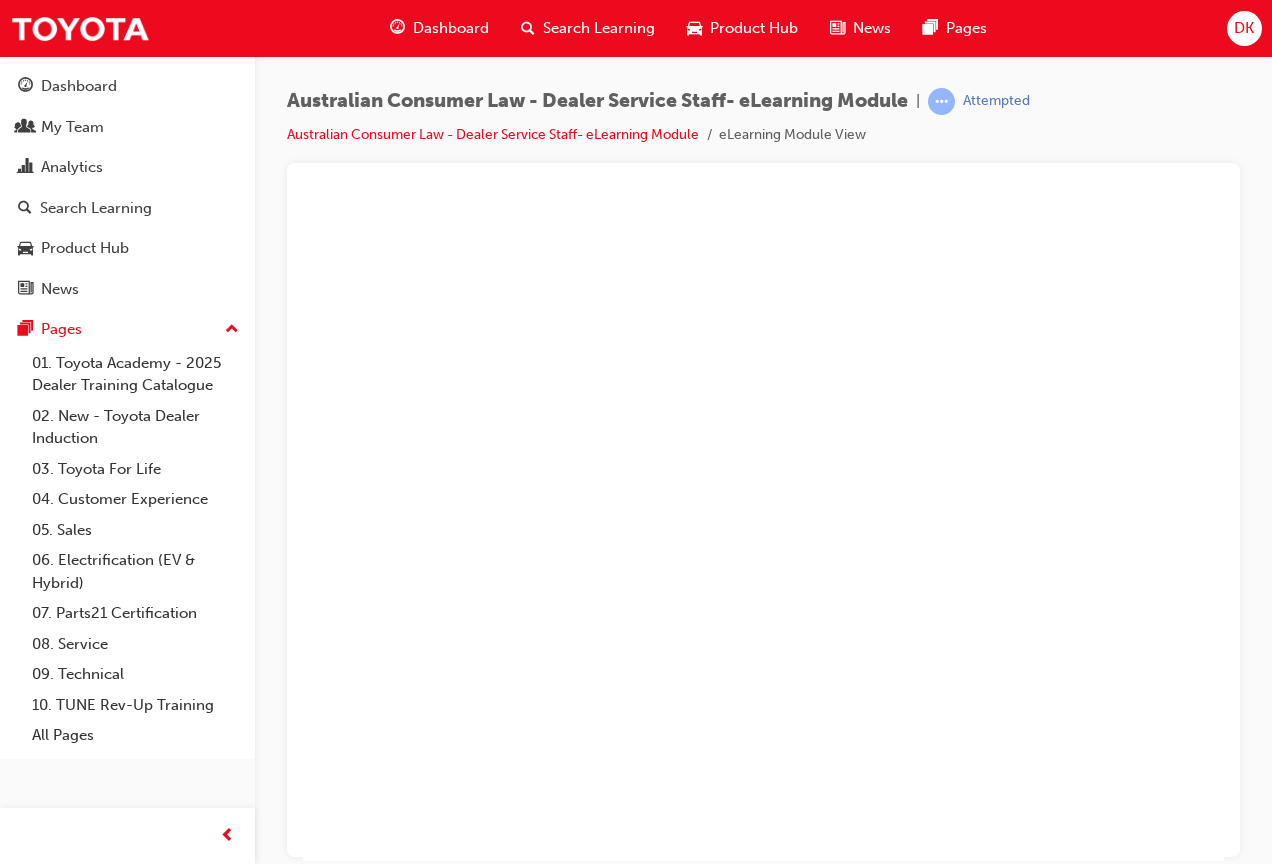 click at bounding box center (763, 529) 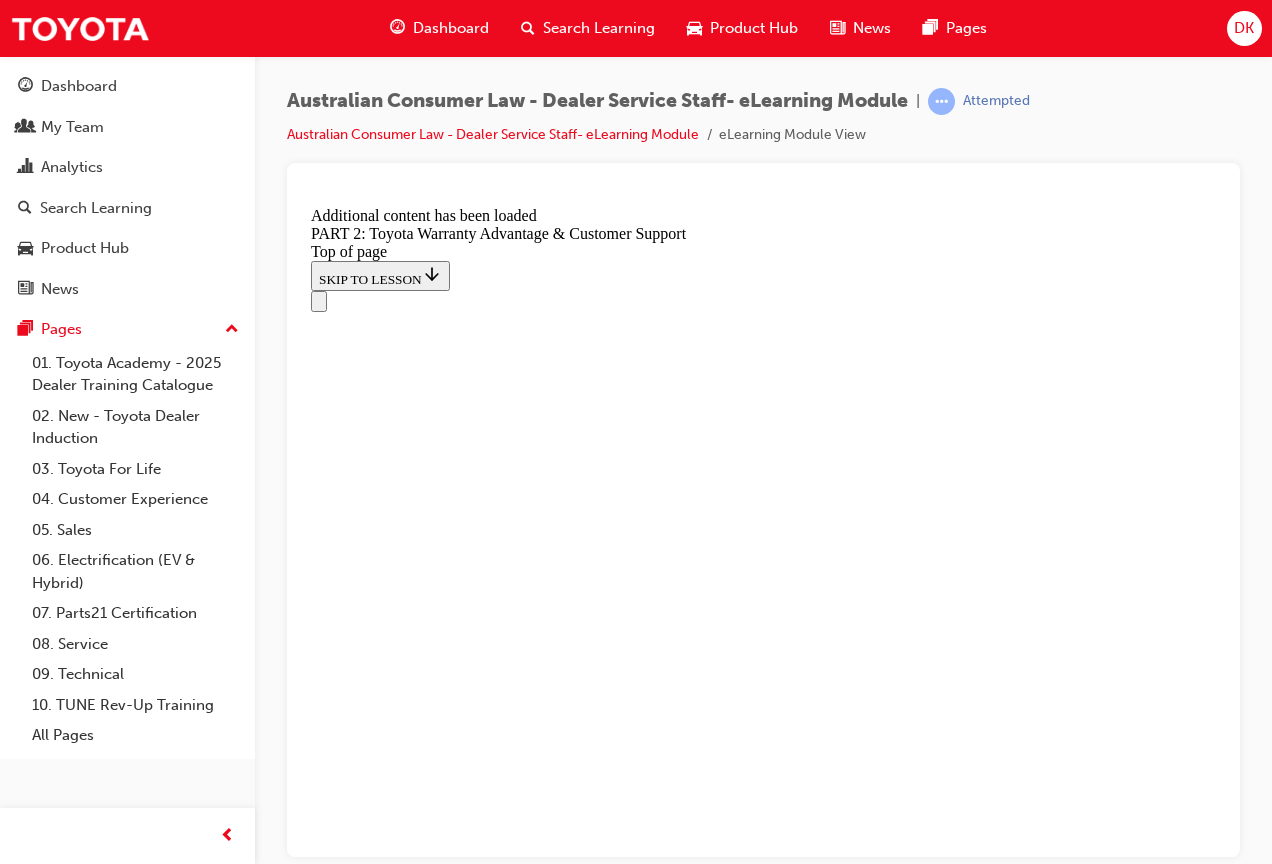 scroll, scrollTop: 3724, scrollLeft: 0, axis: vertical 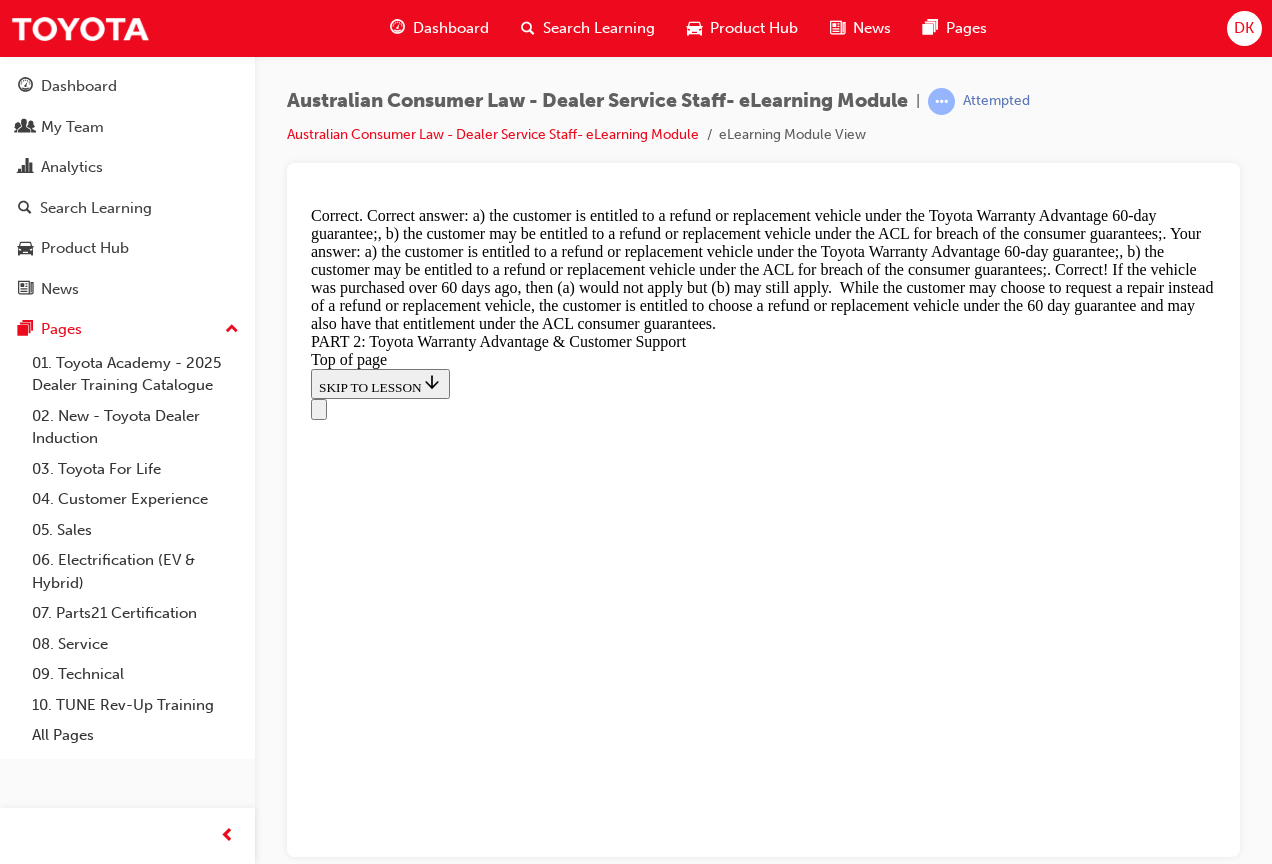 click on "Complete the content above before moving on." at bounding box center (444, 16126) 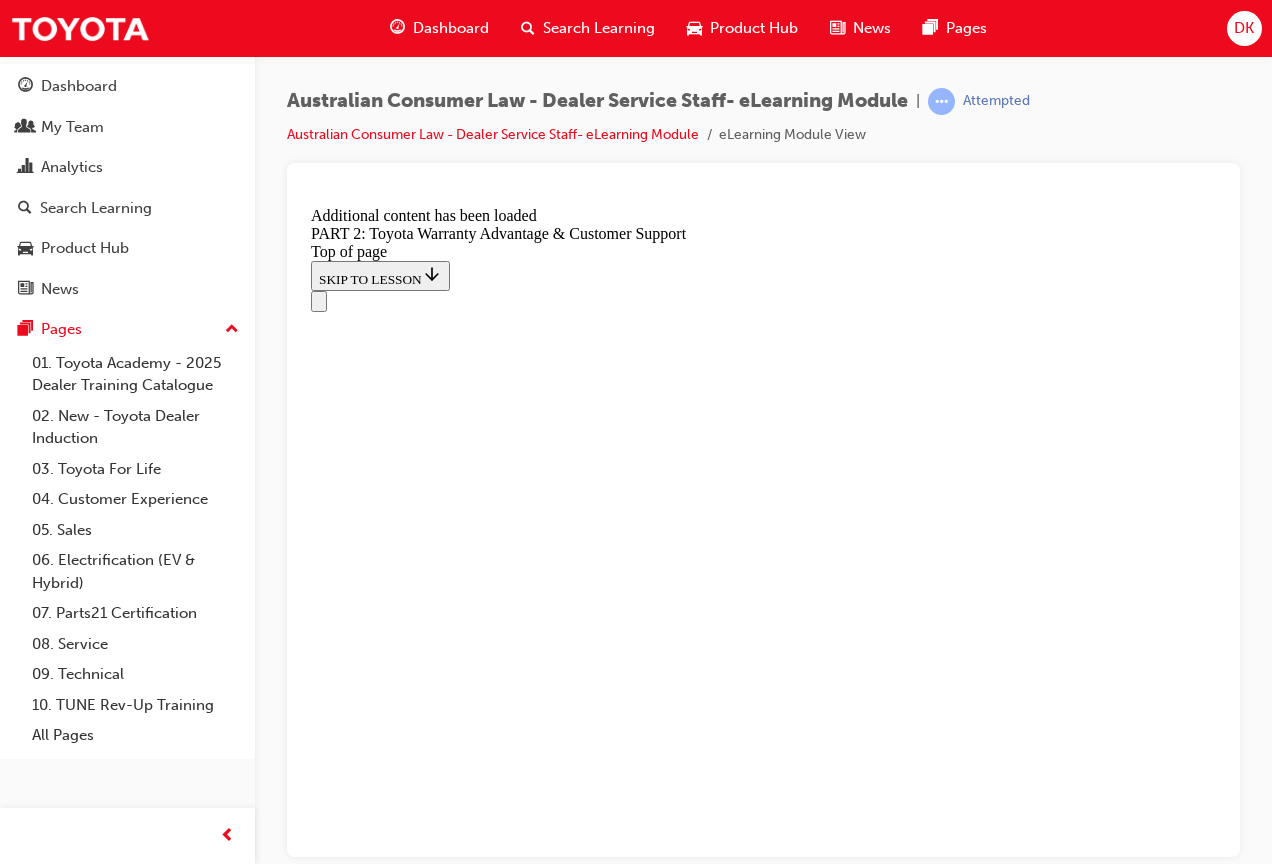 scroll, scrollTop: 8605, scrollLeft: 0, axis: vertical 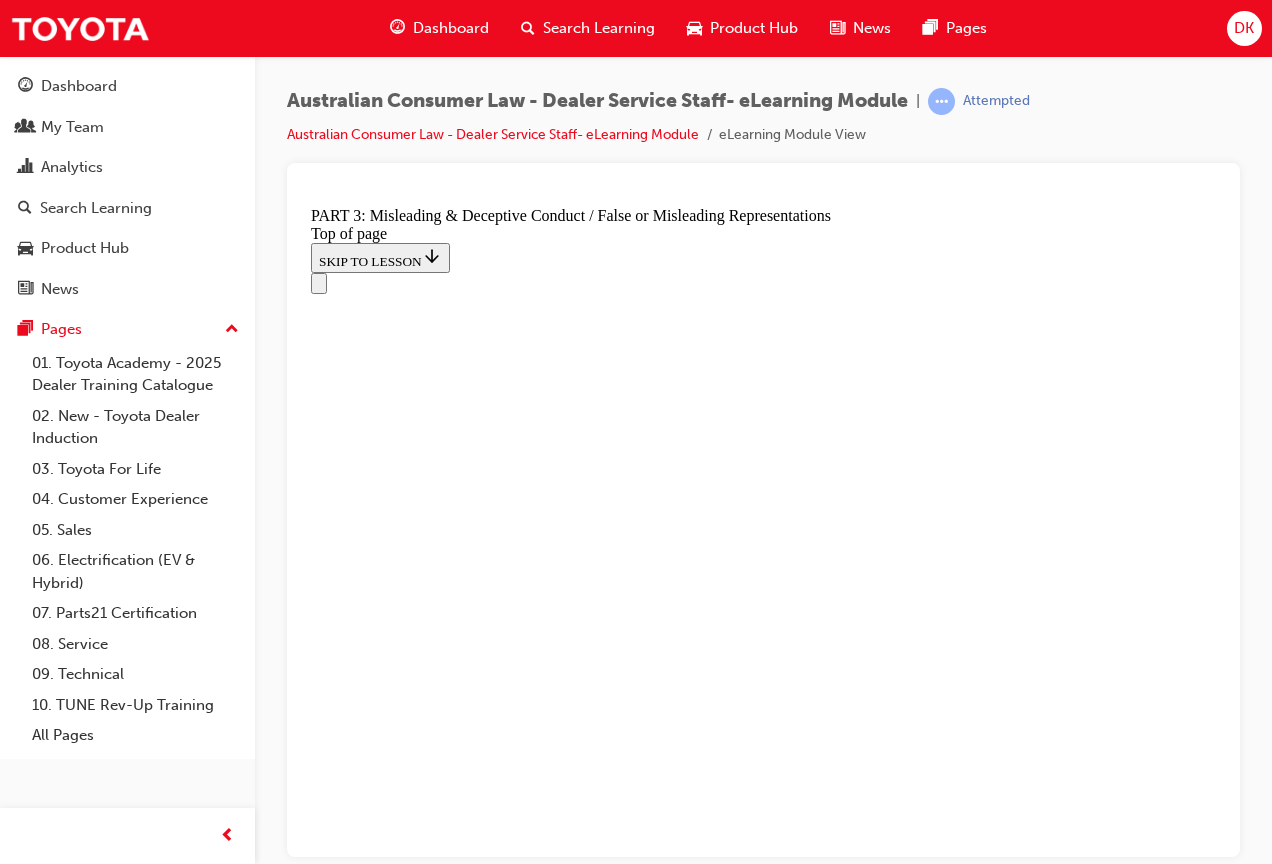 click on "CONTINUE" at bounding box center (354, 9415) 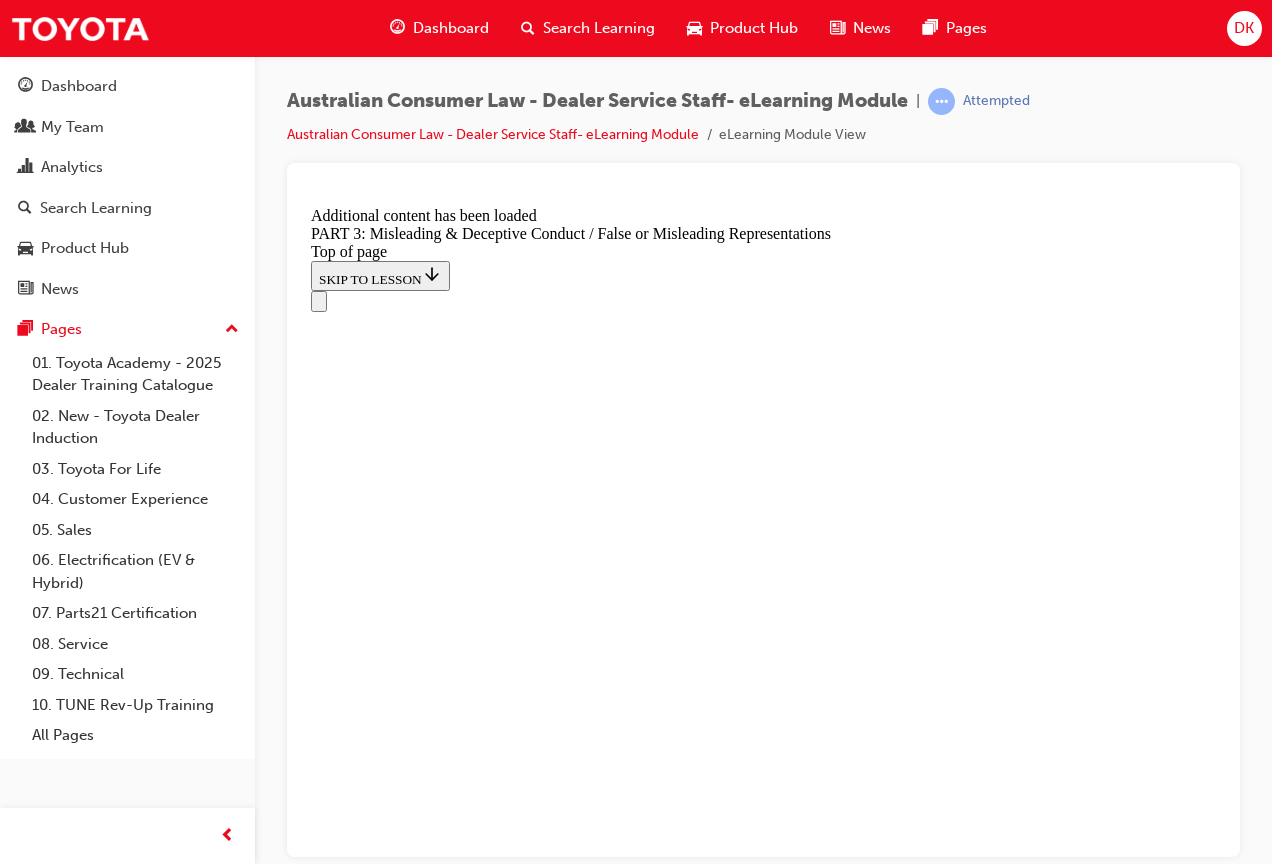 scroll, scrollTop: 4687, scrollLeft: 0, axis: vertical 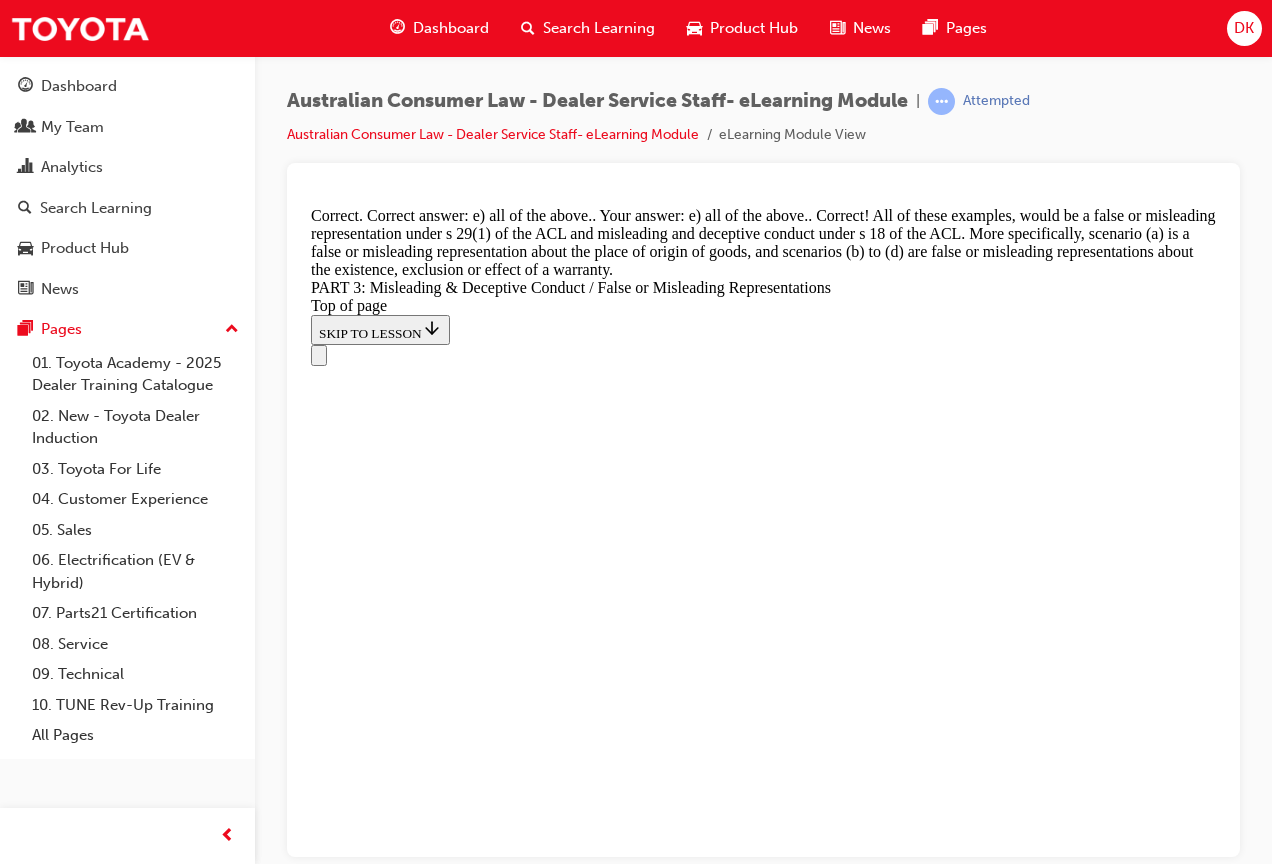 click on "Complete the content above before moving on." at bounding box center (444, 19576) 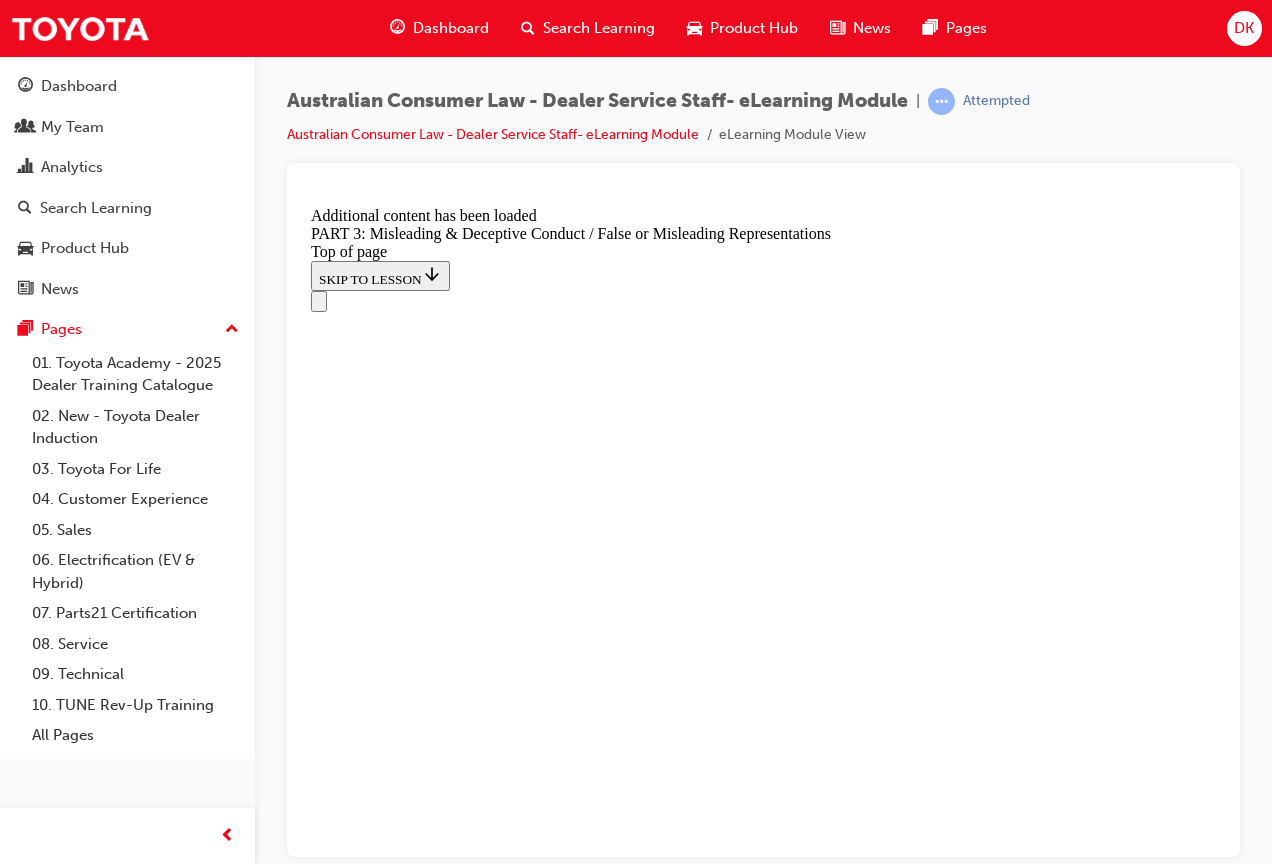 scroll, scrollTop: 5955, scrollLeft: 0, axis: vertical 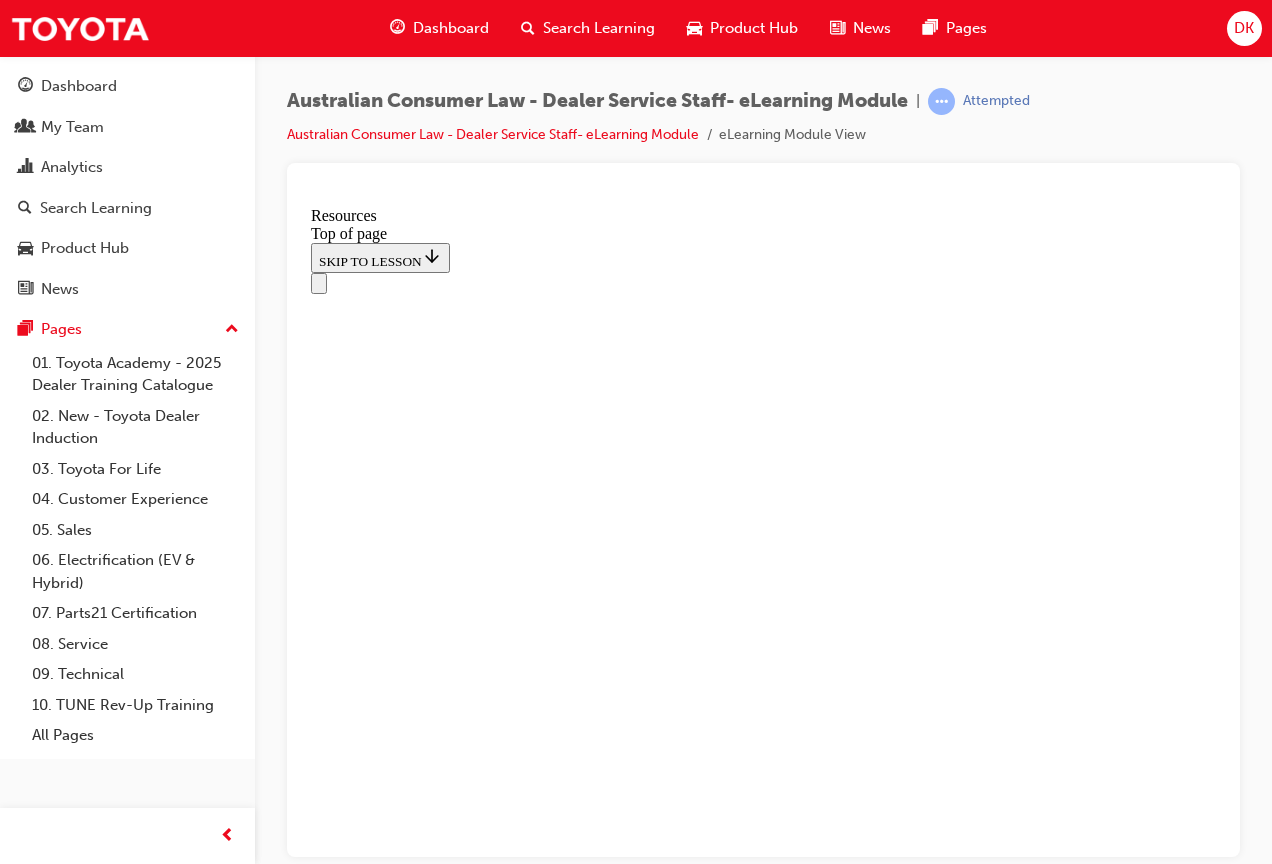 click on "CONTINUE" at bounding box center [353, 9344] 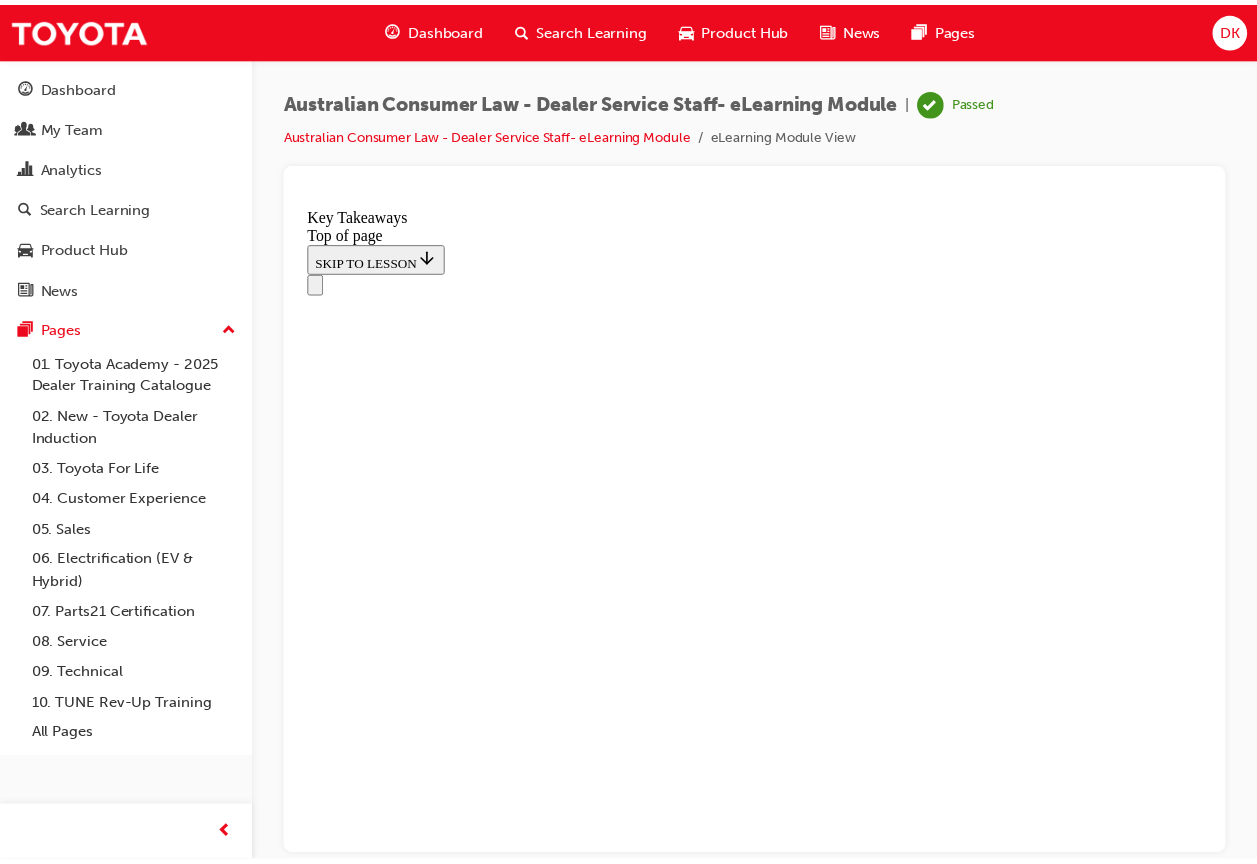 scroll, scrollTop: 0, scrollLeft: 0, axis: both 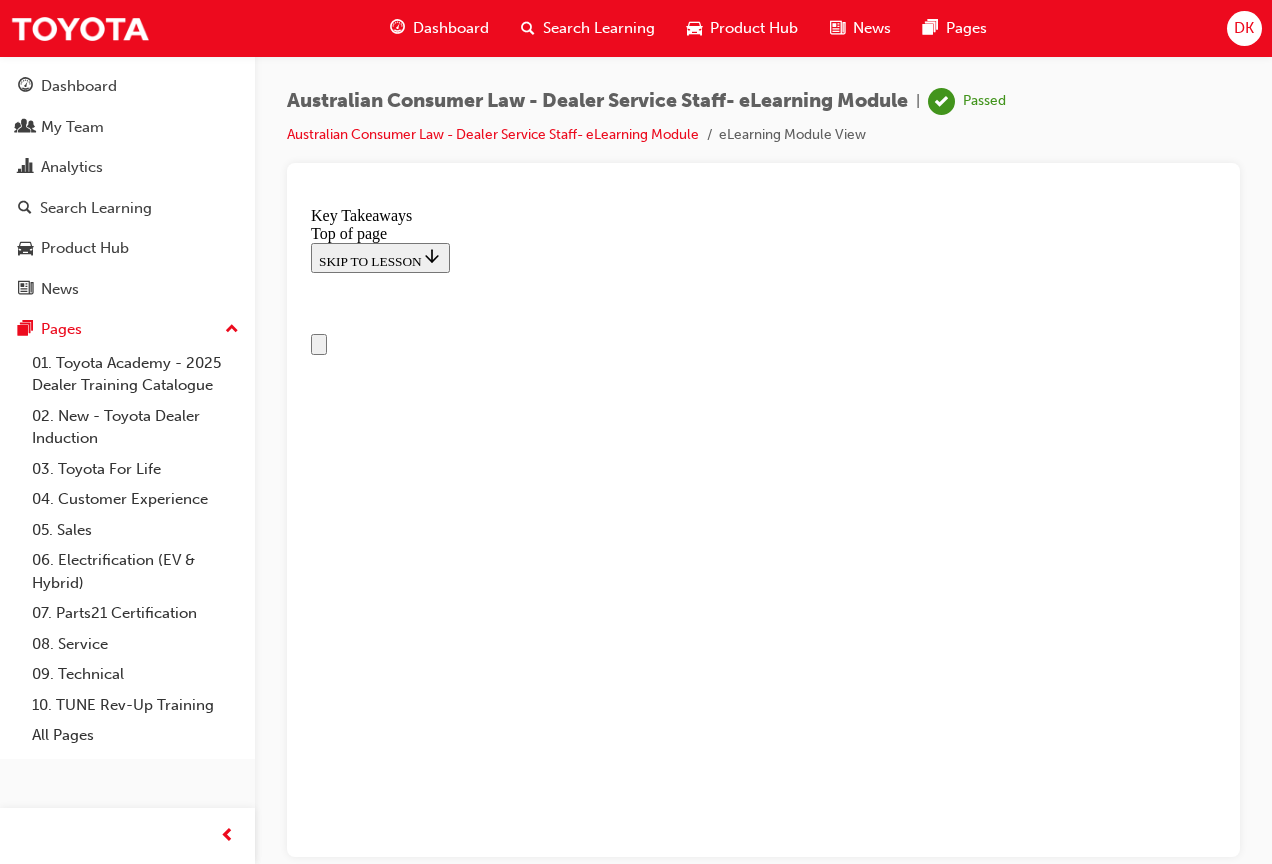 click on "Search Learning" at bounding box center (599, 28) 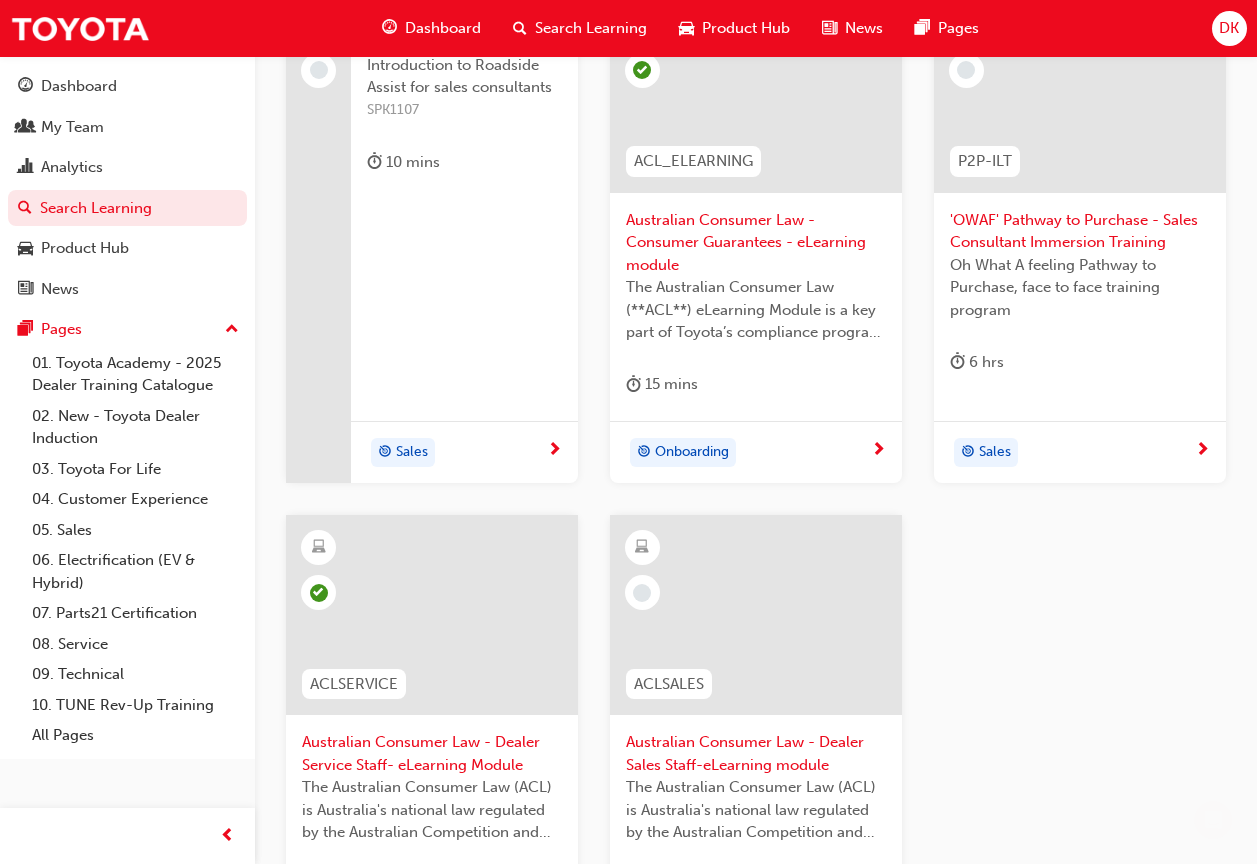 scroll, scrollTop: 500, scrollLeft: 0, axis: vertical 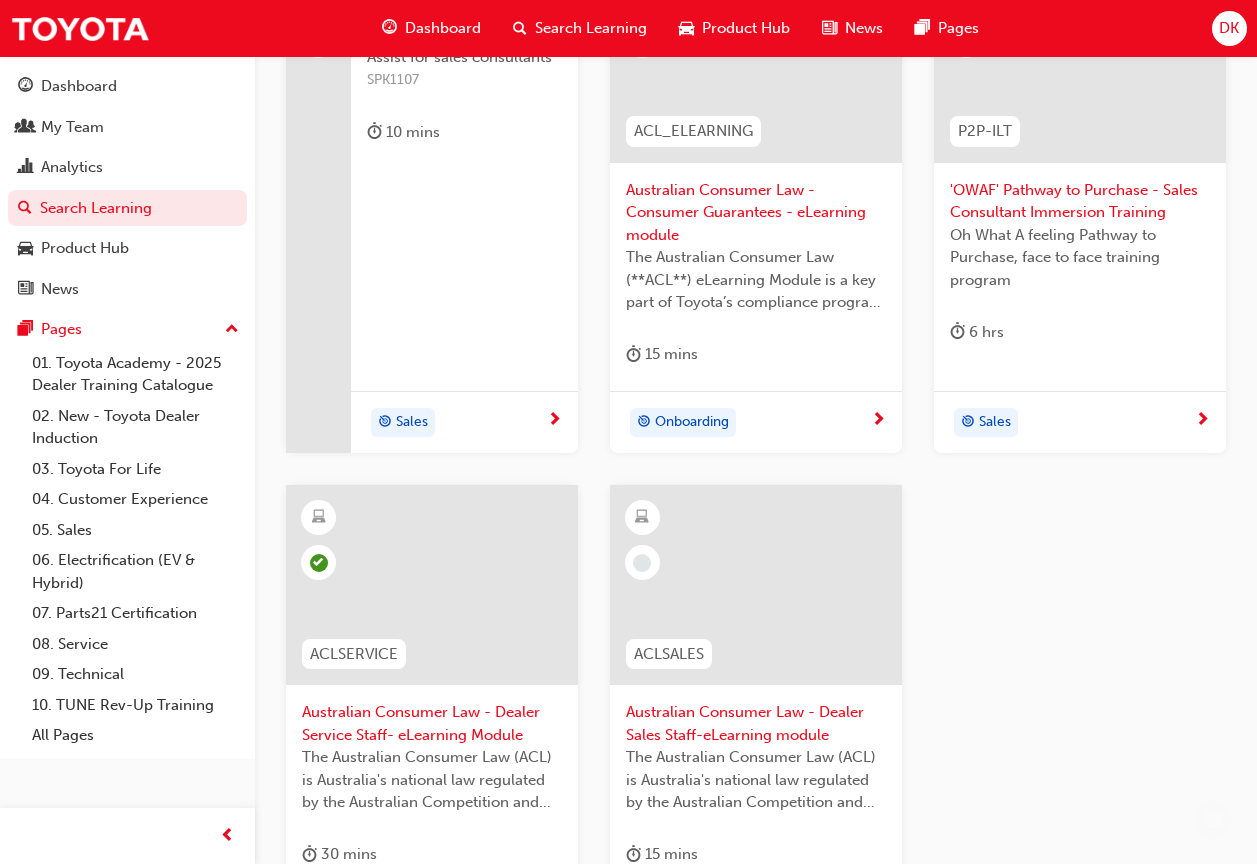 click on "Australian Consumer Law - Dealer Sales Staff-eLearning module" at bounding box center [756, 723] 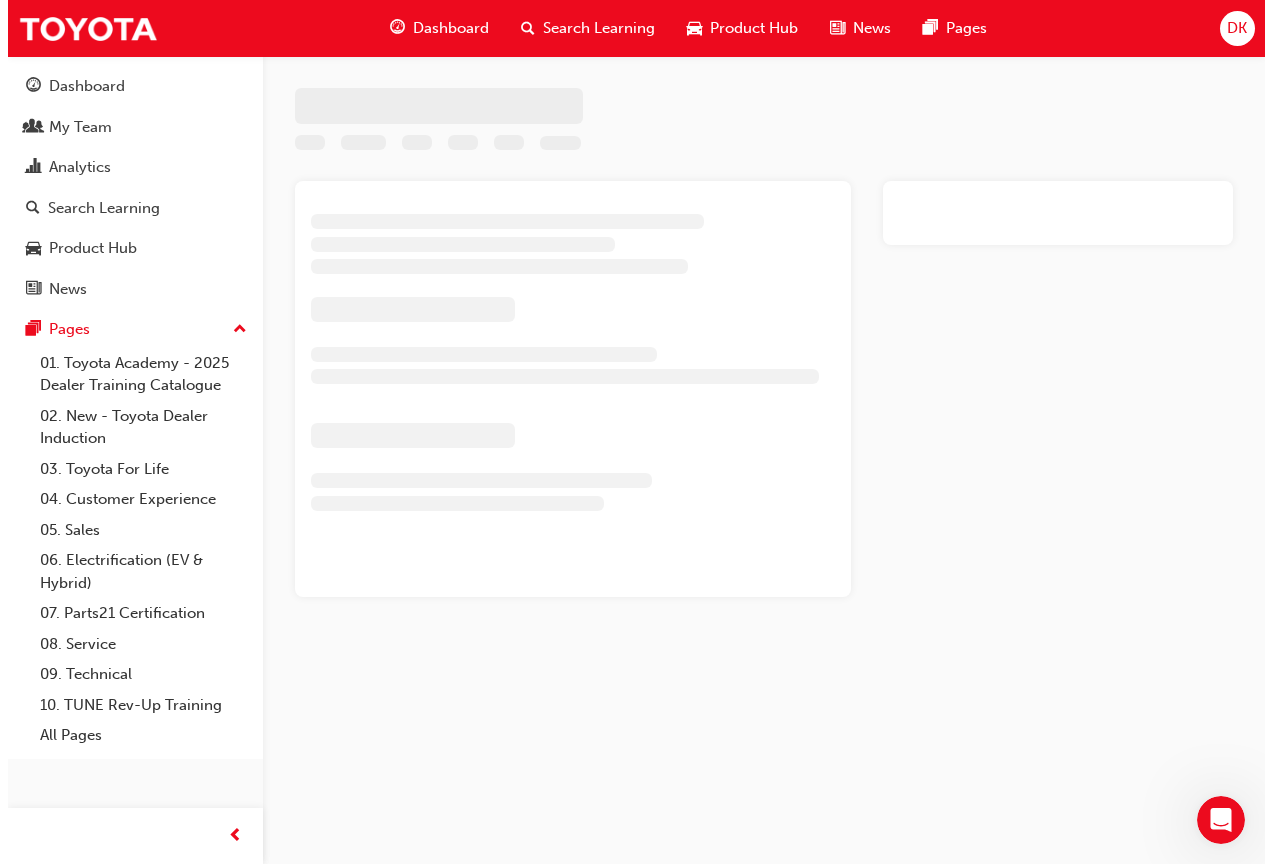 scroll, scrollTop: 0, scrollLeft: 0, axis: both 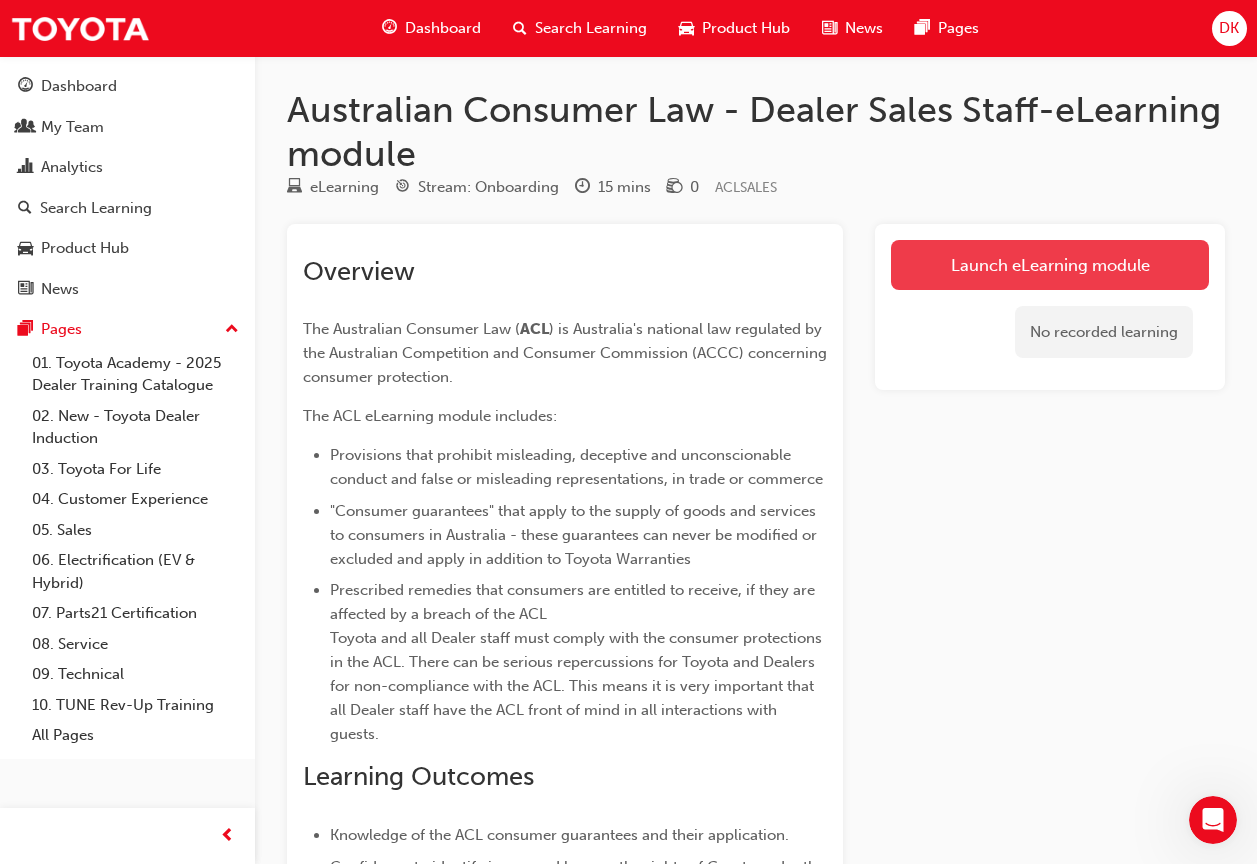 click on "Launch eLearning module" at bounding box center (1050, 265) 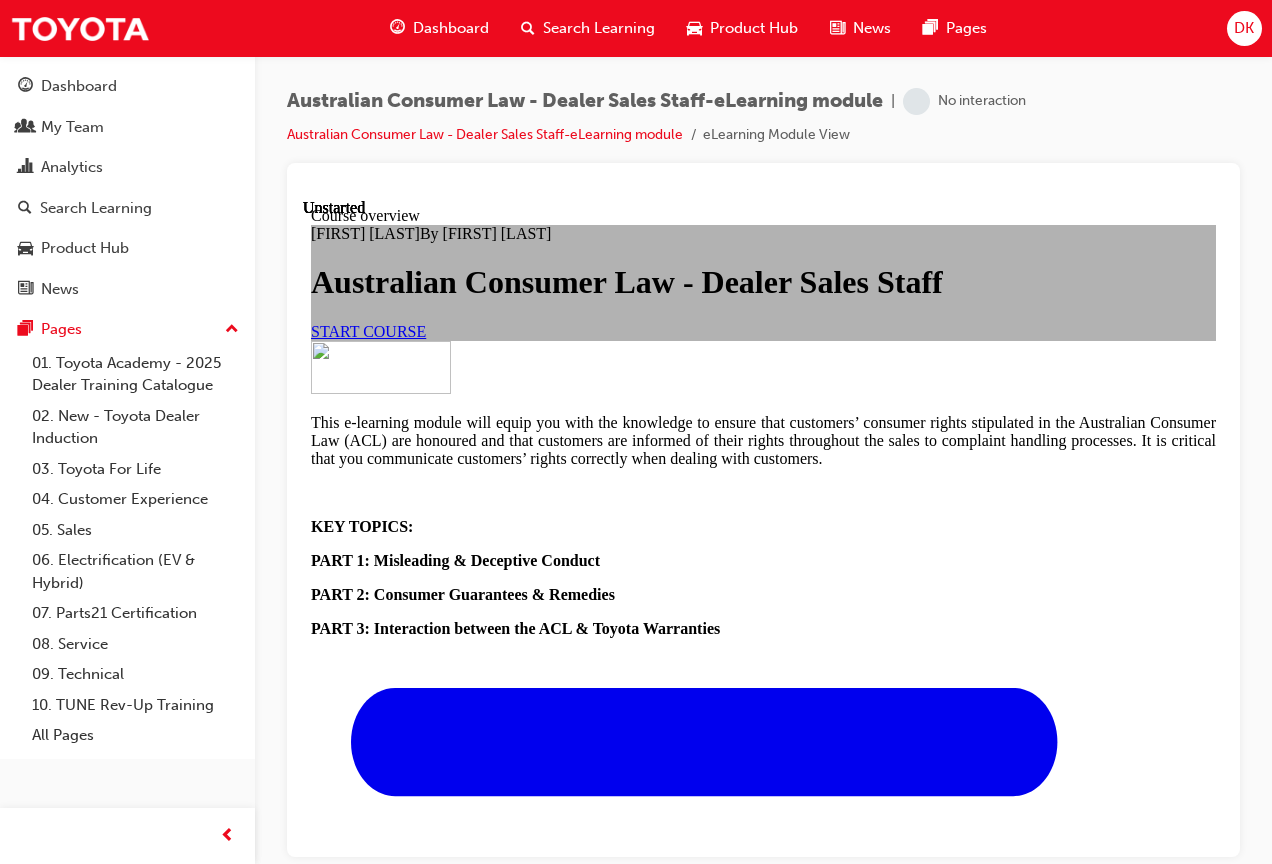 scroll, scrollTop: 0, scrollLeft: 0, axis: both 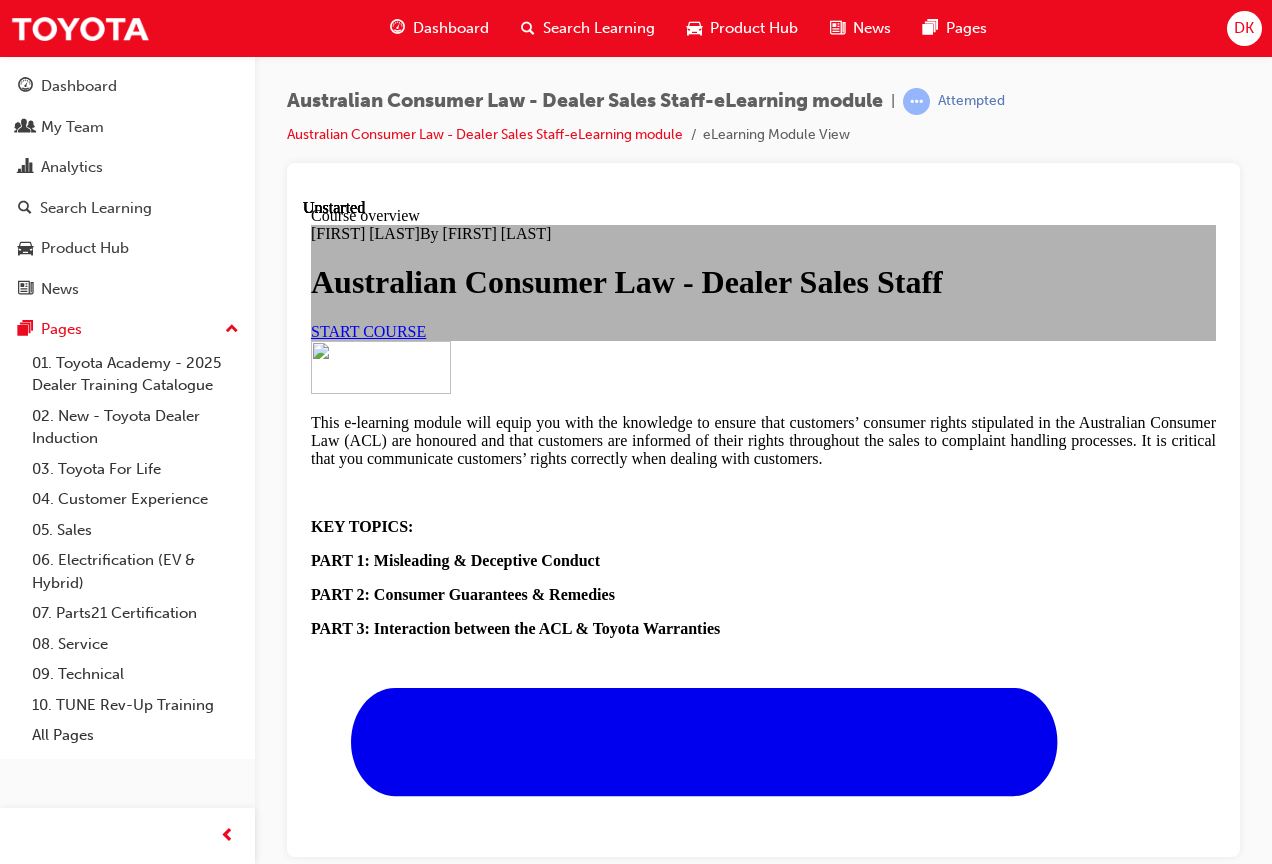 click on "START COURSE" at bounding box center [368, 330] 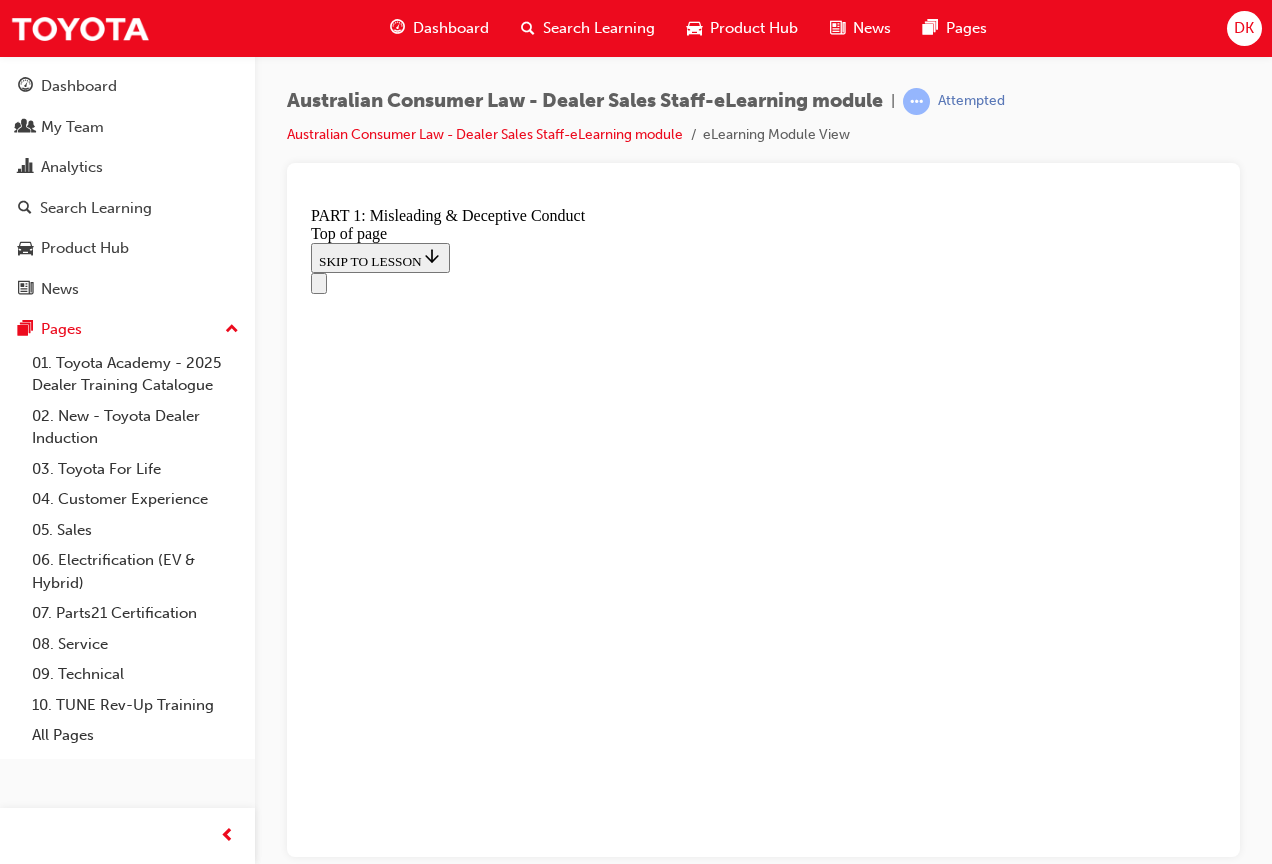 scroll, scrollTop: 1362, scrollLeft: 0, axis: vertical 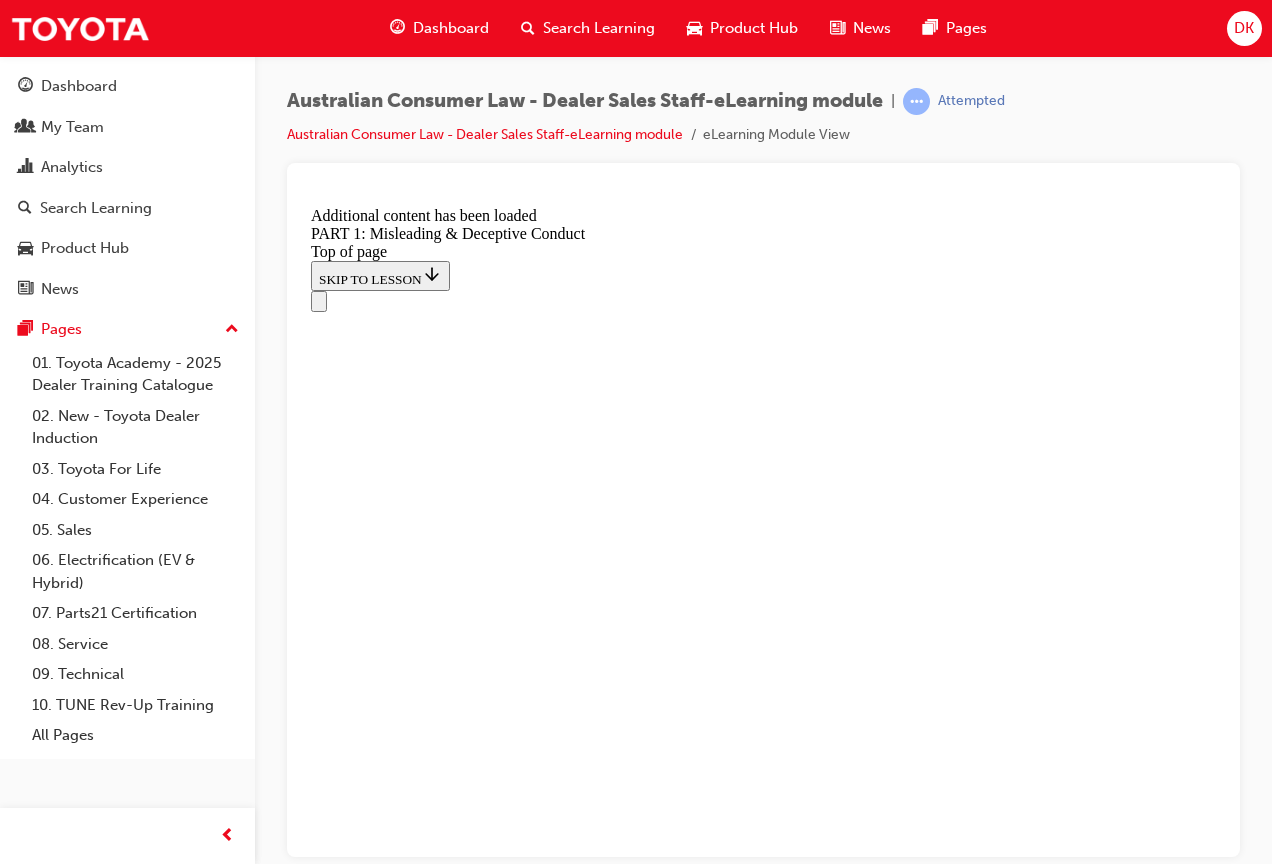 click on "START" at bounding box center (339, 9855) 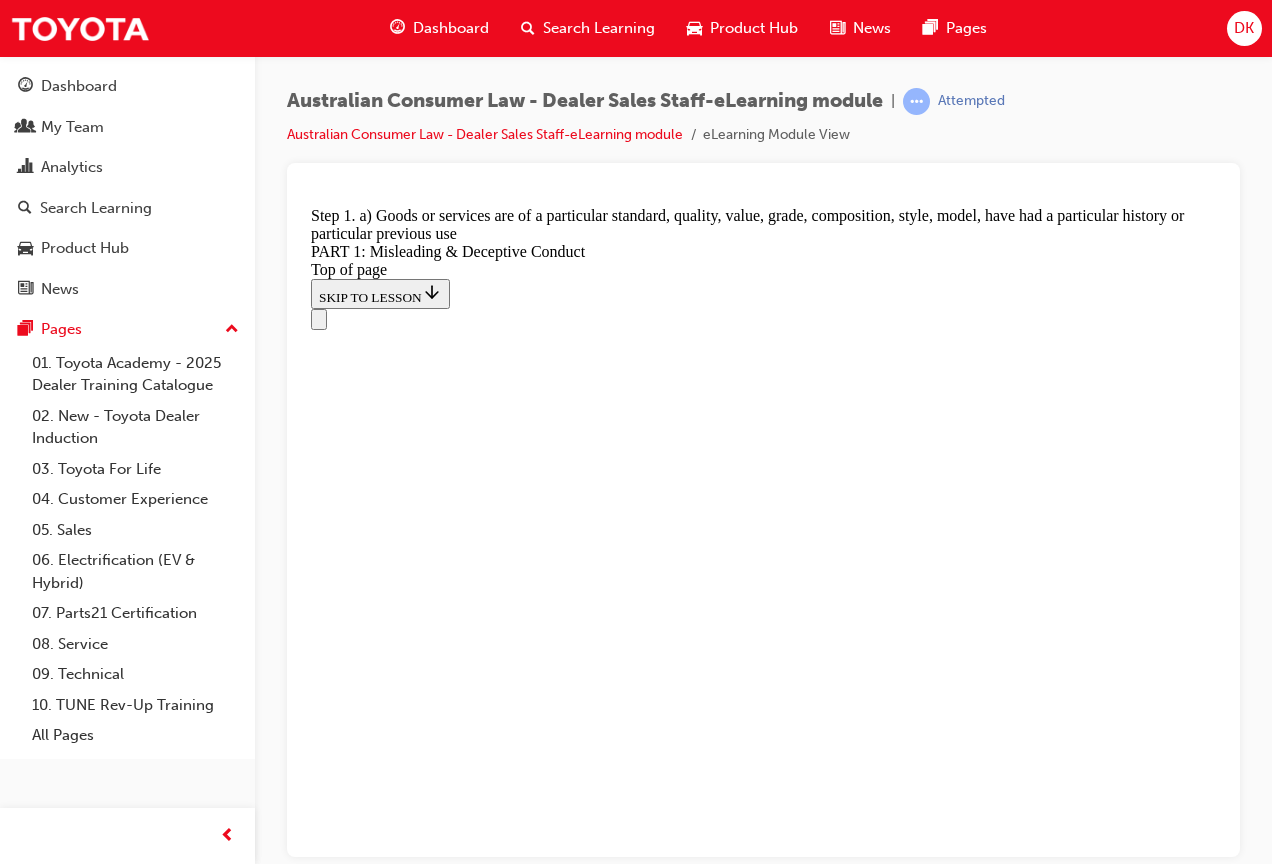 scroll, scrollTop: 2357, scrollLeft: 0, axis: vertical 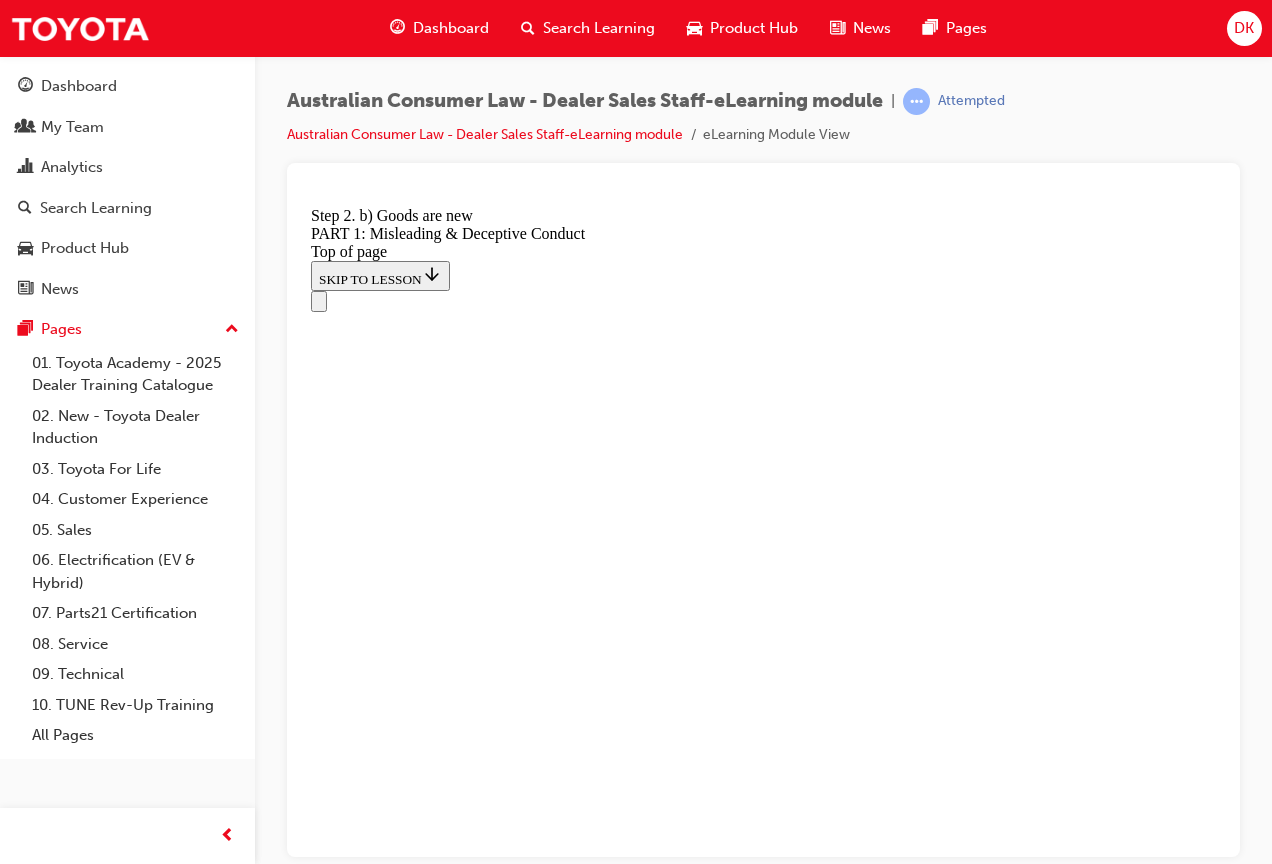 click 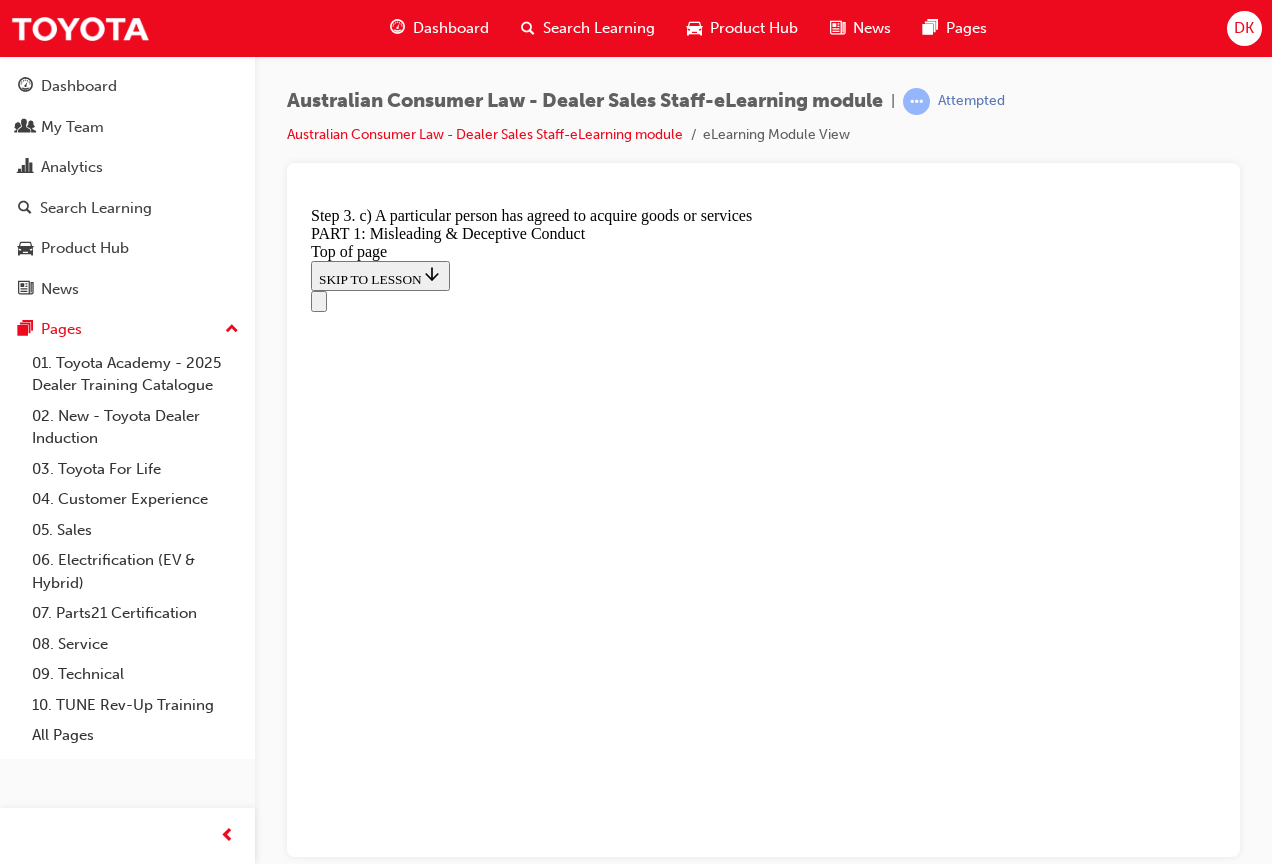 click at bounding box center (335, 9646) 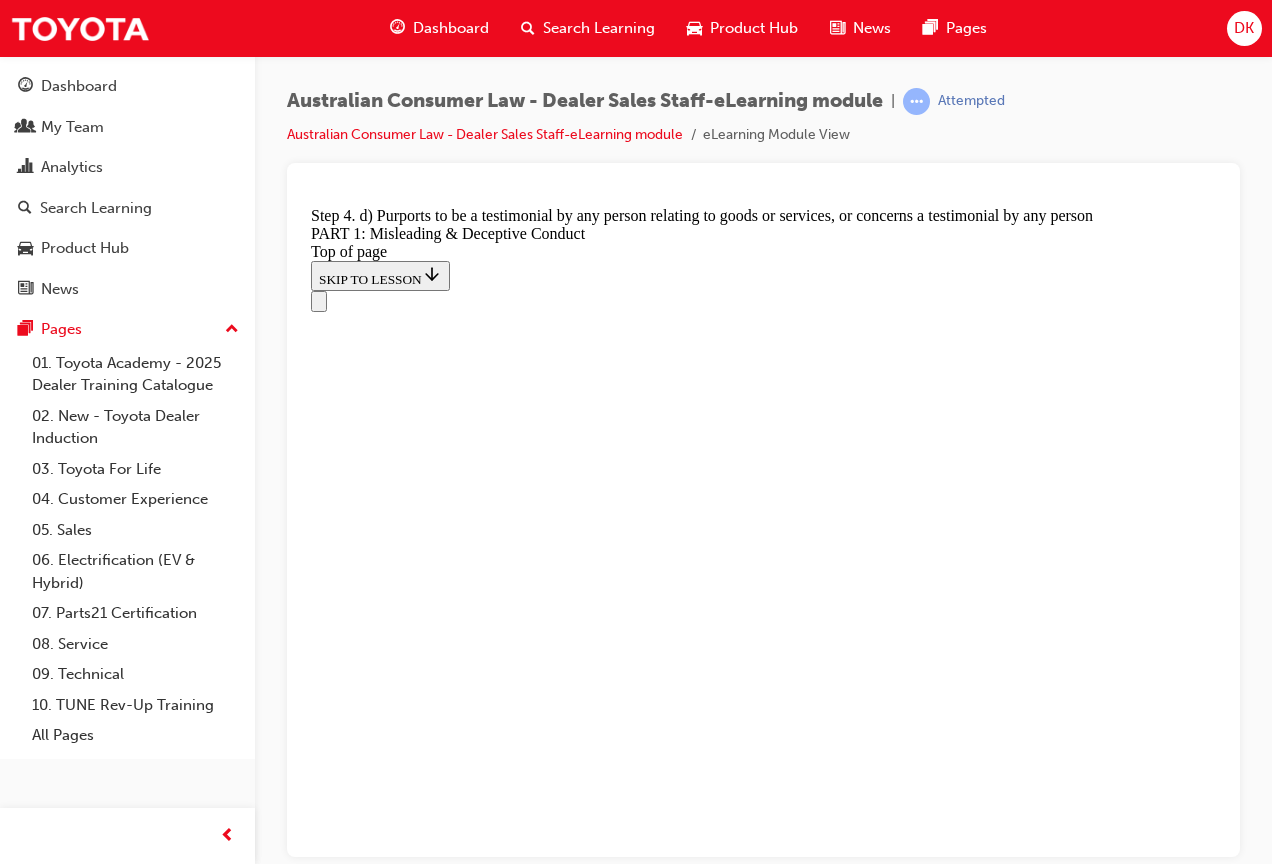 click at bounding box center (335, 9646) 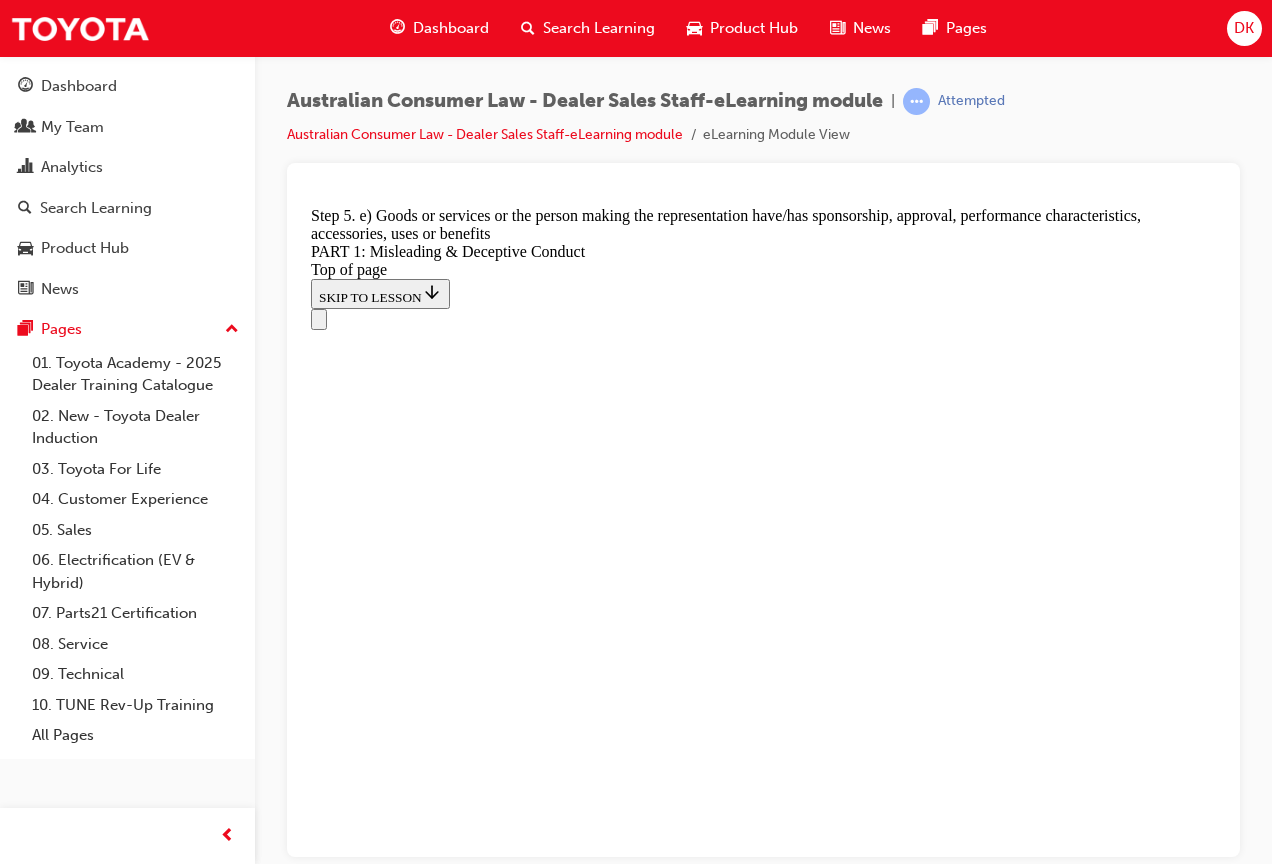 click at bounding box center (335, 9664) 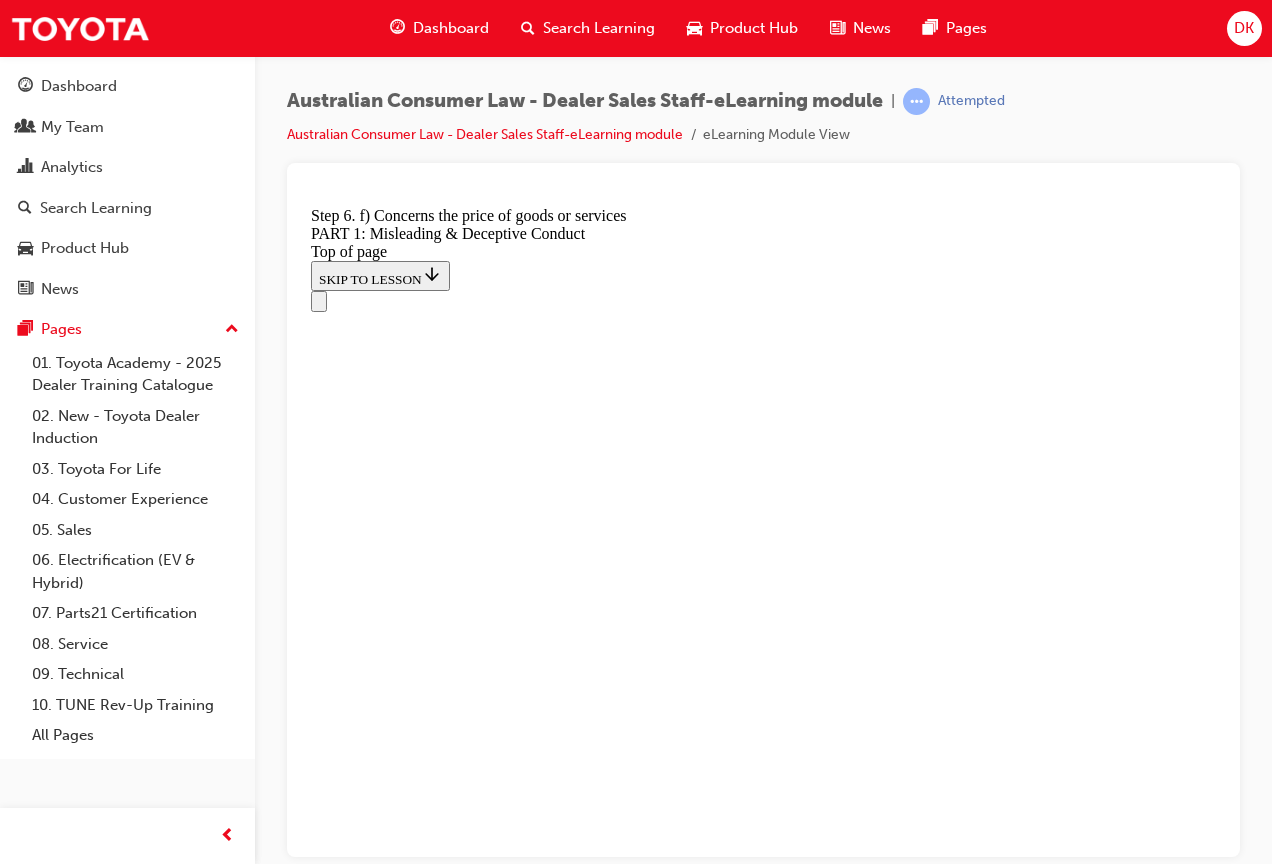 click at bounding box center (335, 9646) 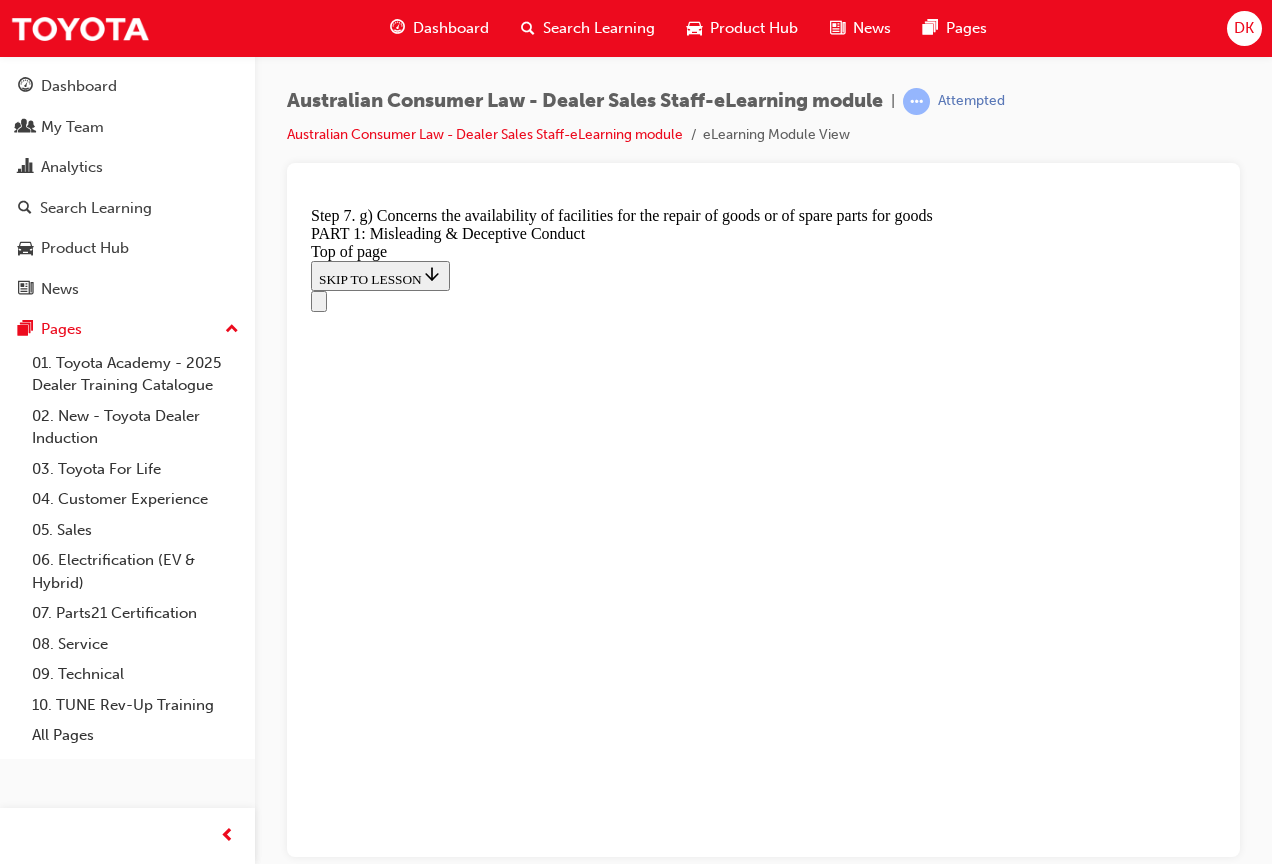 click at bounding box center (335, 9646) 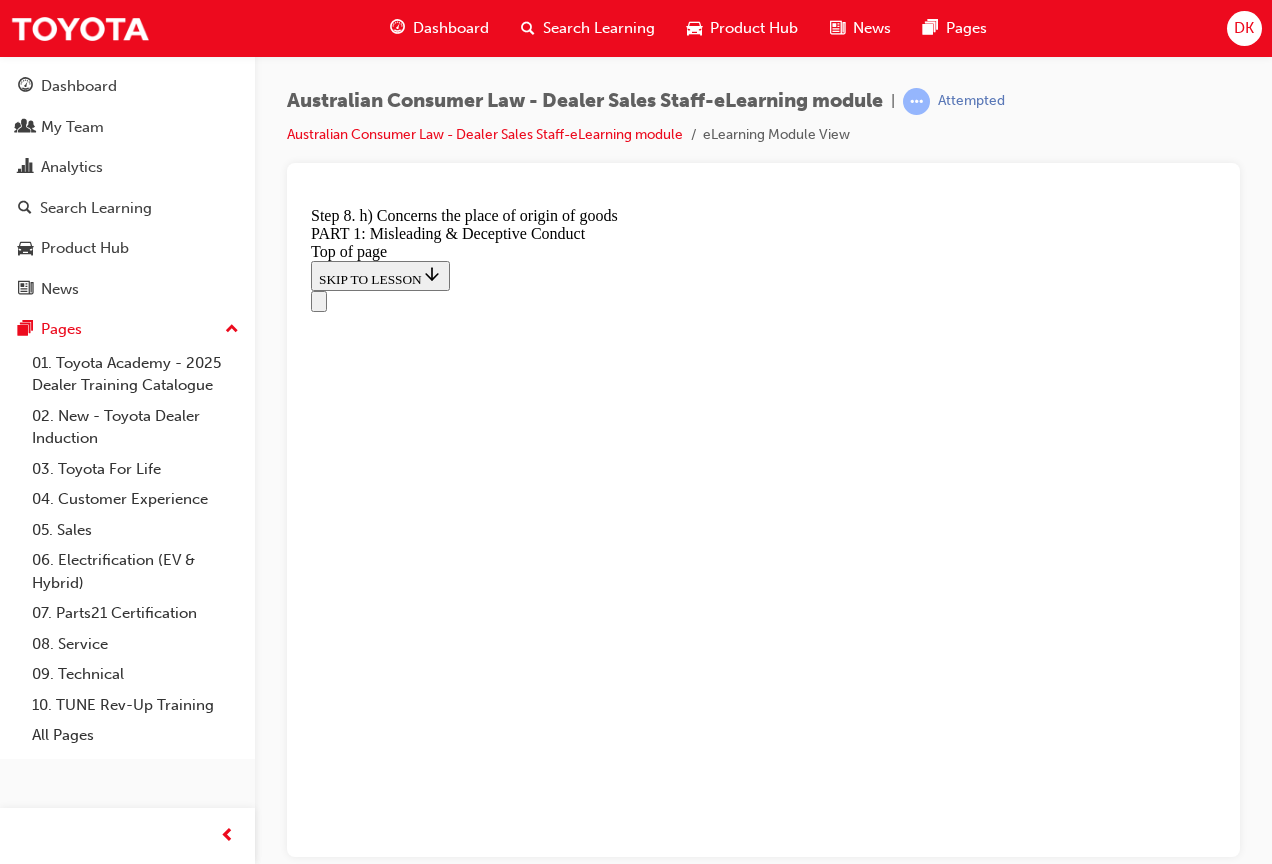 click at bounding box center [335, 9646] 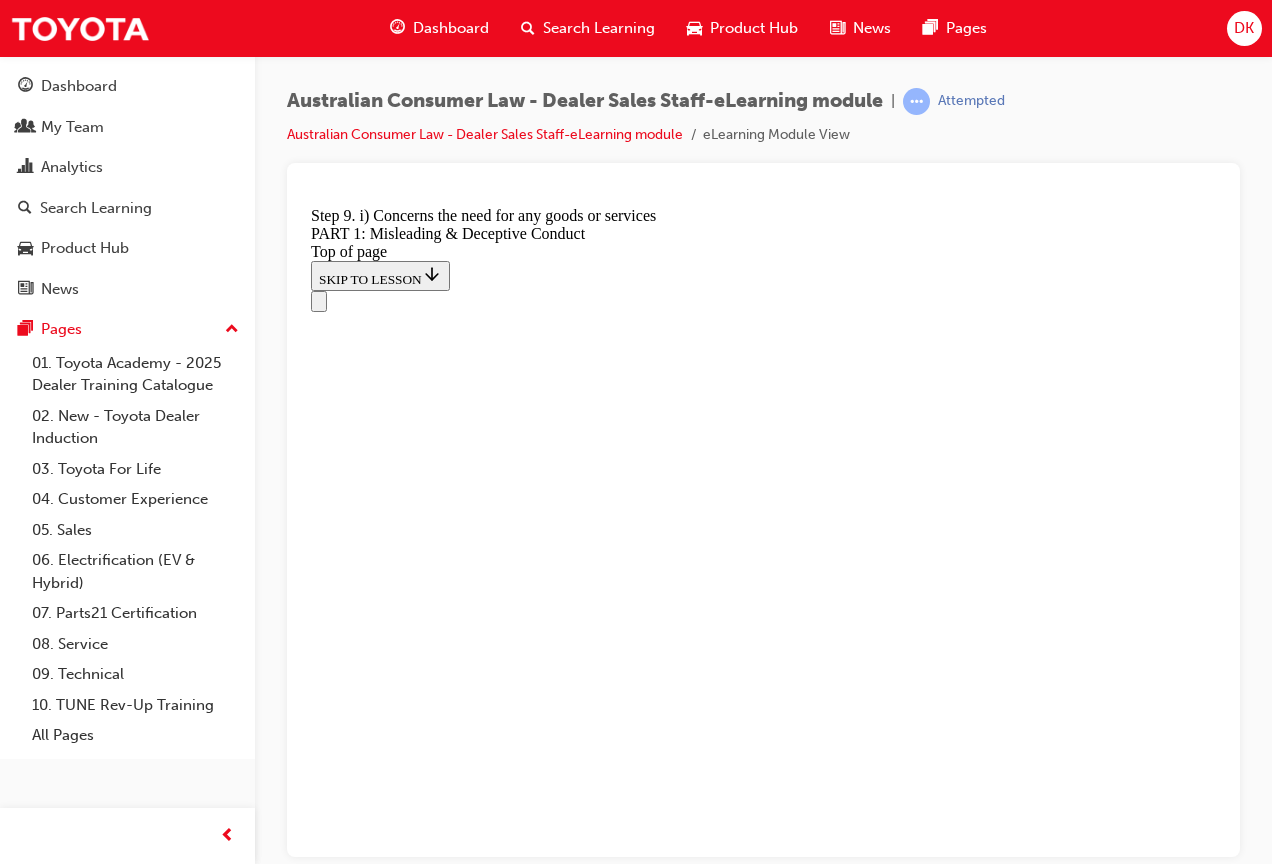click at bounding box center [335, 9646] 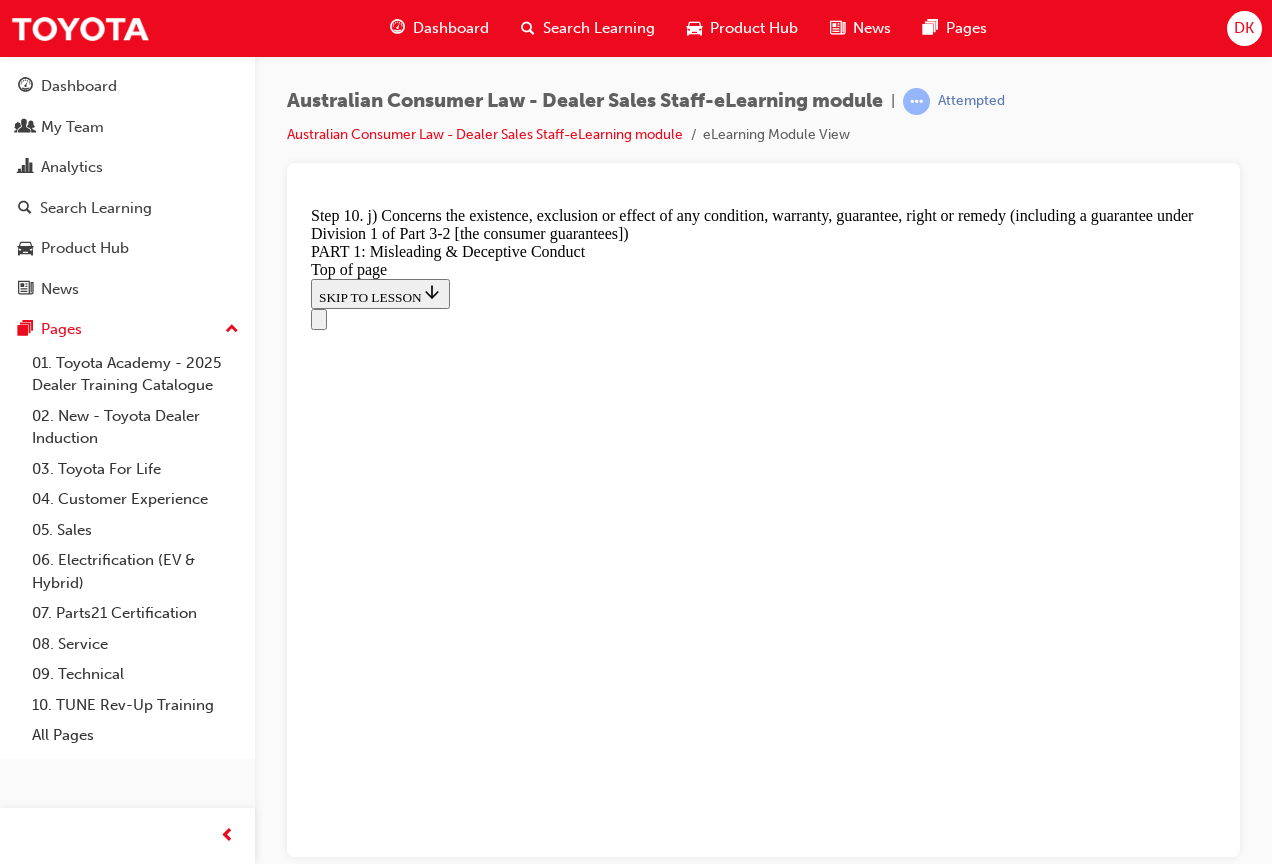 click at bounding box center (335, 9664) 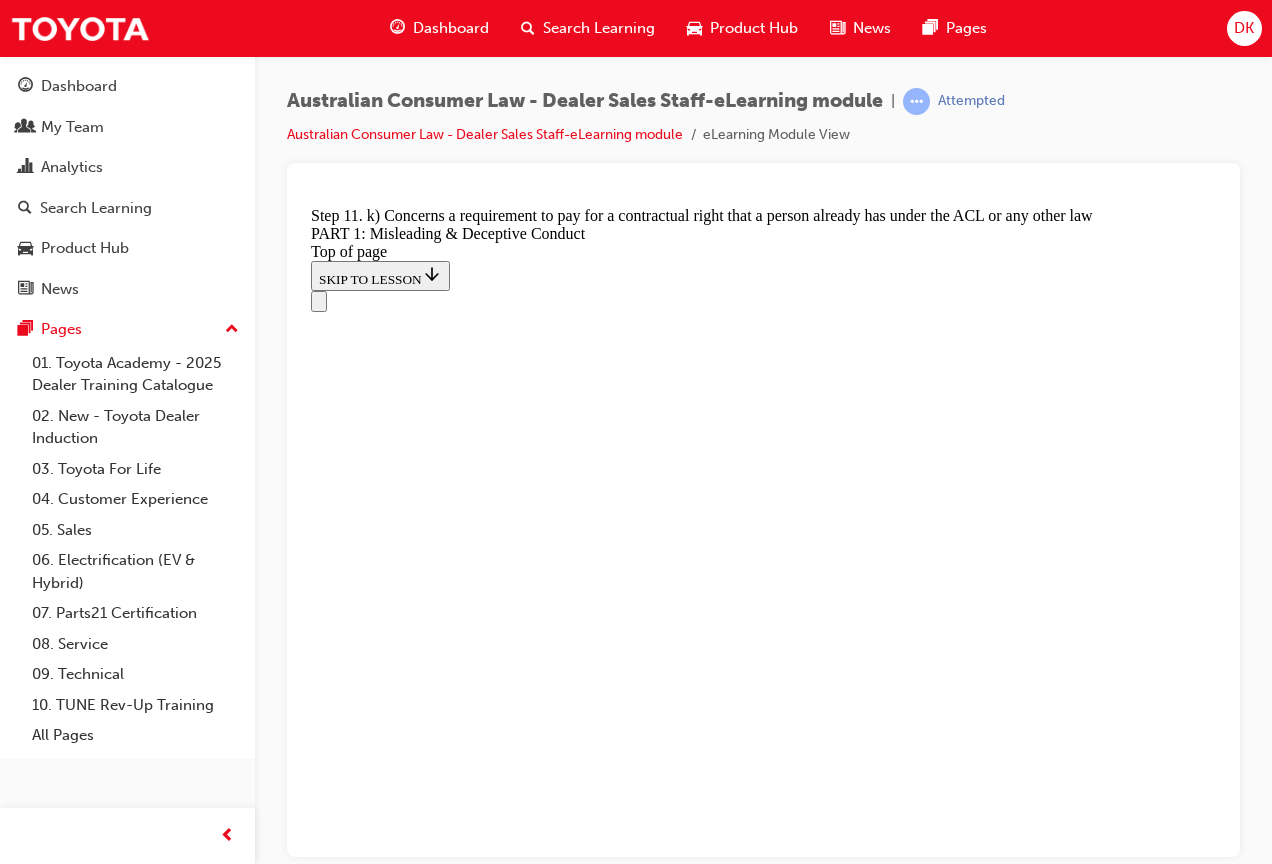 click at bounding box center [335, 9646] 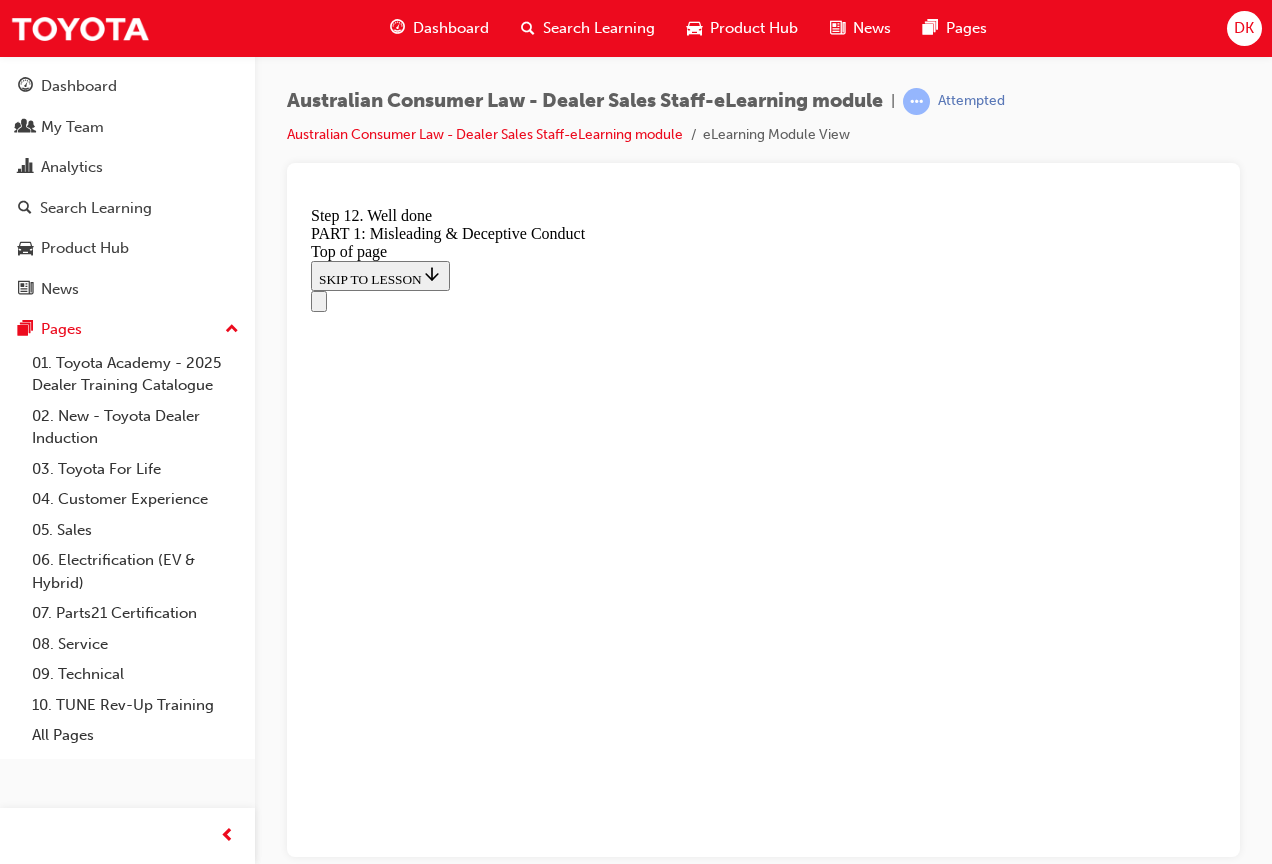 click on "CONTINUE" at bounding box center (353, 10087) 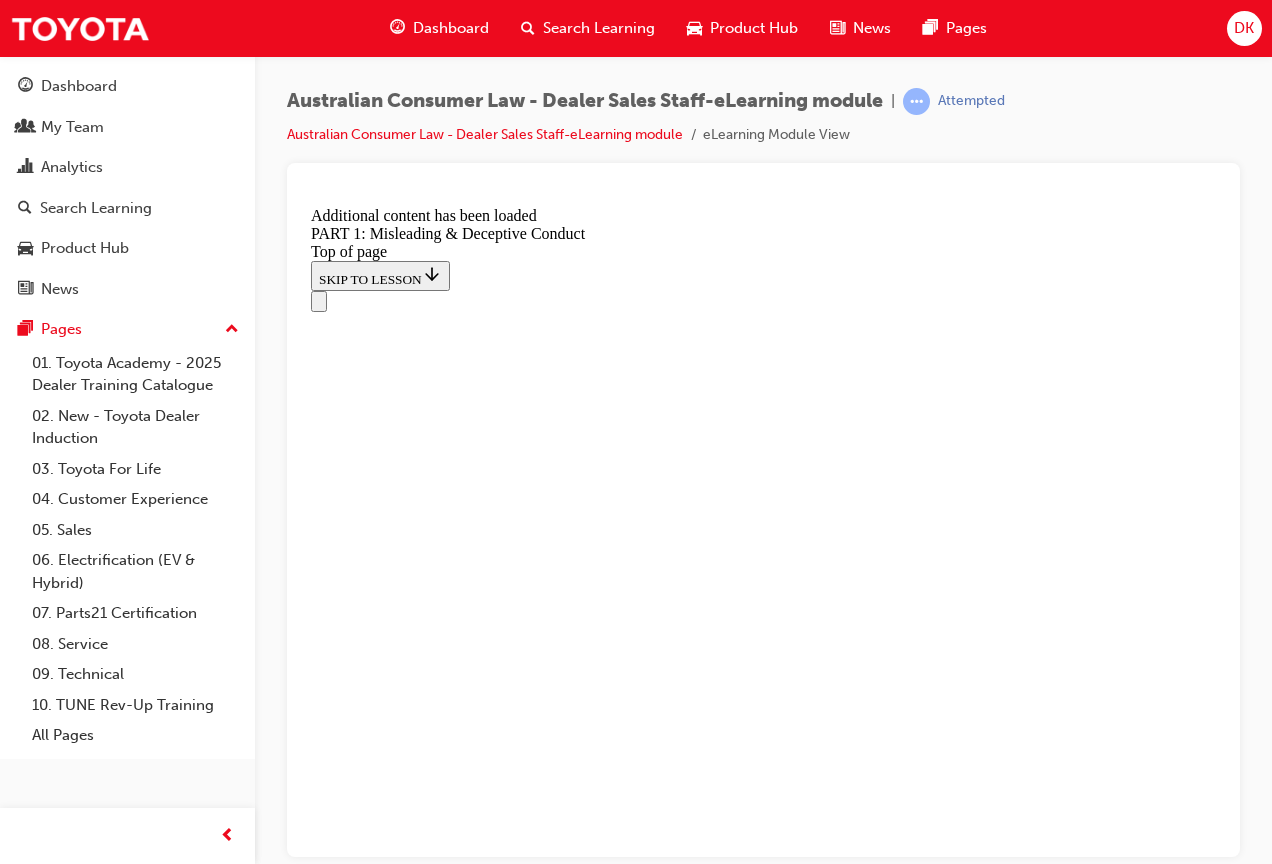 scroll, scrollTop: 2997, scrollLeft: 0, axis: vertical 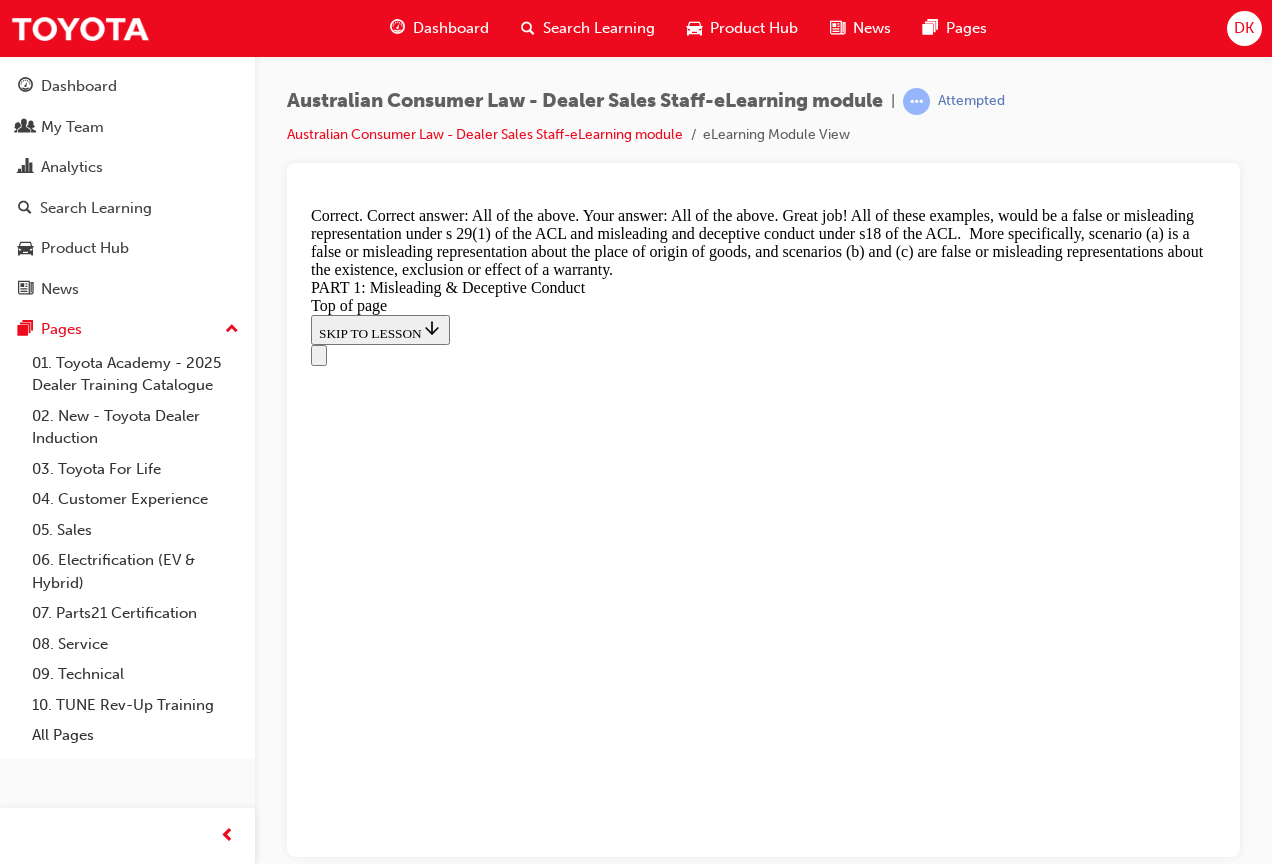 click on "CONTINUE" at bounding box center [353, 17064] 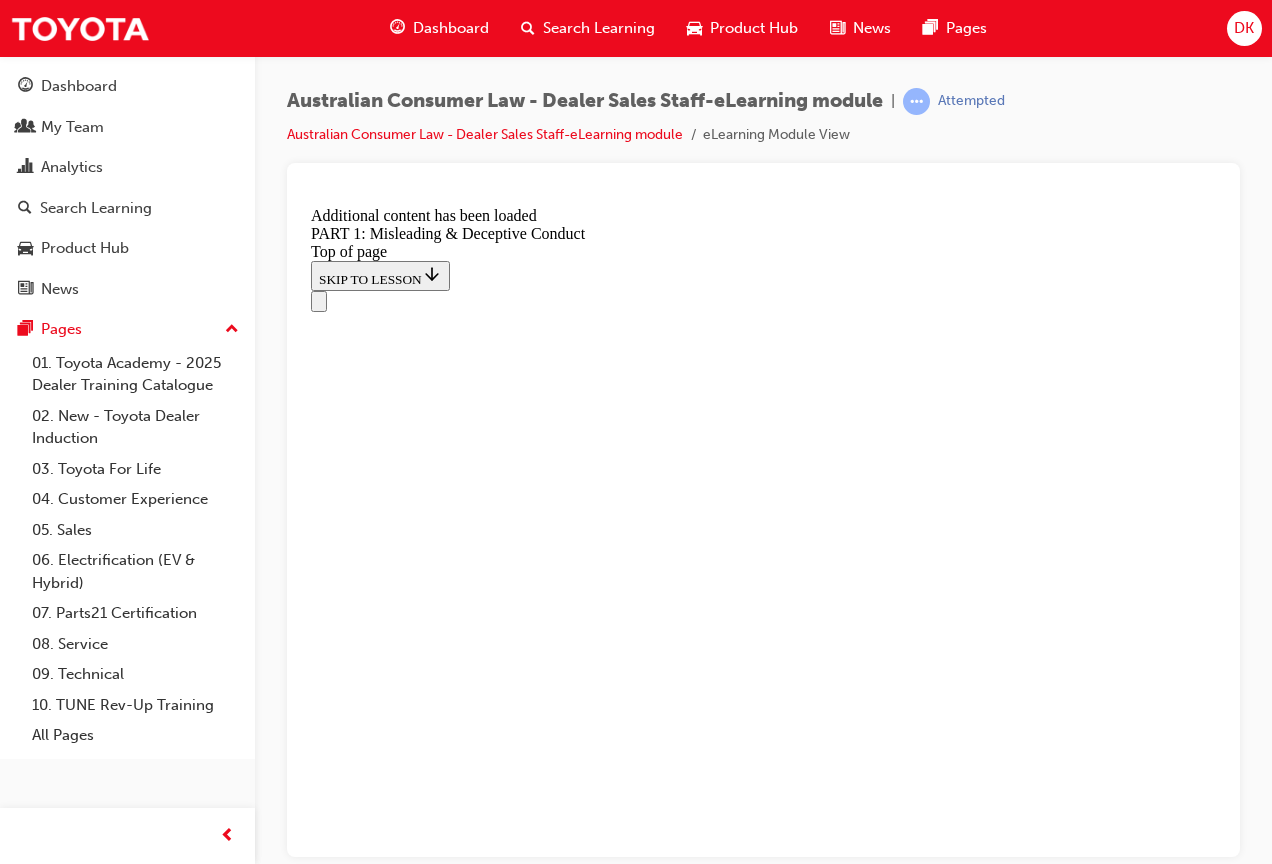 scroll, scrollTop: 4027, scrollLeft: 0, axis: vertical 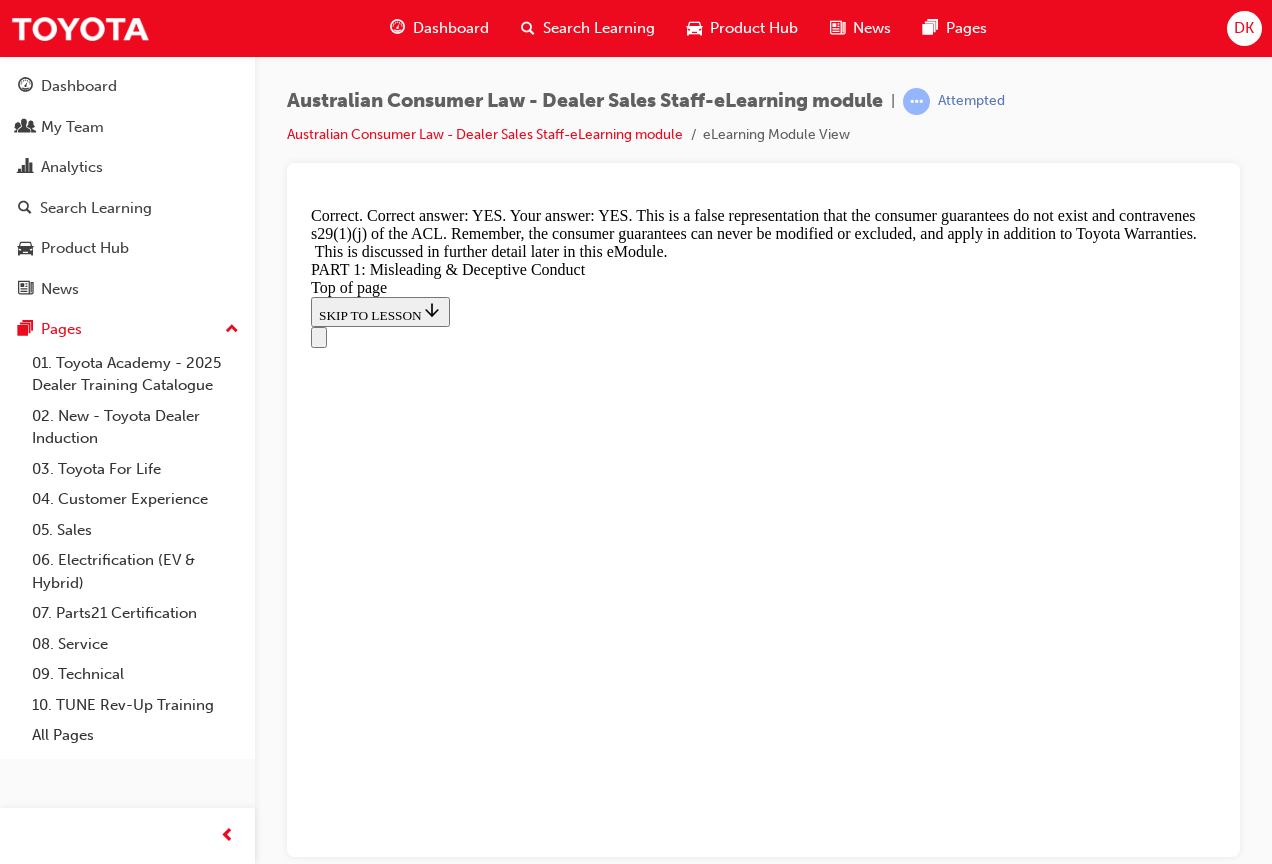 click on "CONTINUE" at bounding box center (353, 20660) 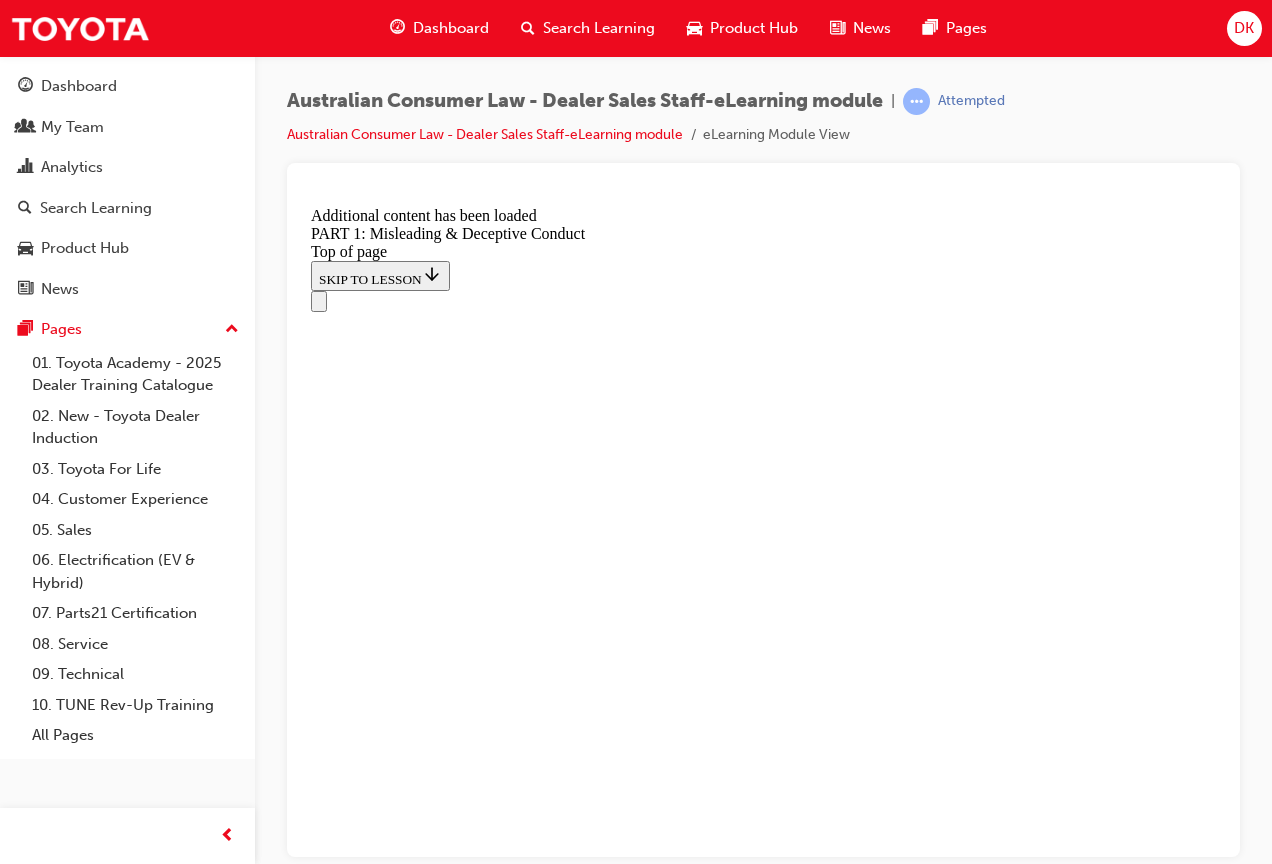 scroll, scrollTop: 5025, scrollLeft: 0, axis: vertical 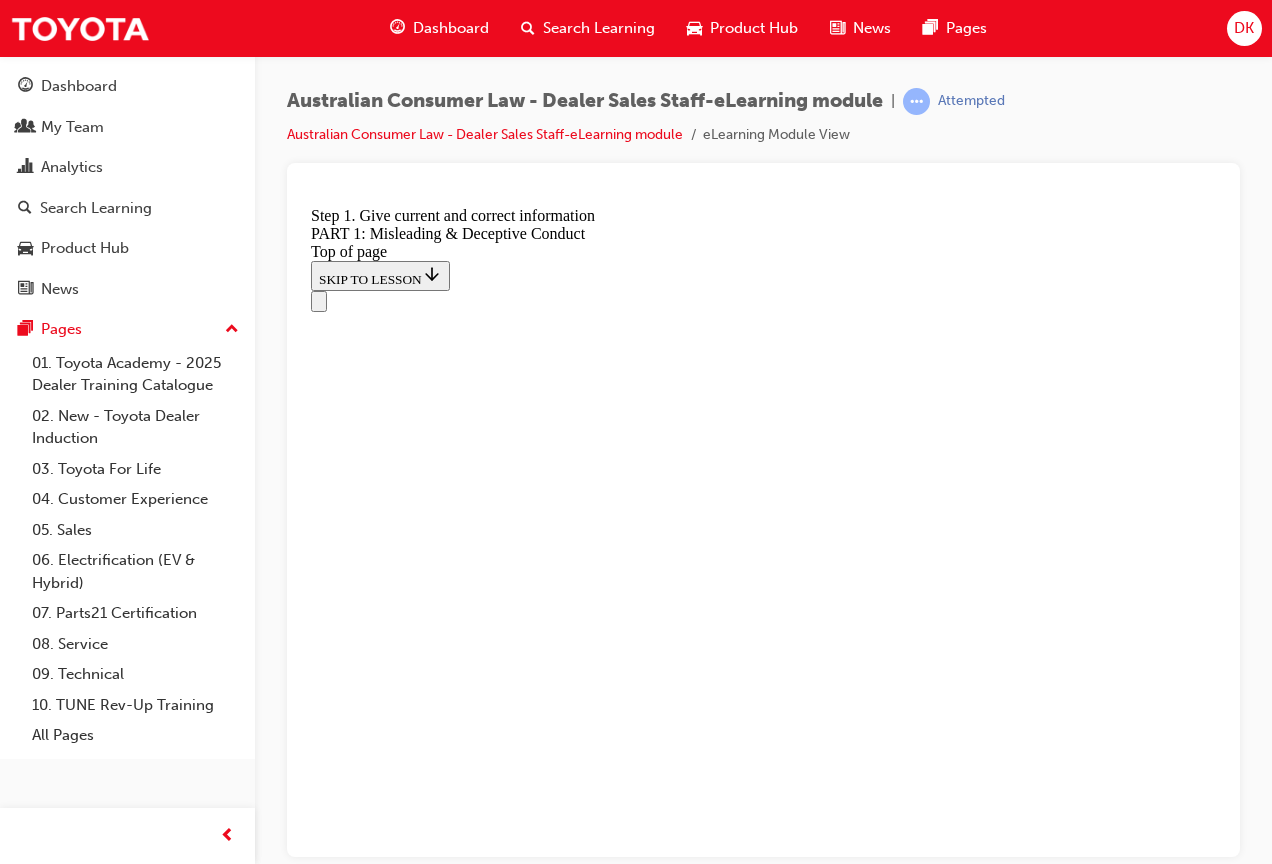 click 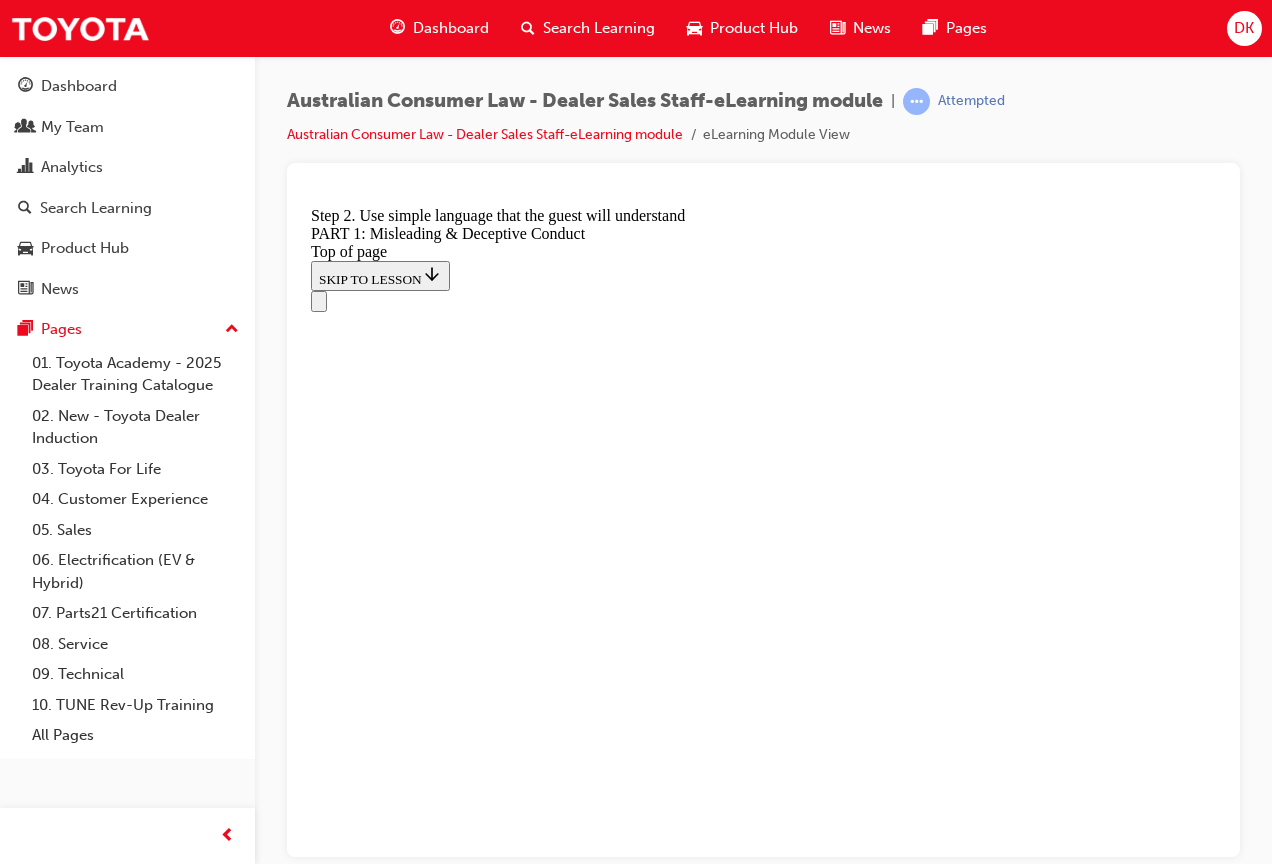 click 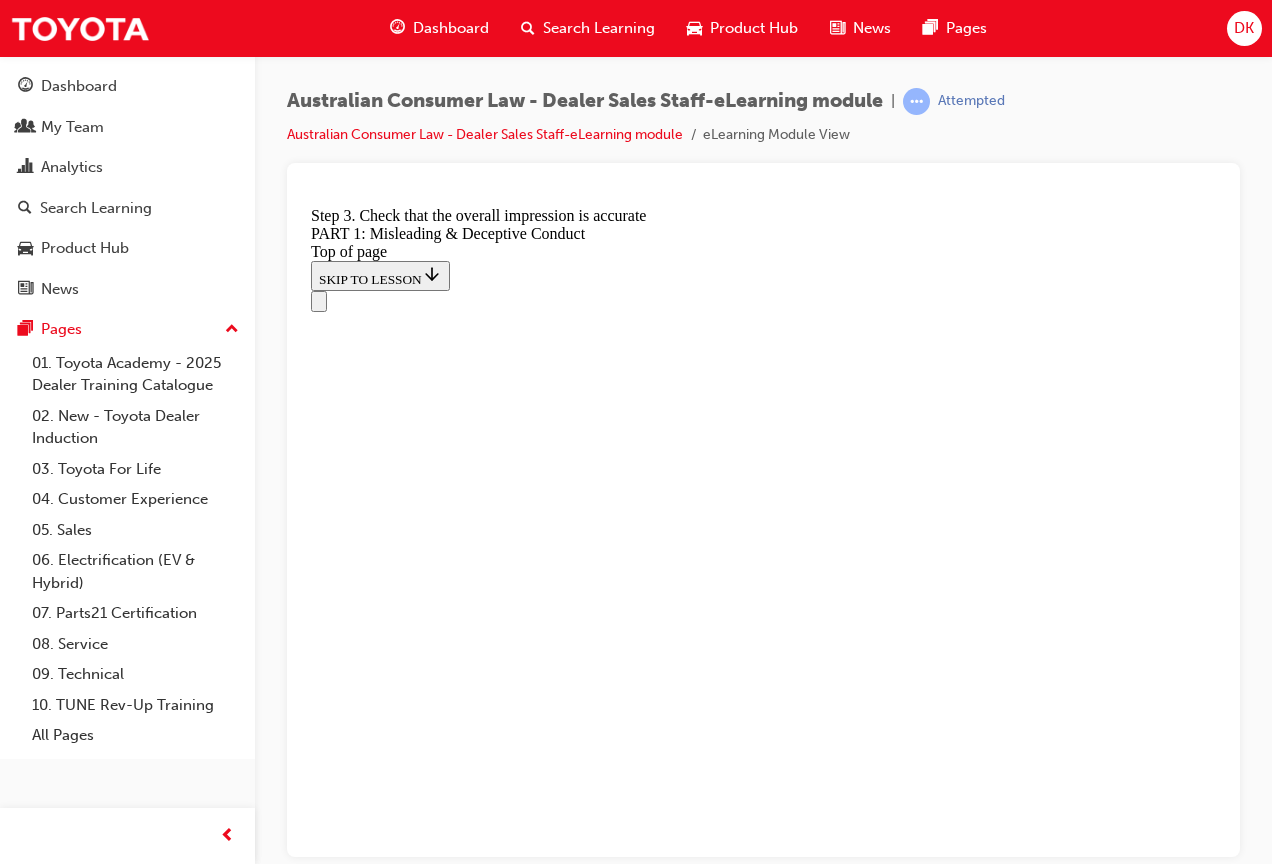 click 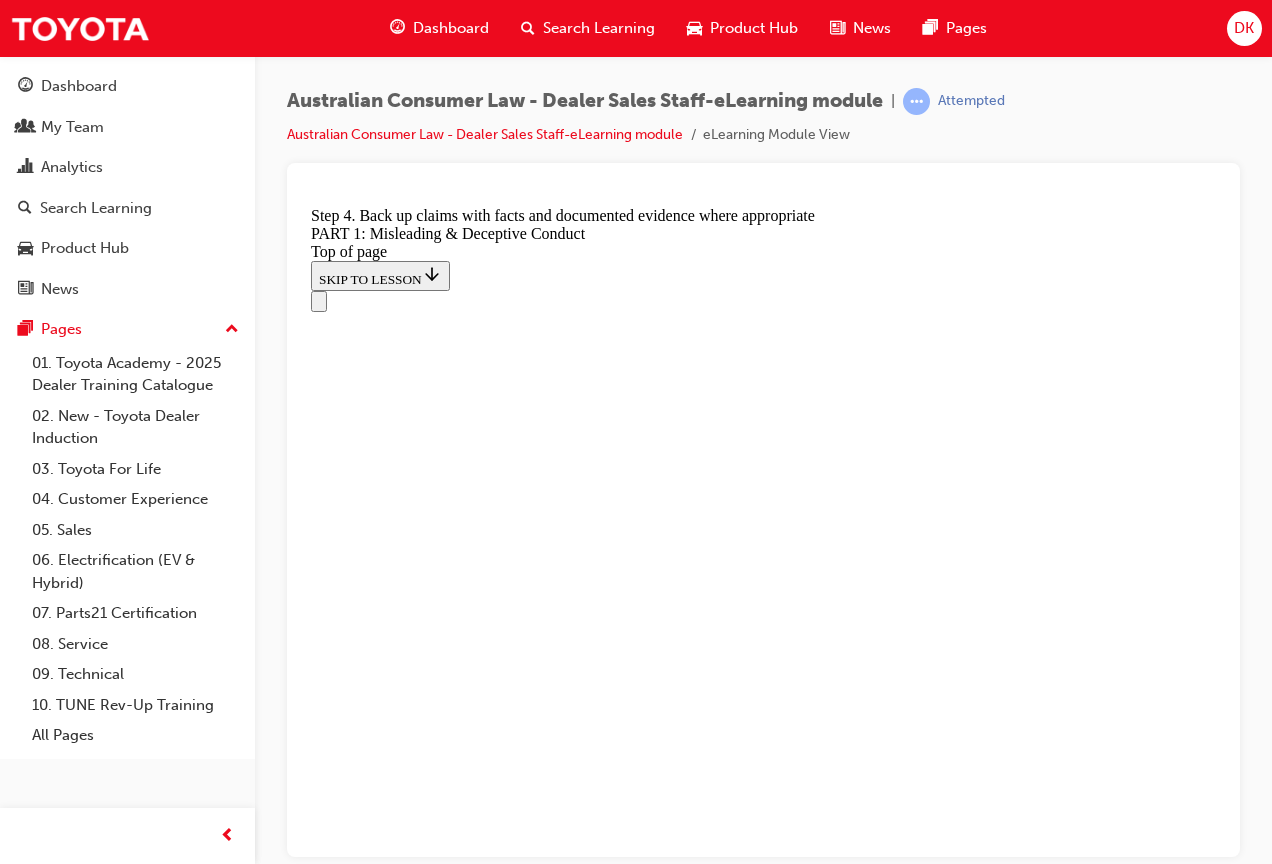 click 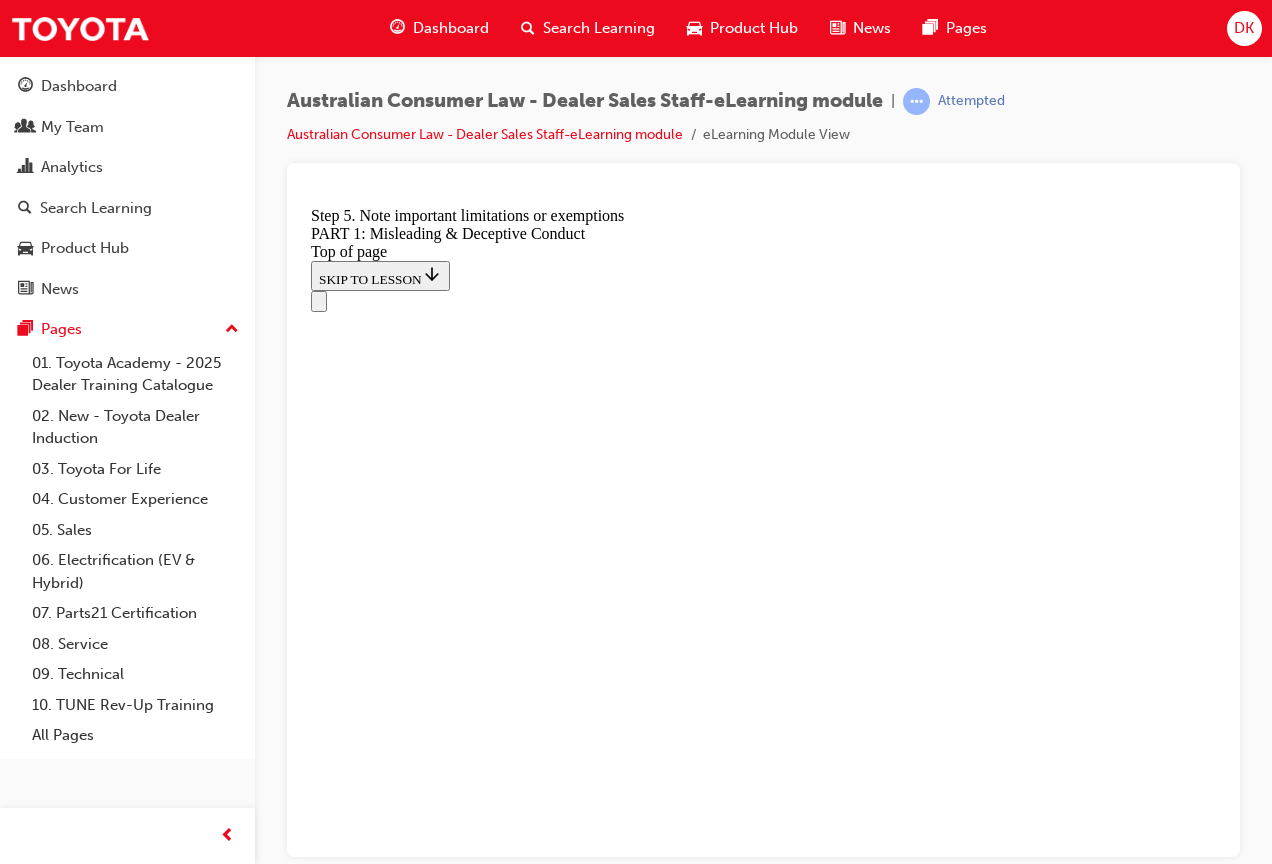 click 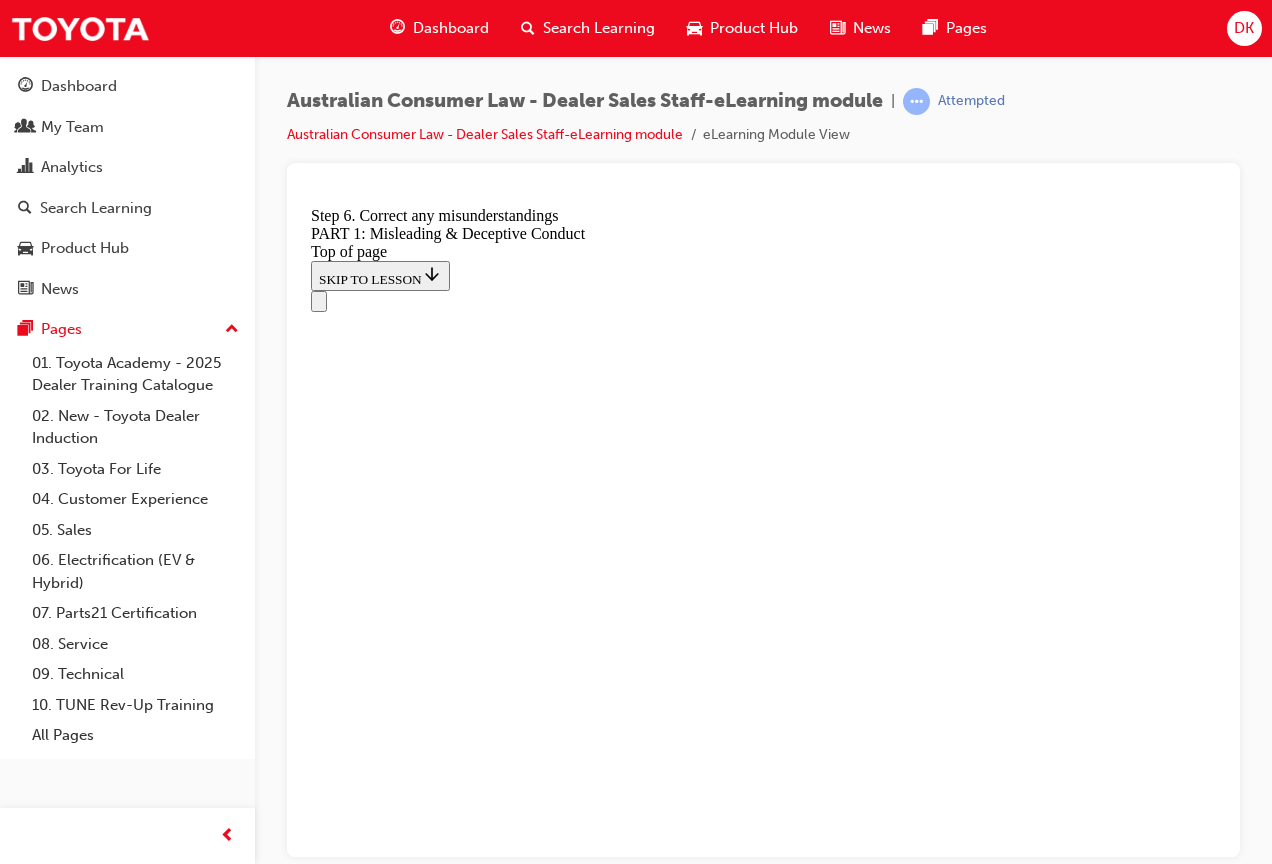 click 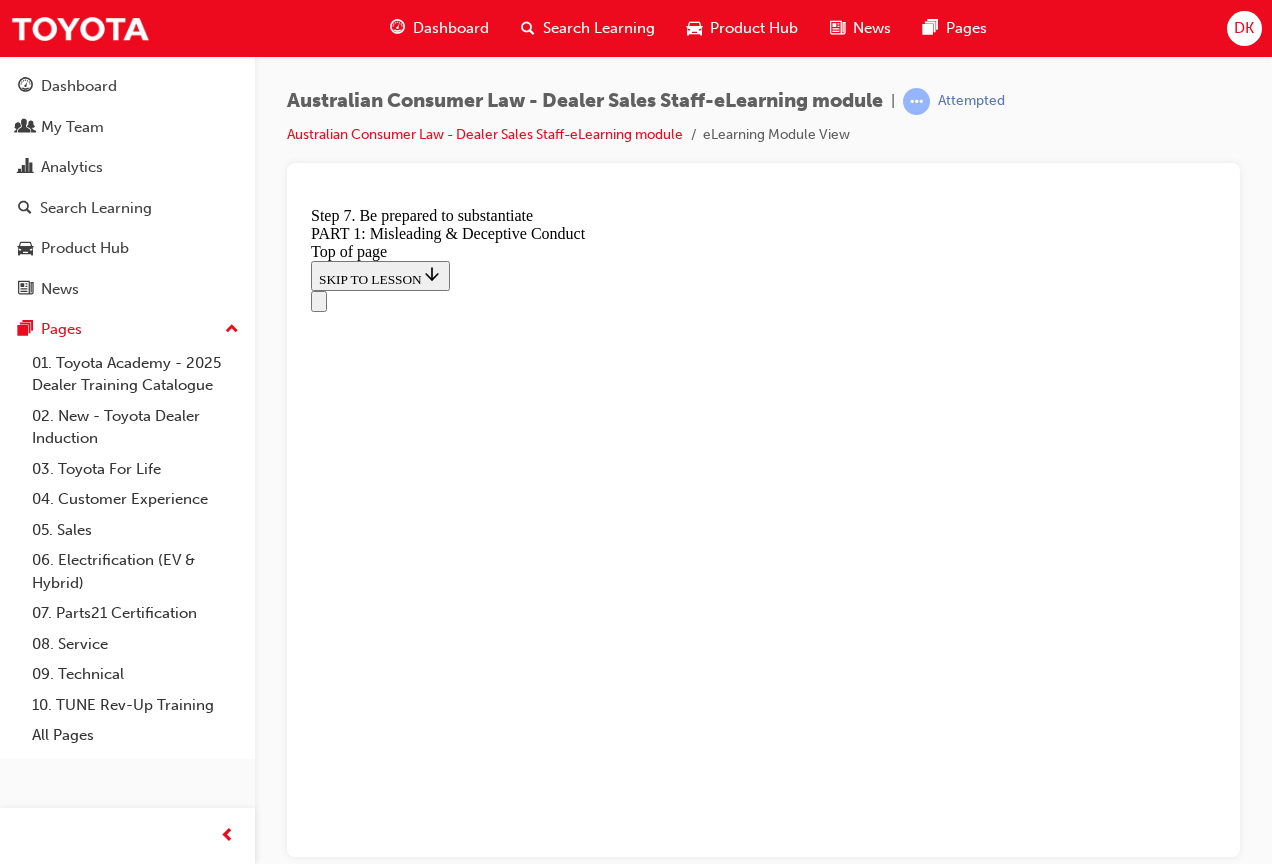 click 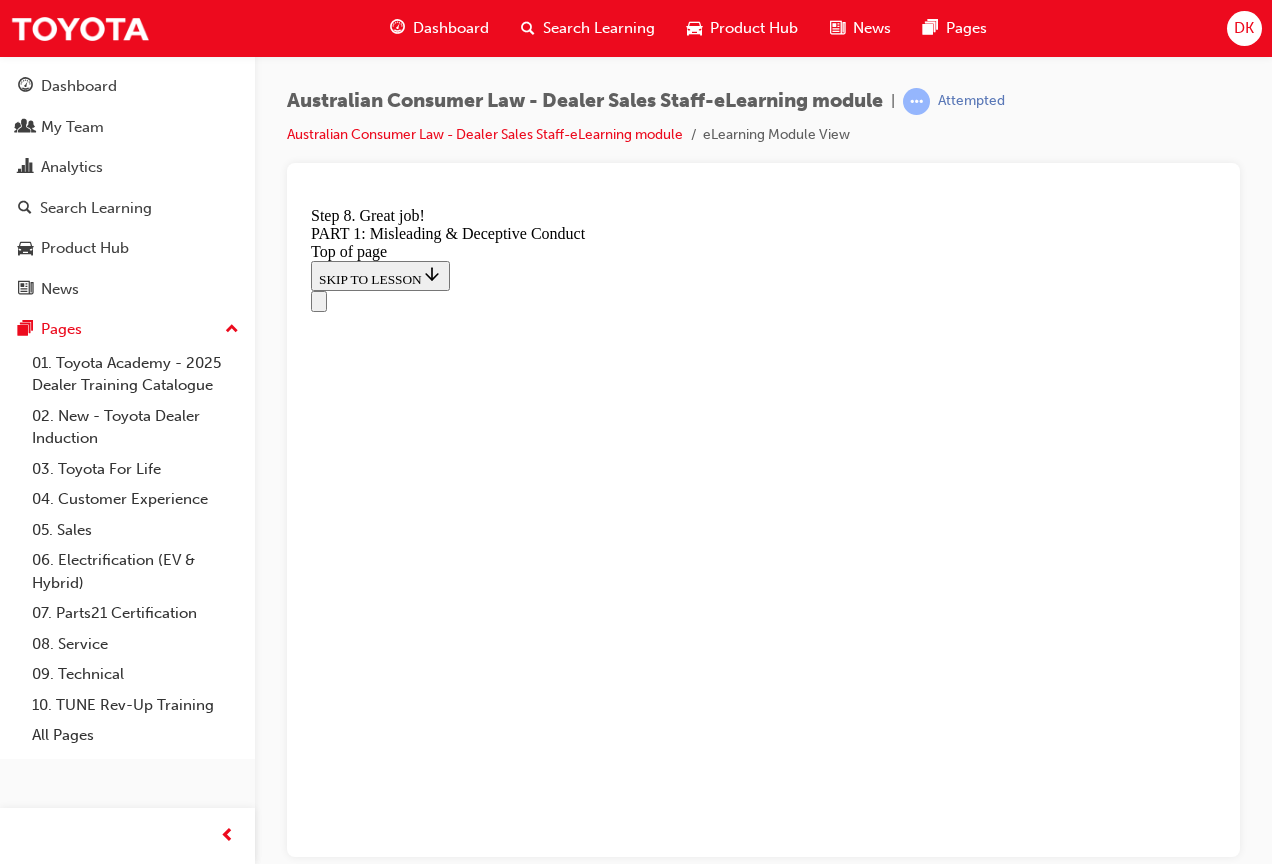 click on "CONTINUE" at bounding box center [353, 21082] 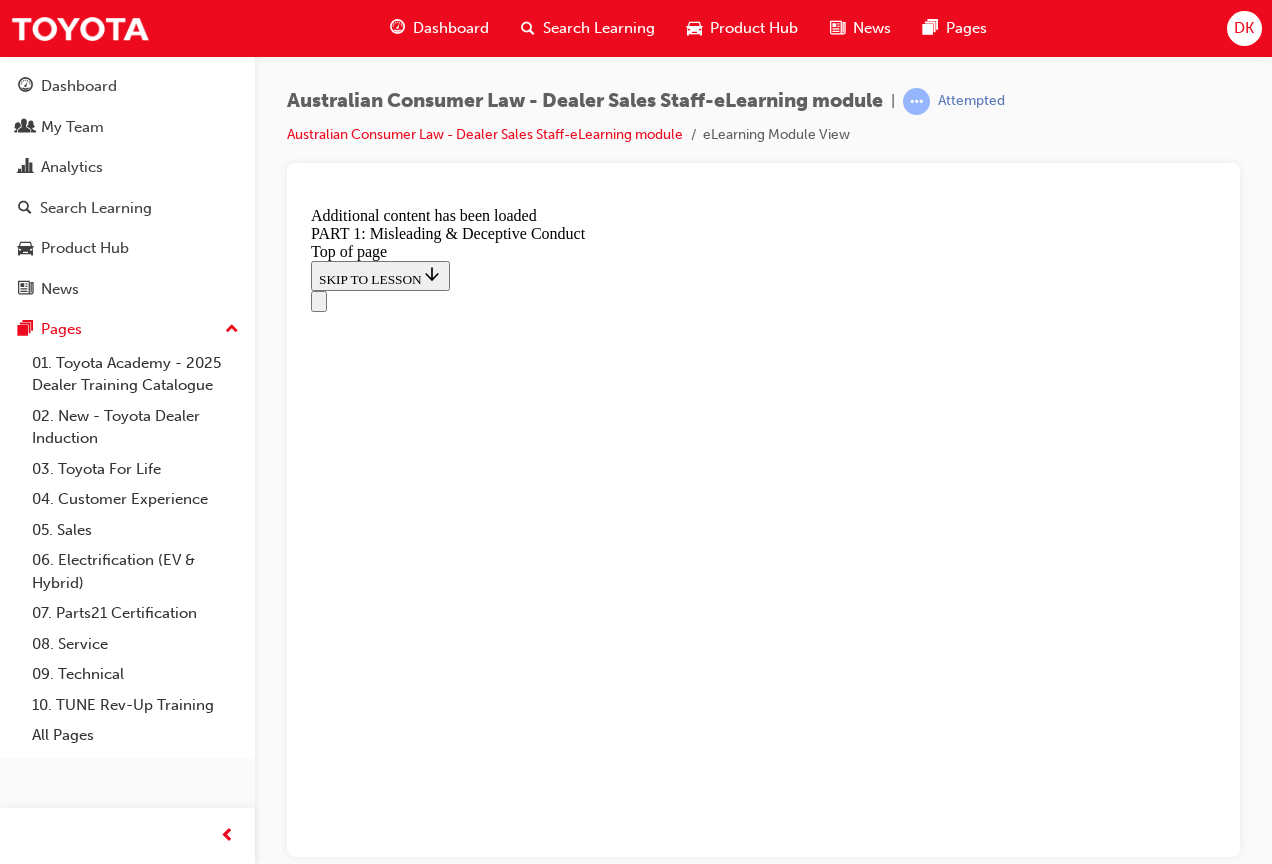 scroll, scrollTop: 5565, scrollLeft: 0, axis: vertical 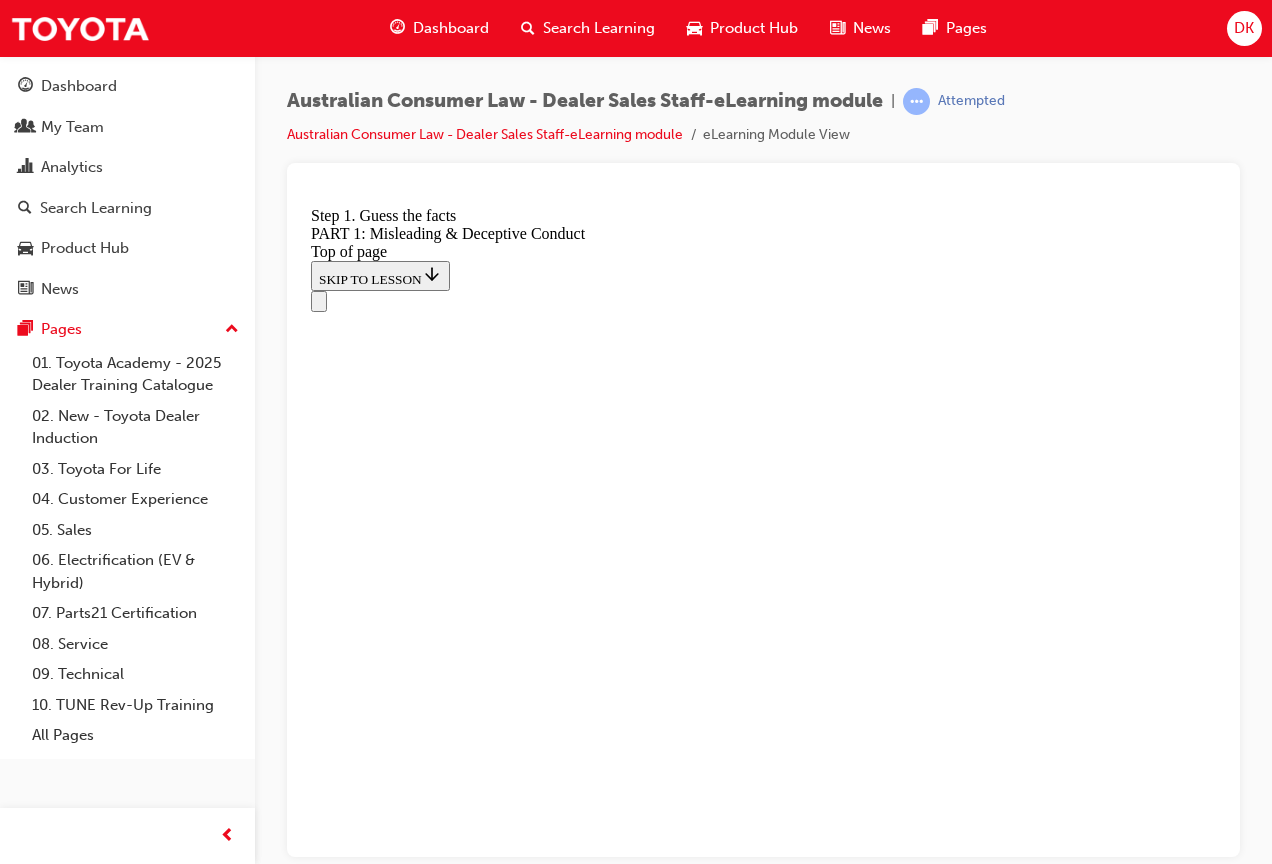 click 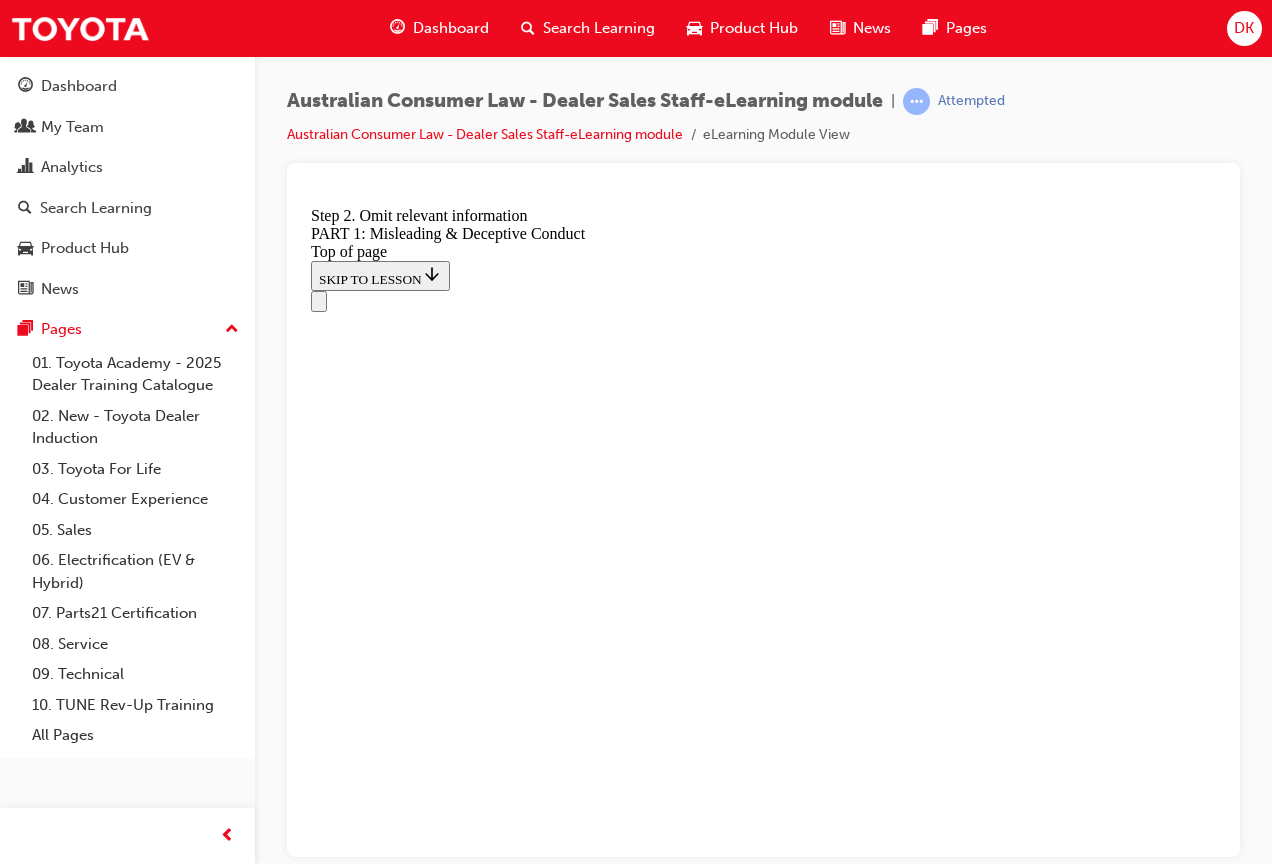 click 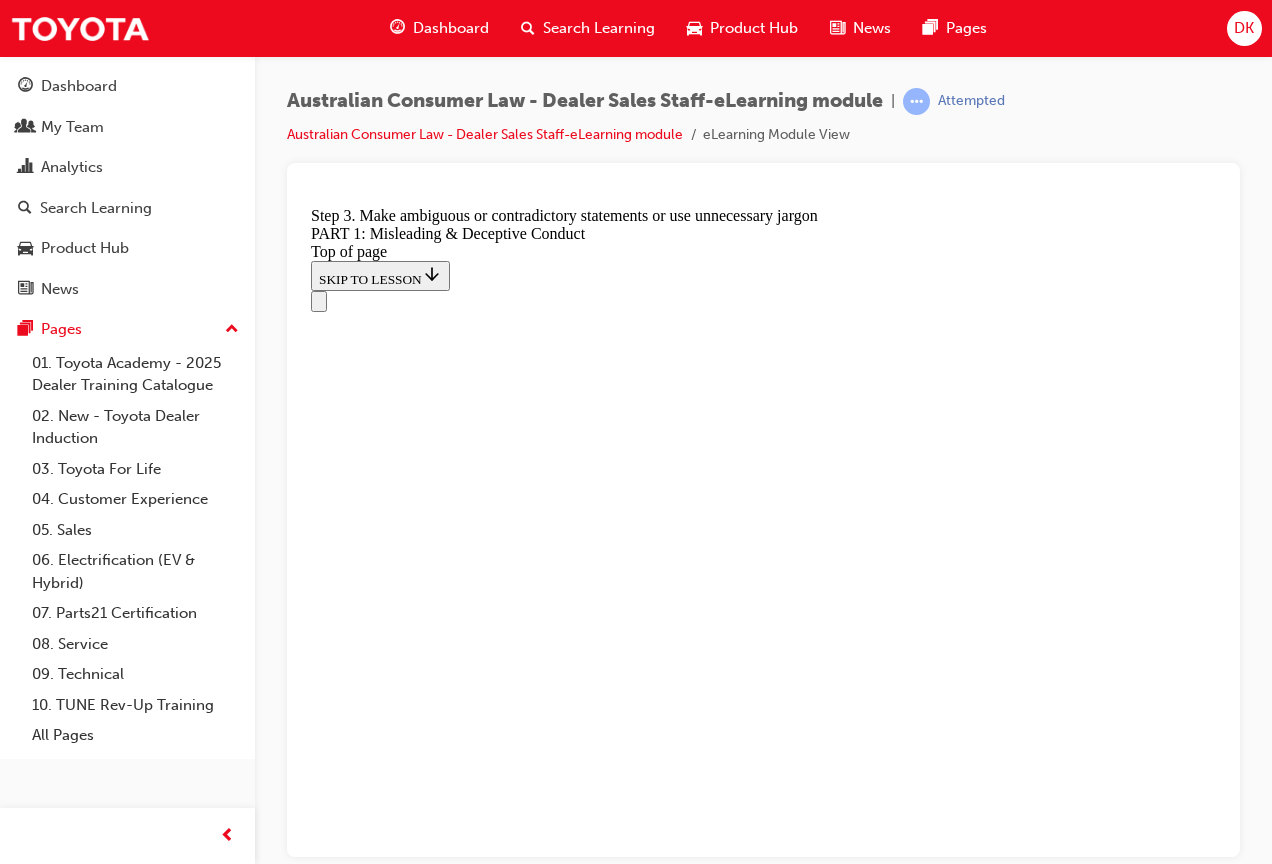 click 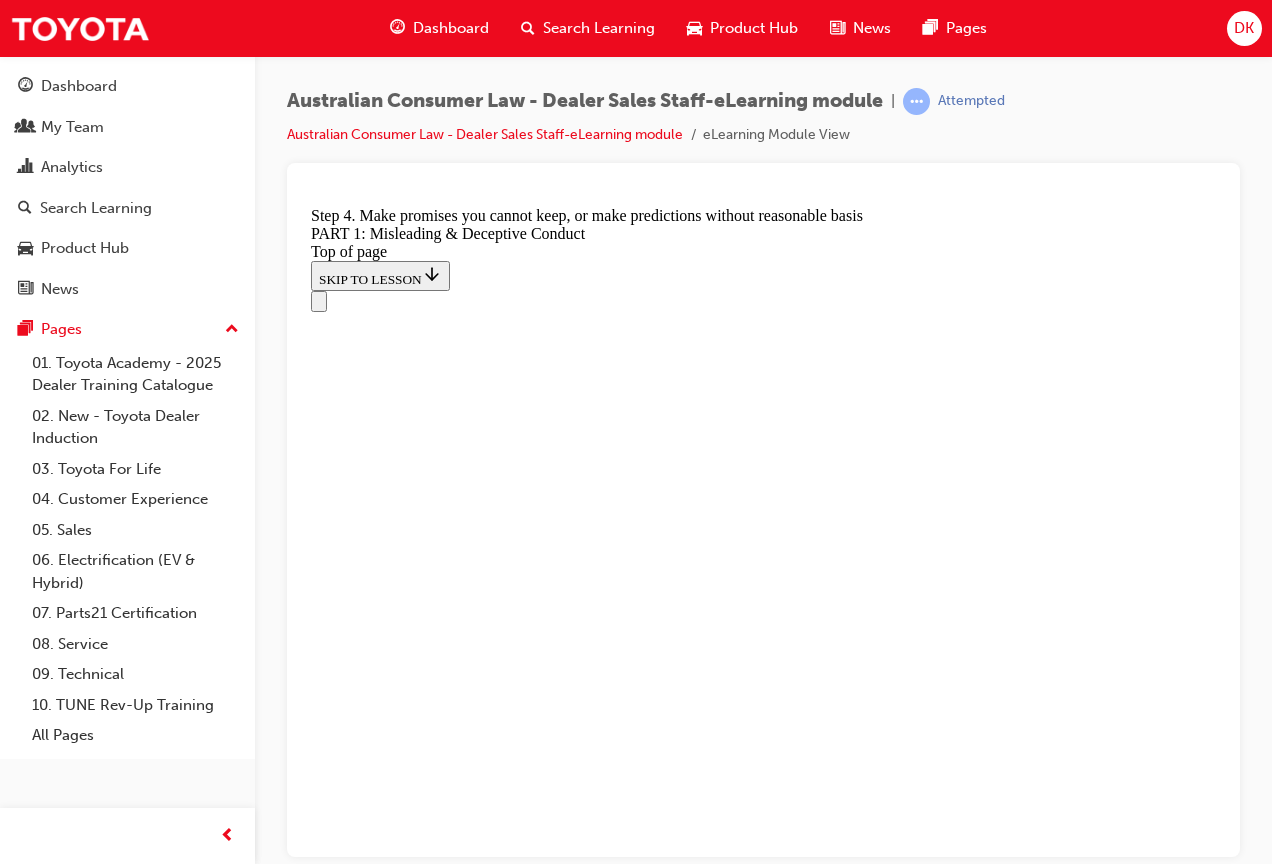 click 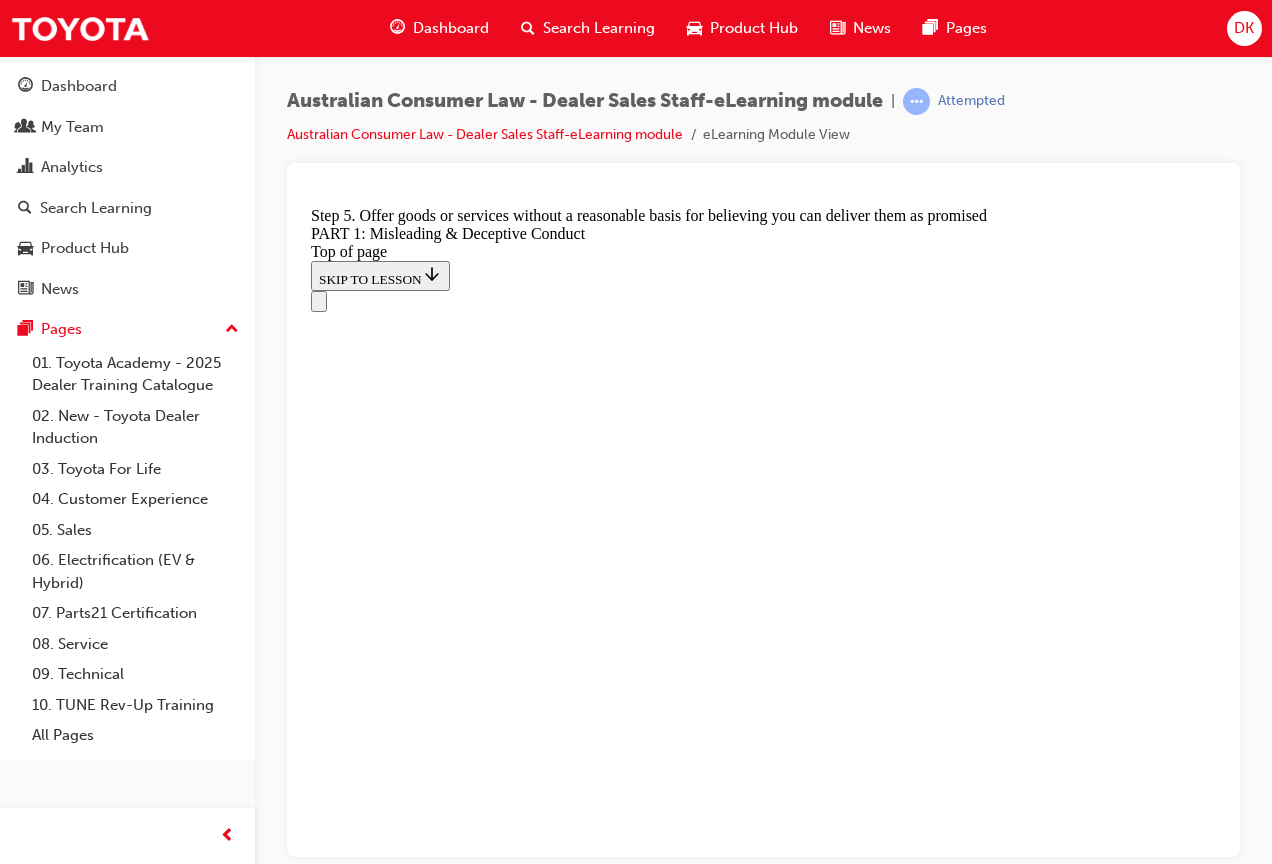 click 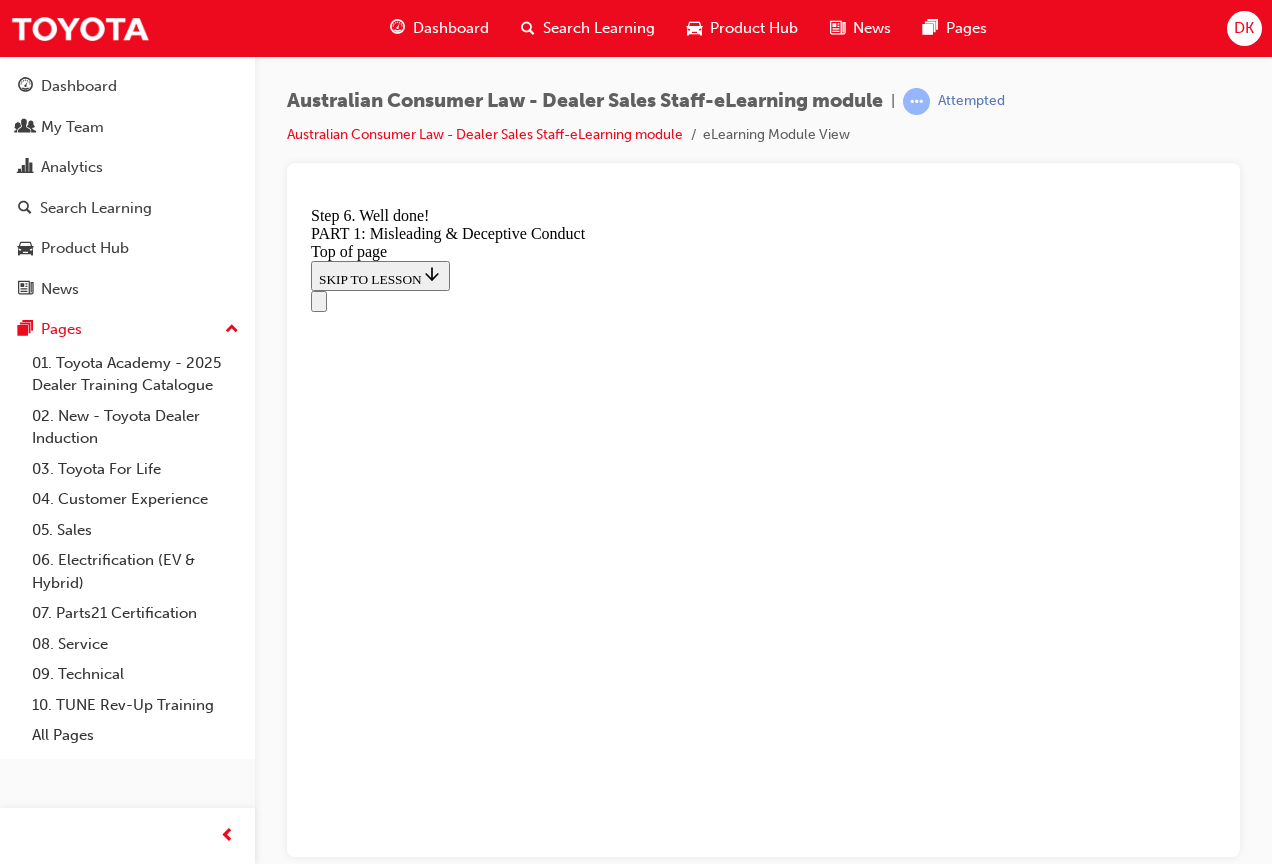 click on "CONTINUE" at bounding box center [353, 21540] 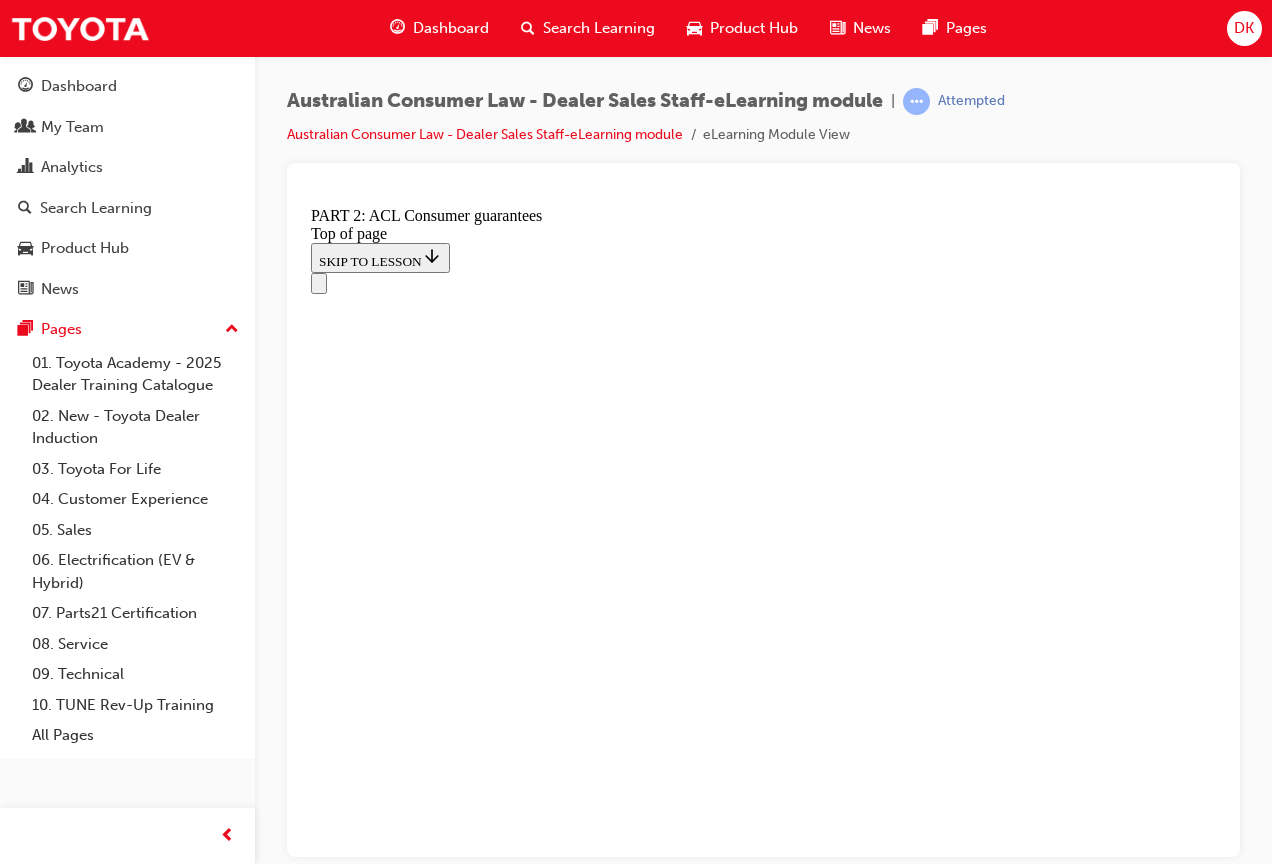 scroll, scrollTop: 3162, scrollLeft: 0, axis: vertical 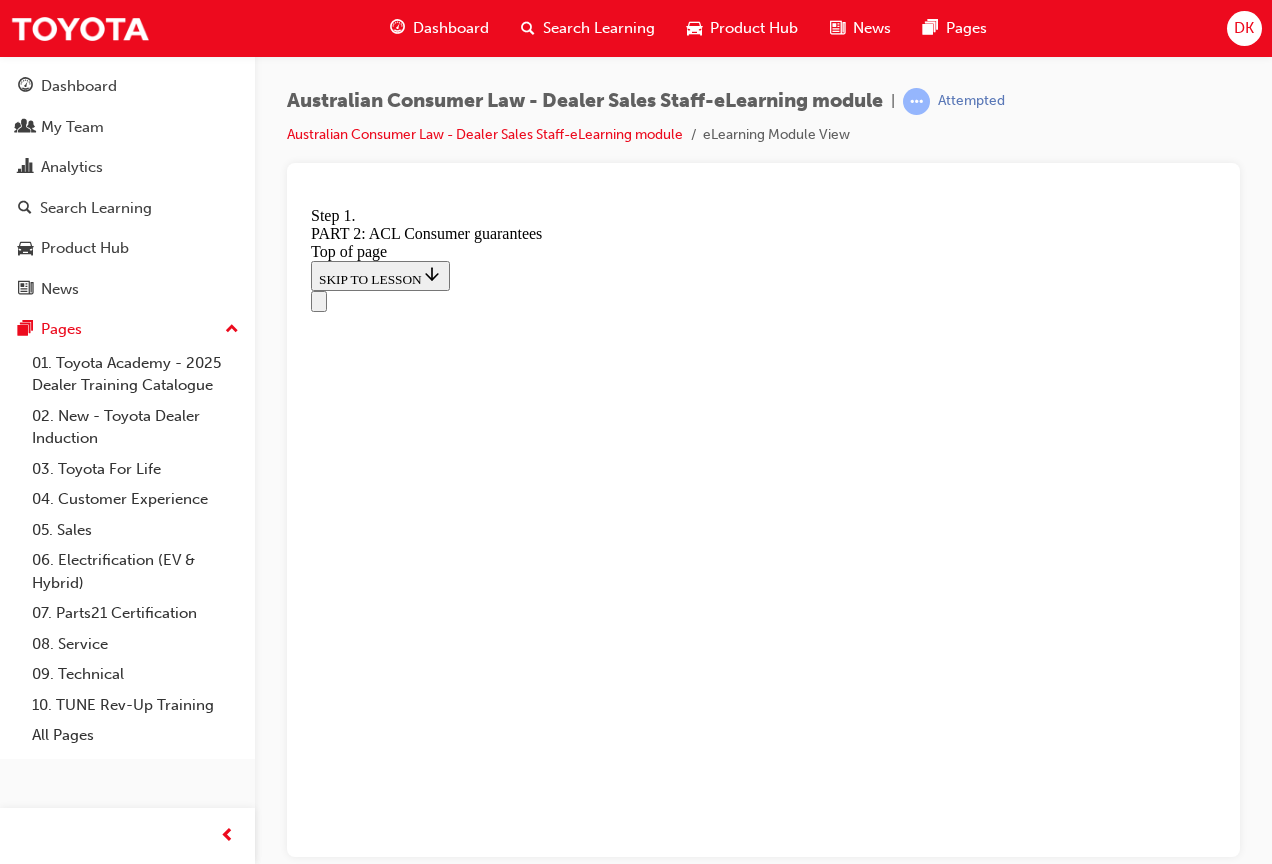 click 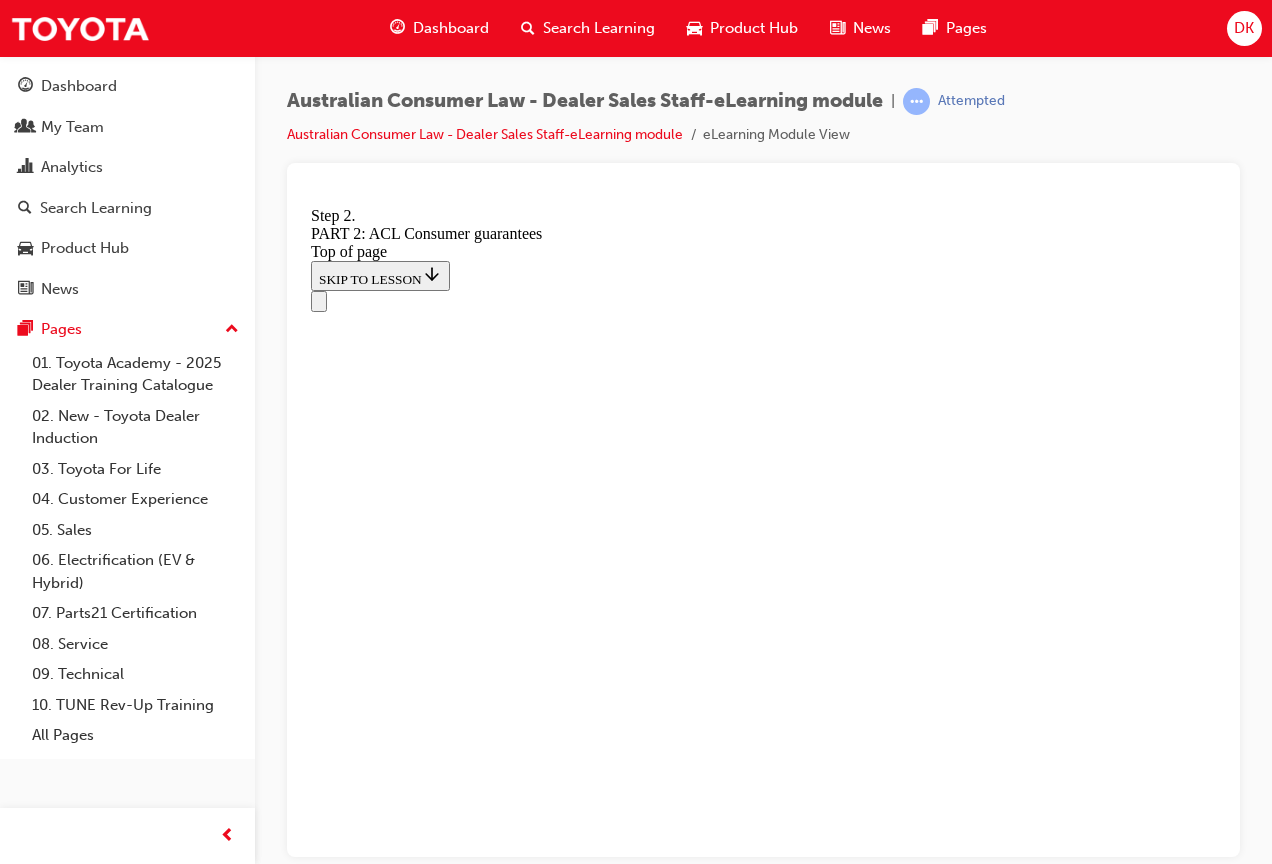 click 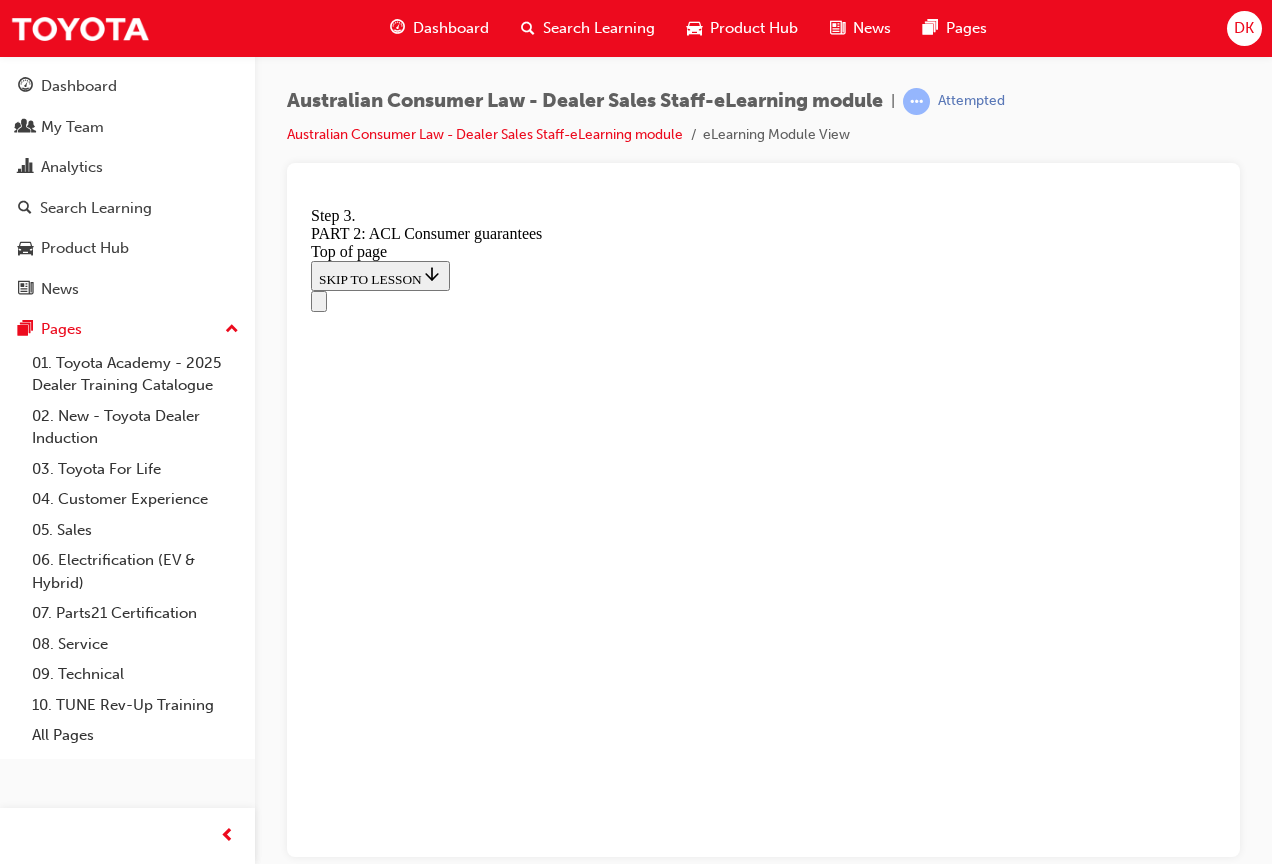 click 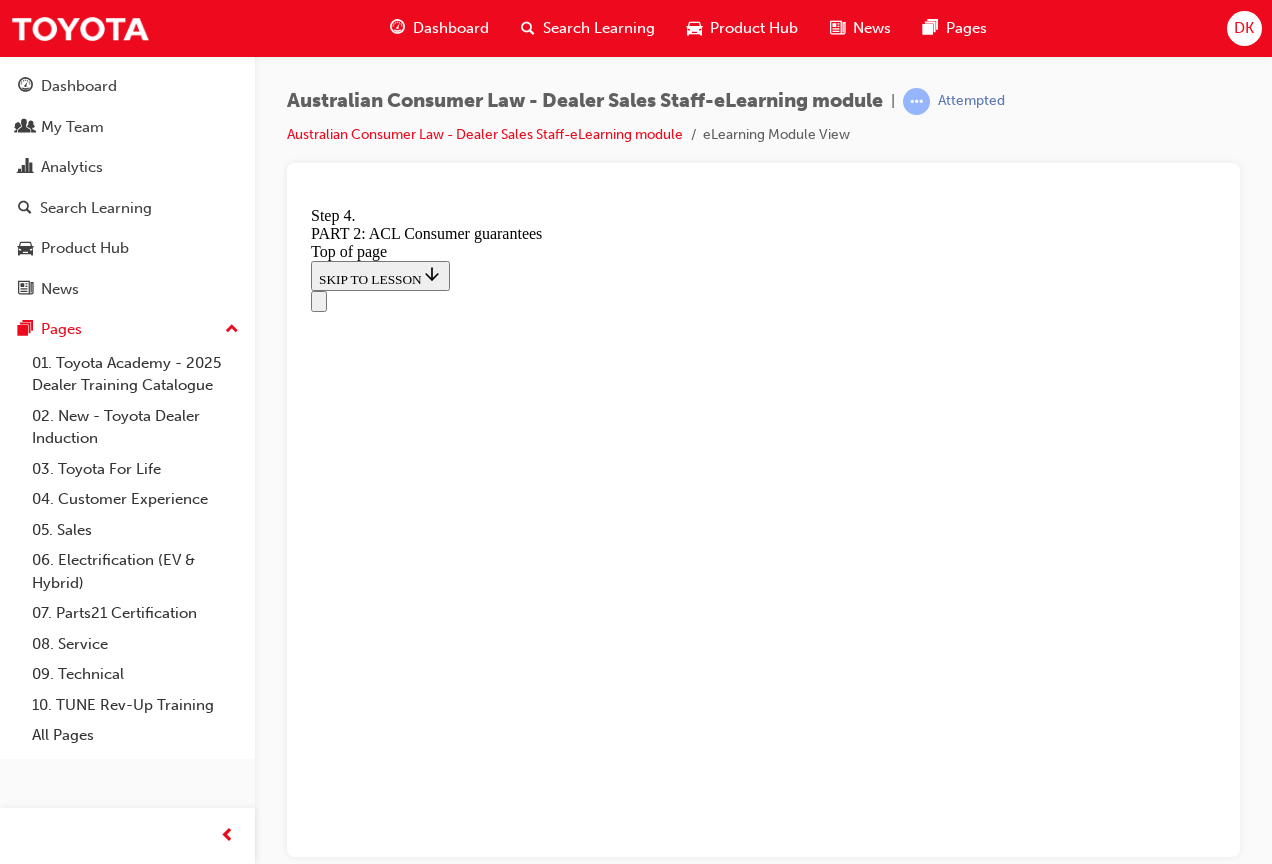 click on "CONTINUE" at bounding box center (353, 10361) 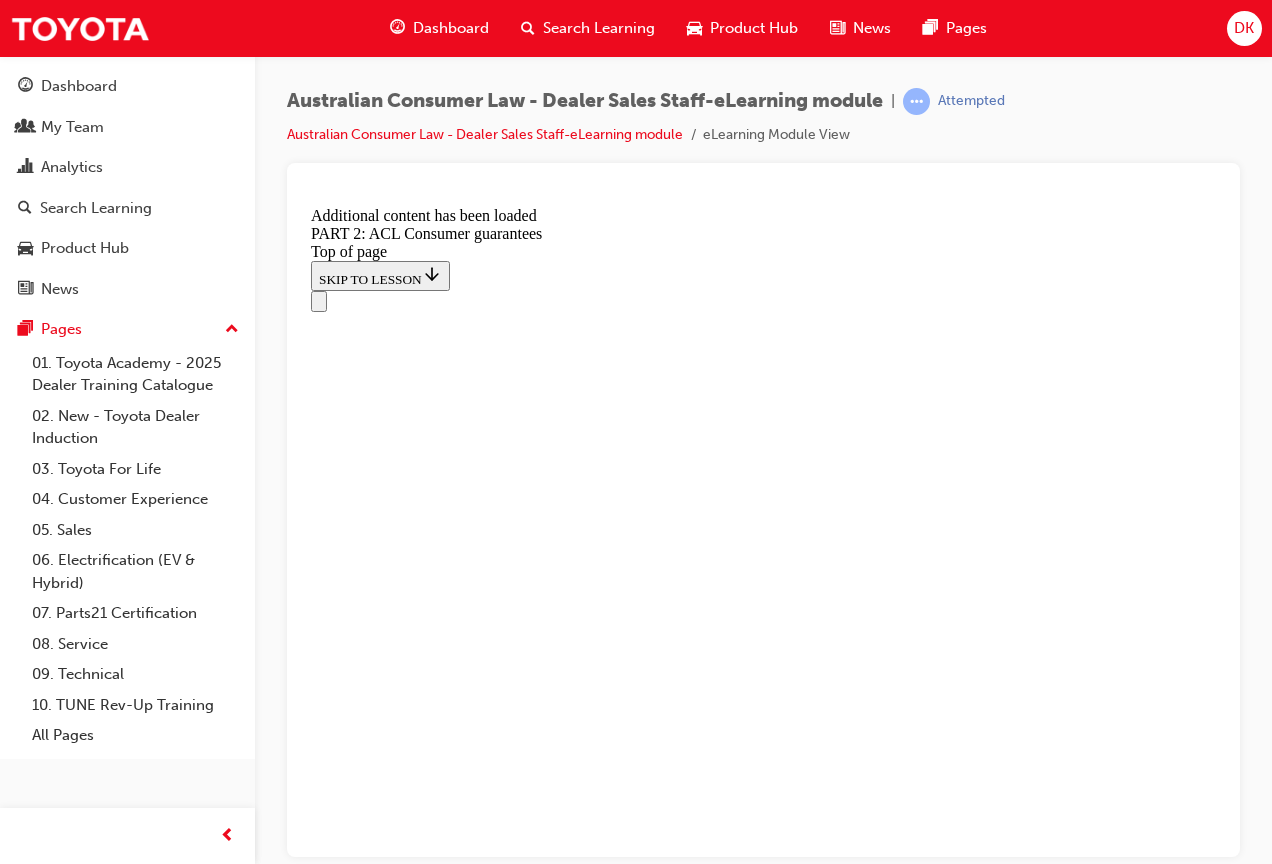 scroll, scrollTop: 3738, scrollLeft: 0, axis: vertical 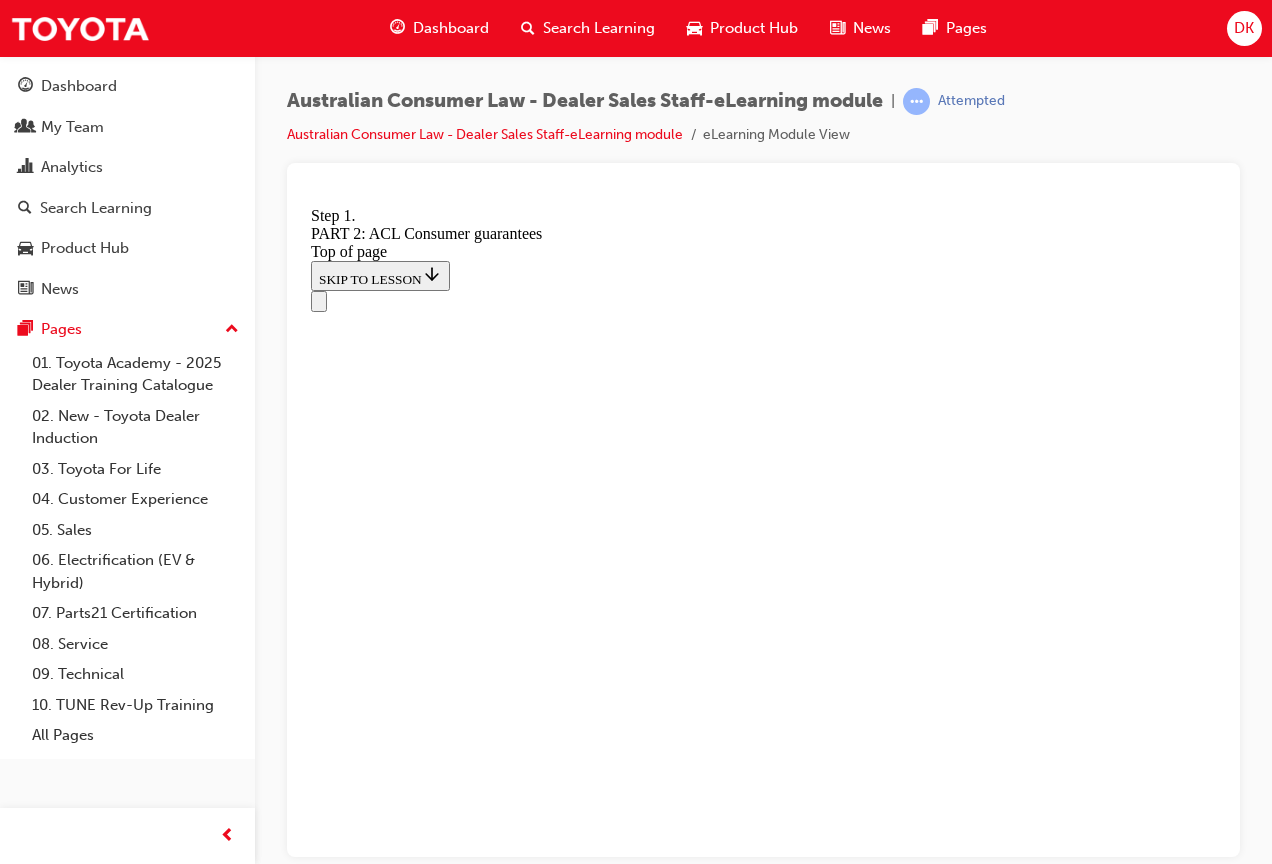 click 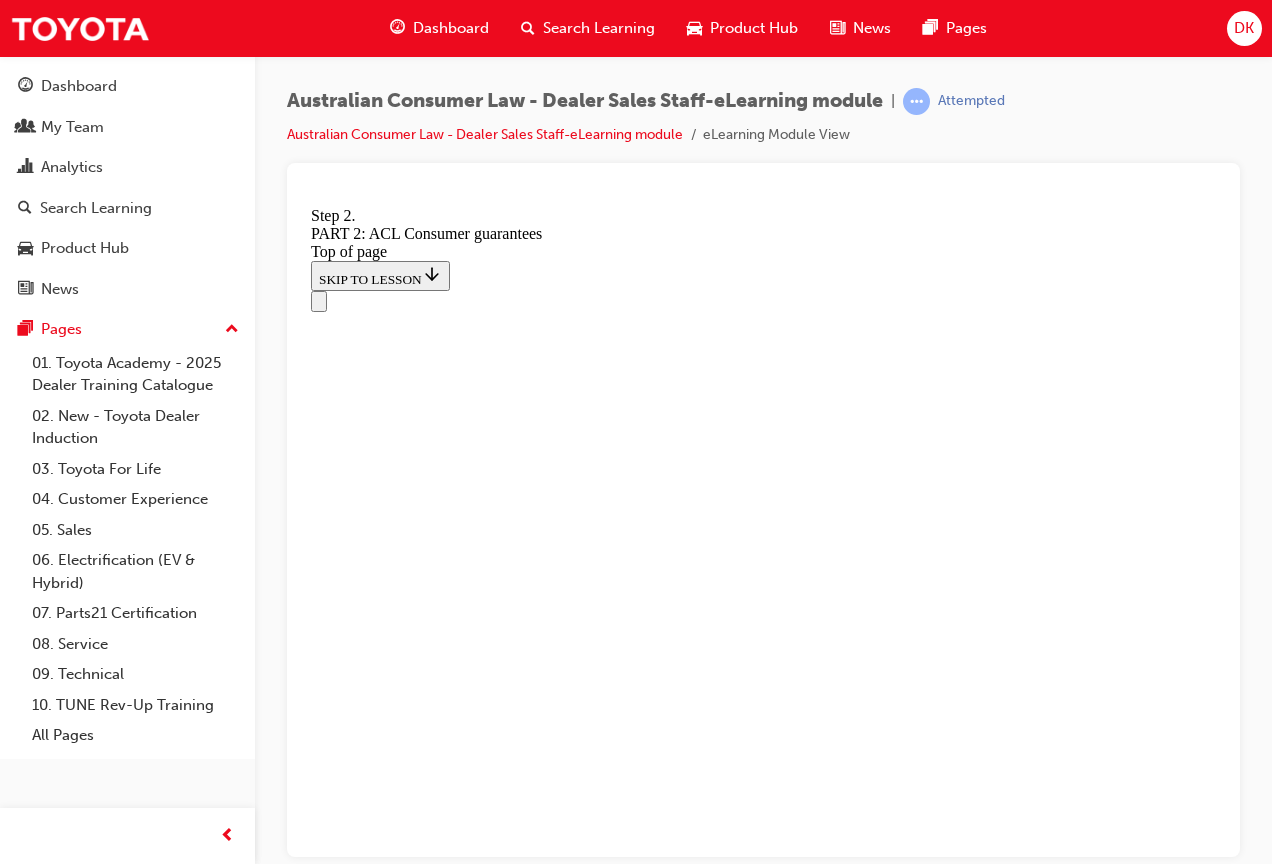 click 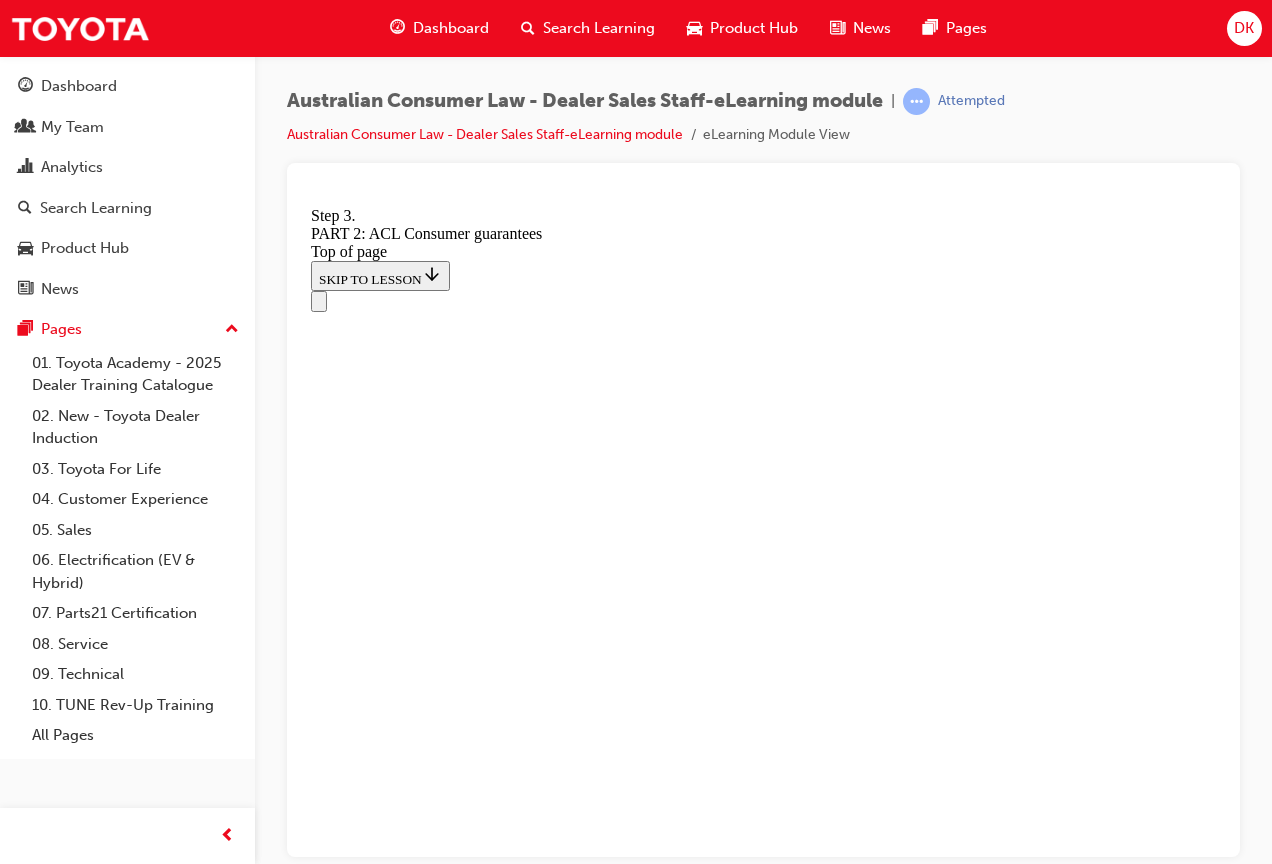 click on "CONTINUE" at bounding box center (353, 10819) 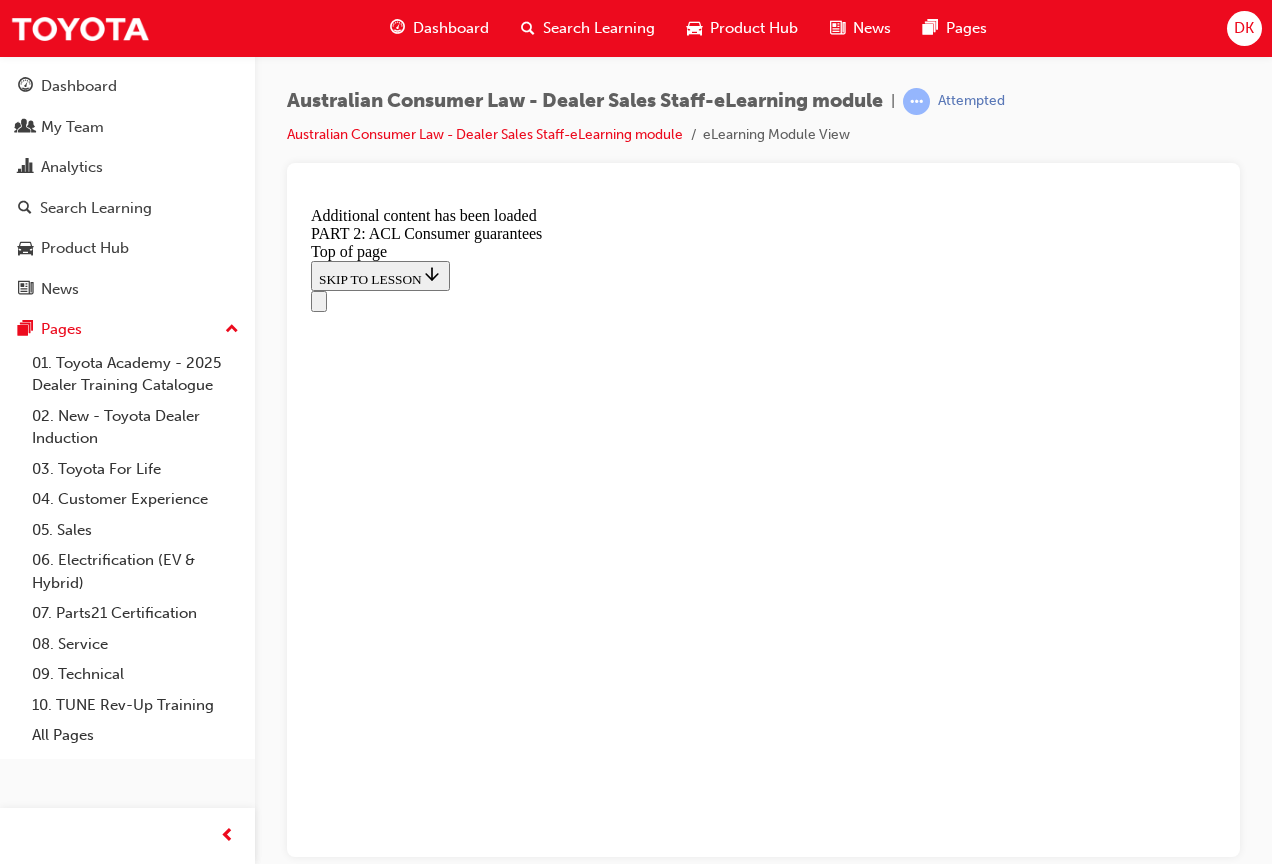 scroll, scrollTop: 4878, scrollLeft: 0, axis: vertical 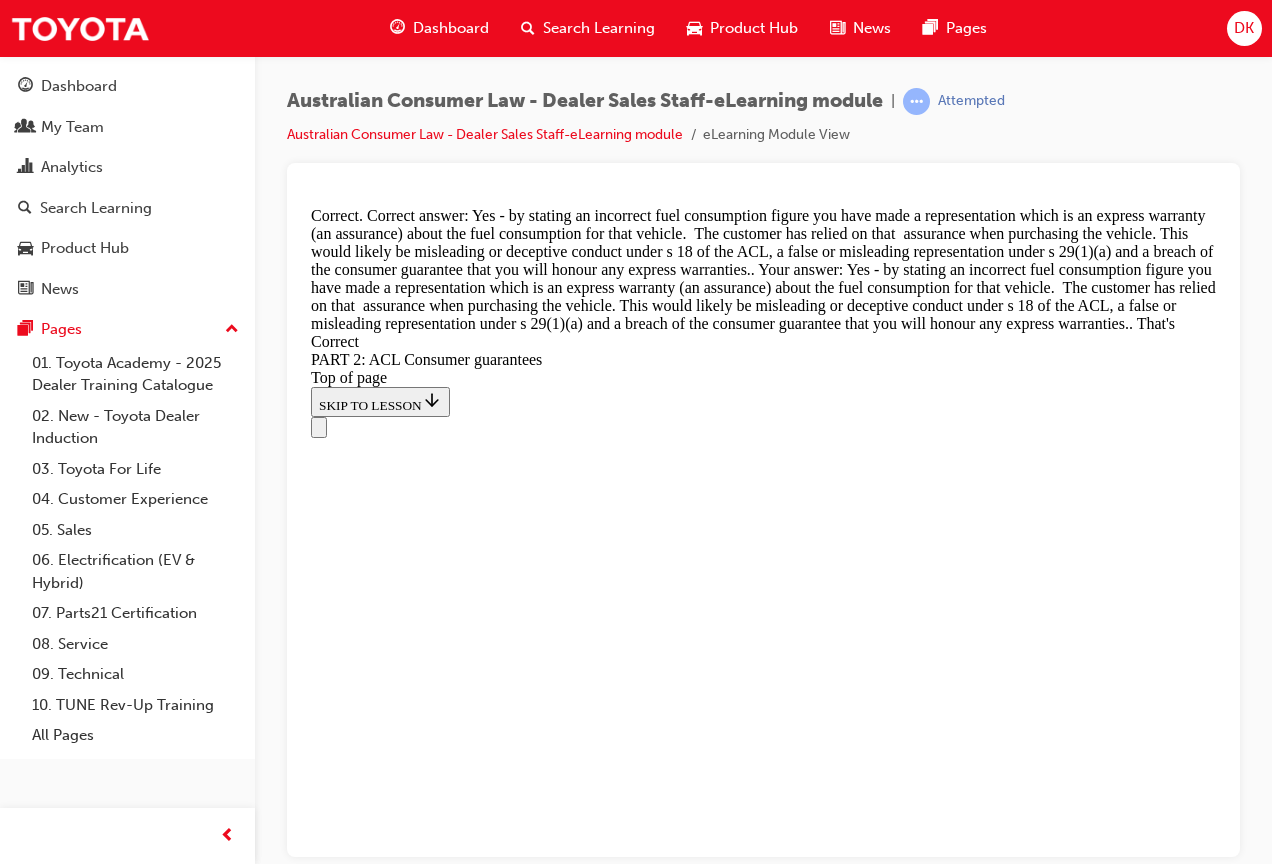 click on "CONTINUE" at bounding box center [353, 17153] 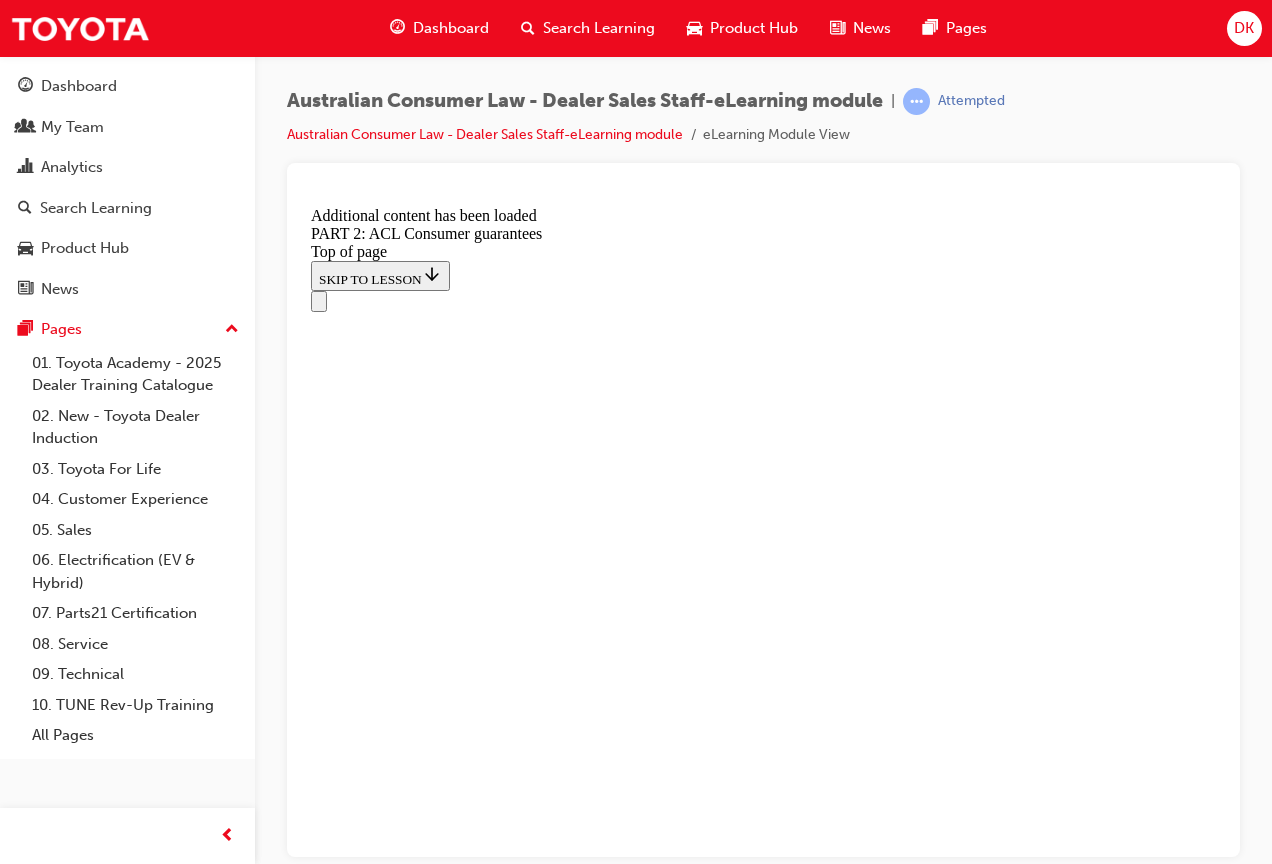 scroll, scrollTop: 12733, scrollLeft: 0, axis: vertical 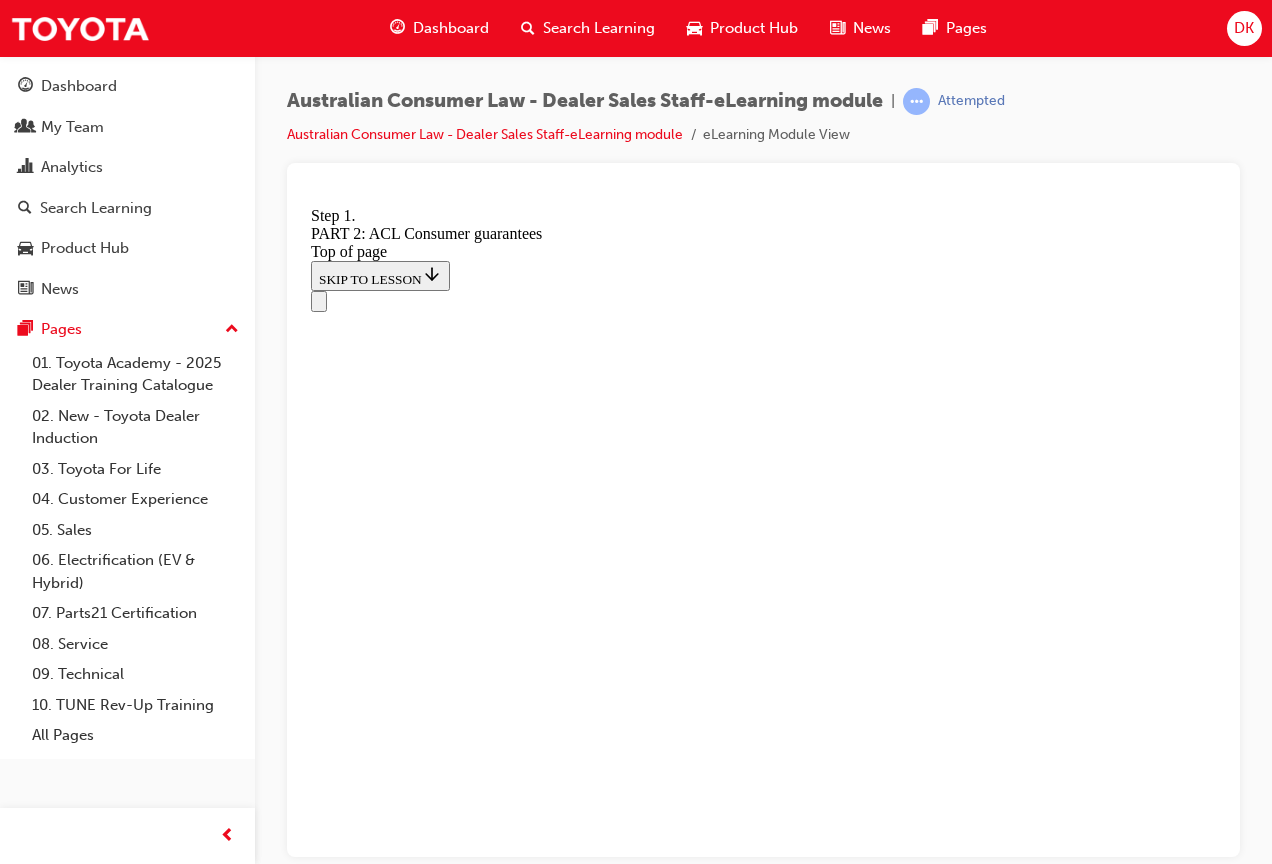 click 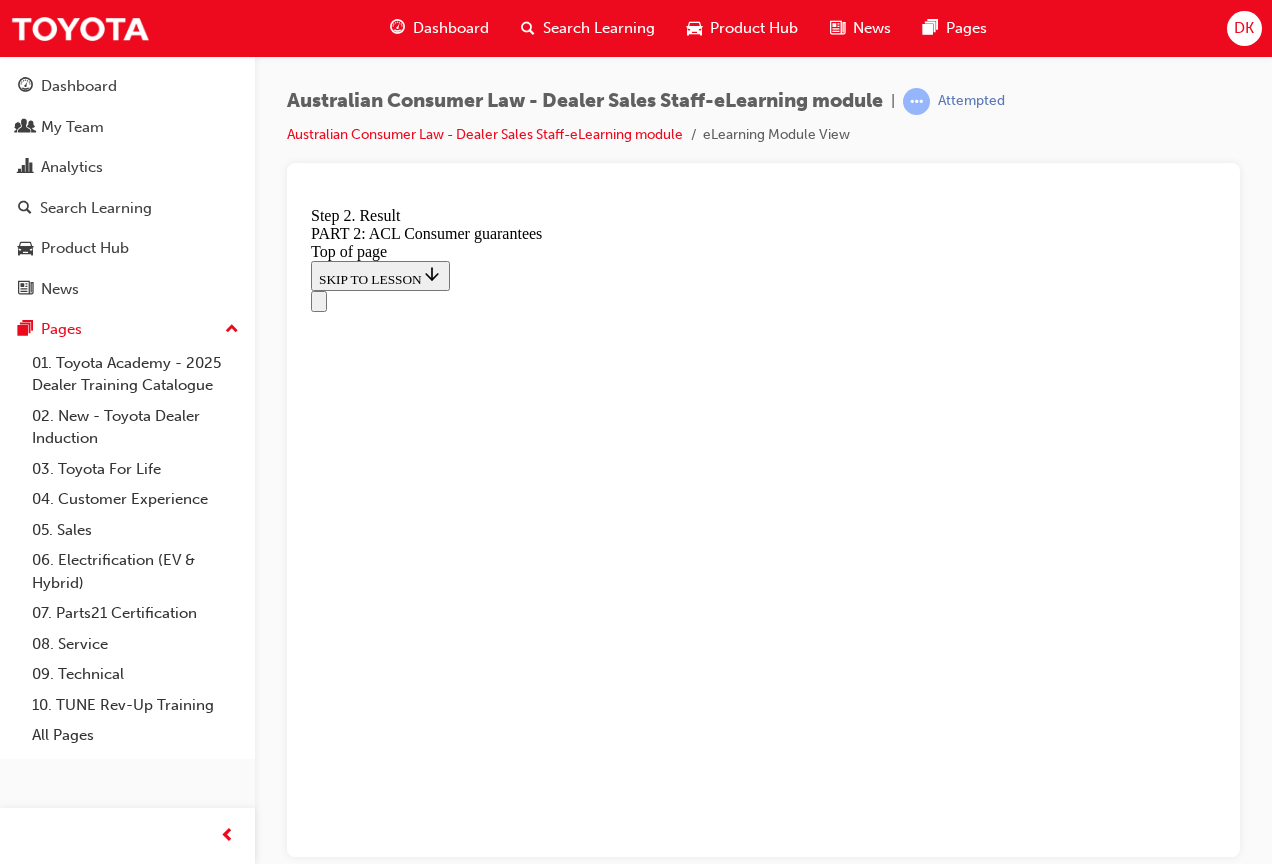 click on "CONTINUE" at bounding box center (353, 20881) 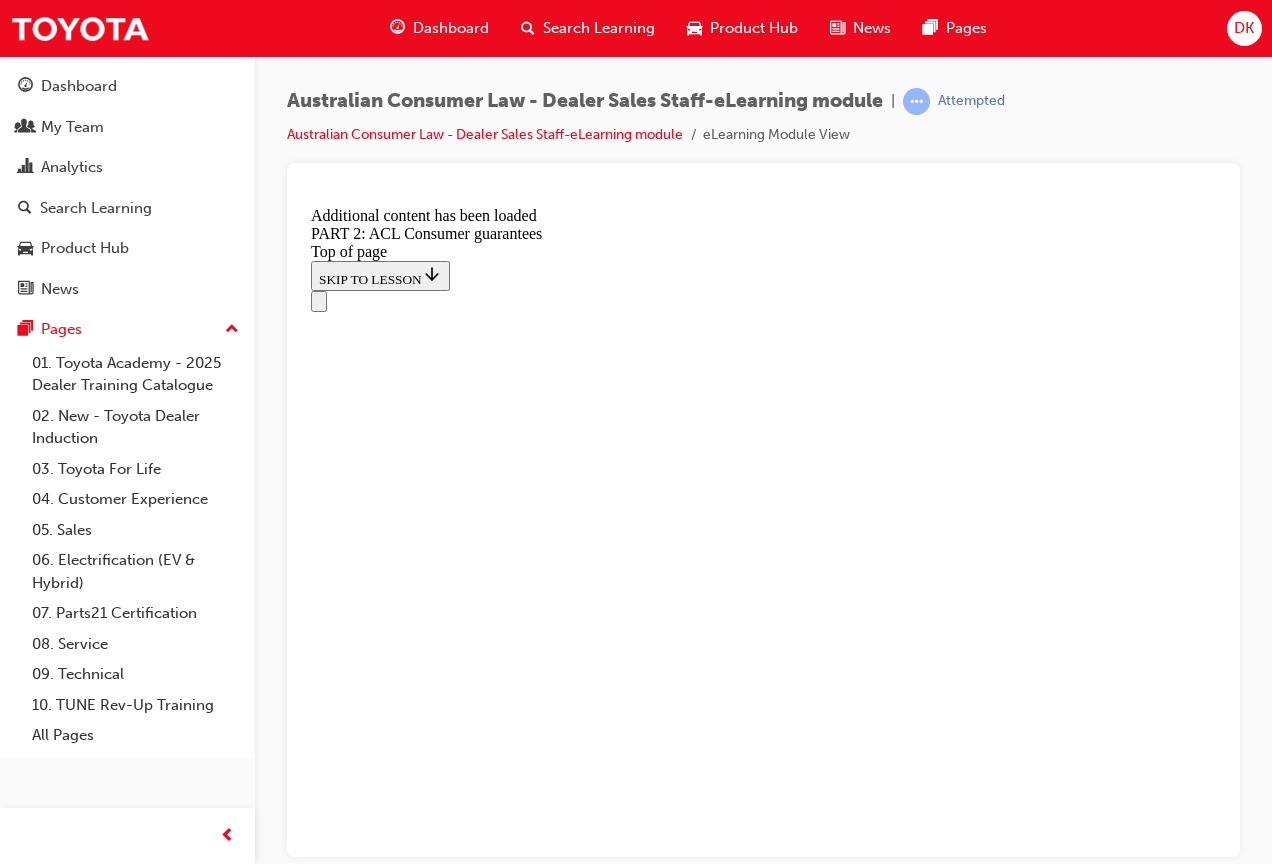 scroll, scrollTop: 17336, scrollLeft: 0, axis: vertical 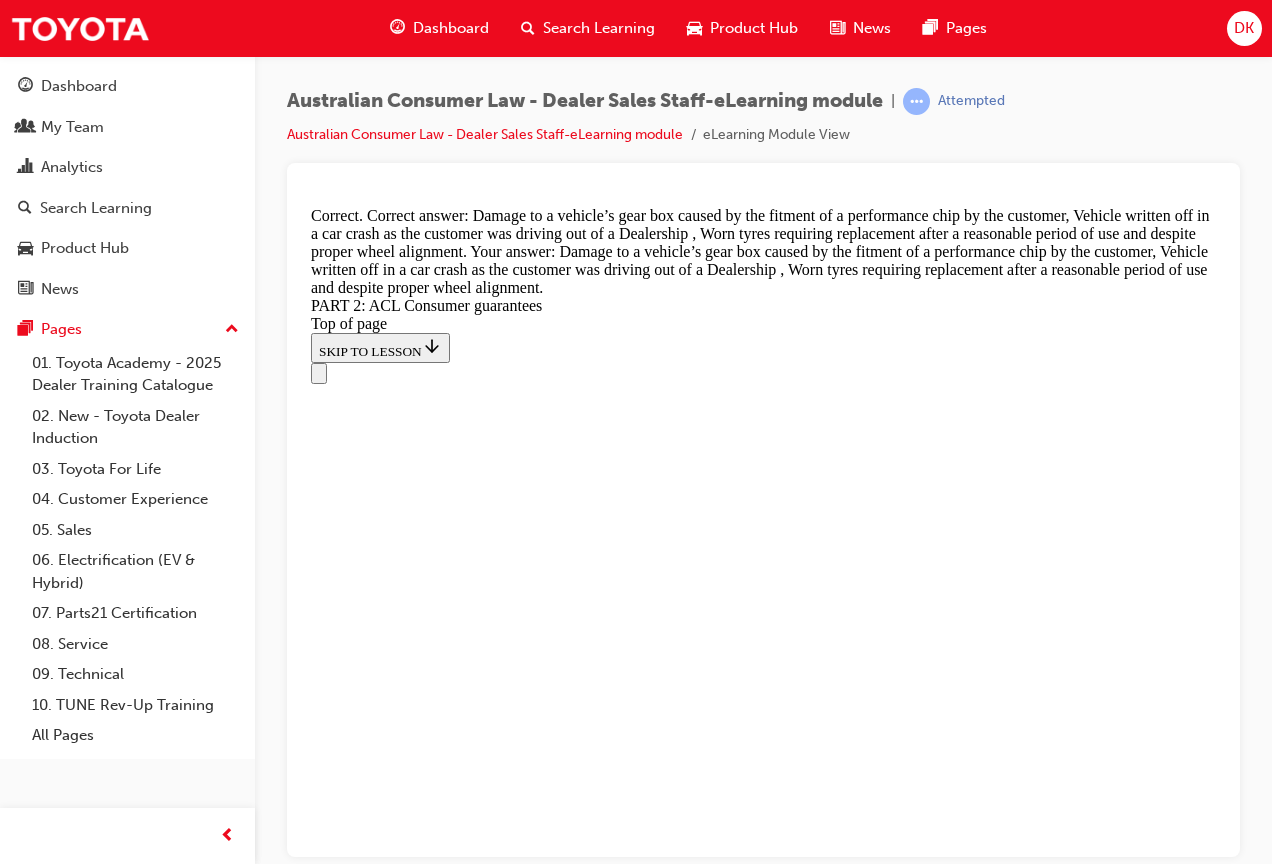 click on "CONTINUE" at bounding box center (353, 29133) 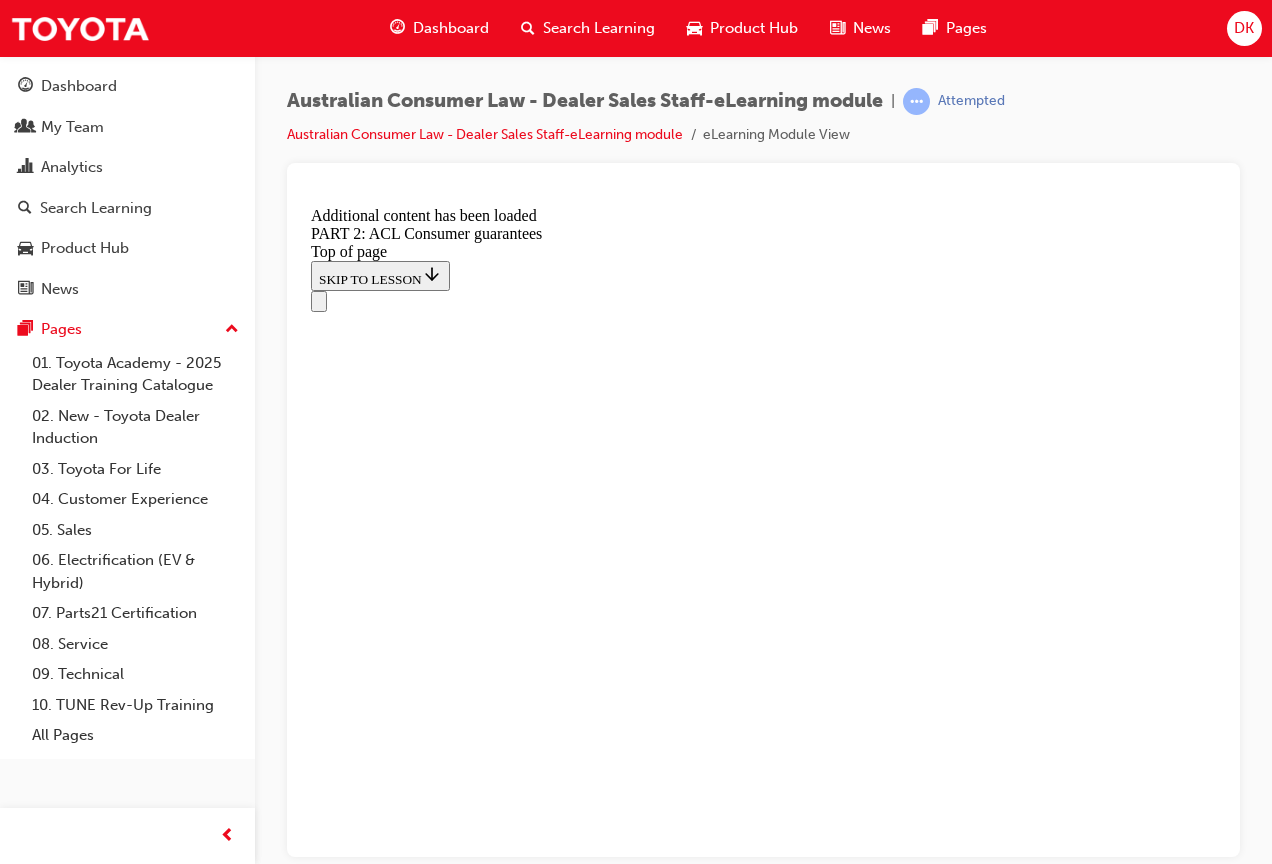 scroll, scrollTop: 22472, scrollLeft: 0, axis: vertical 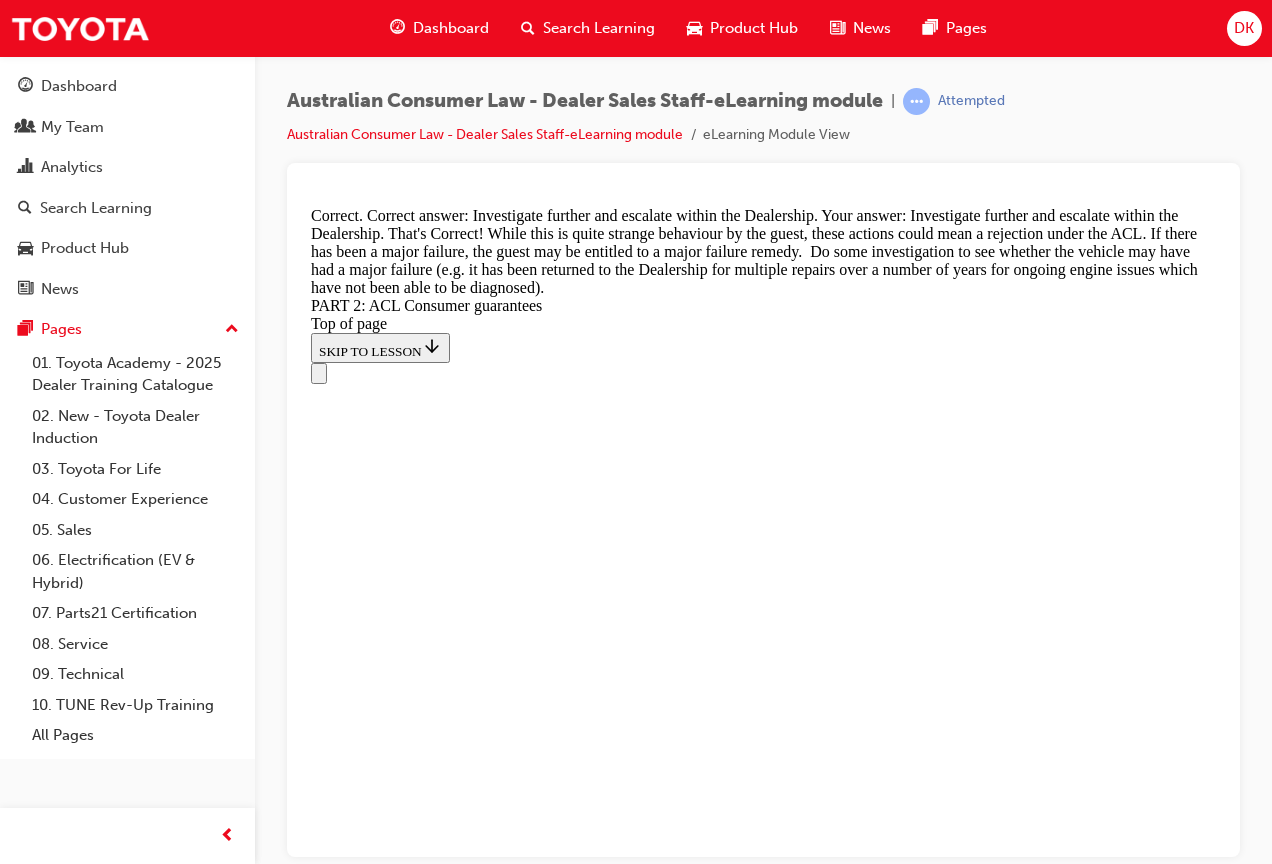 click on "CONTINUE" at bounding box center [353, 35062] 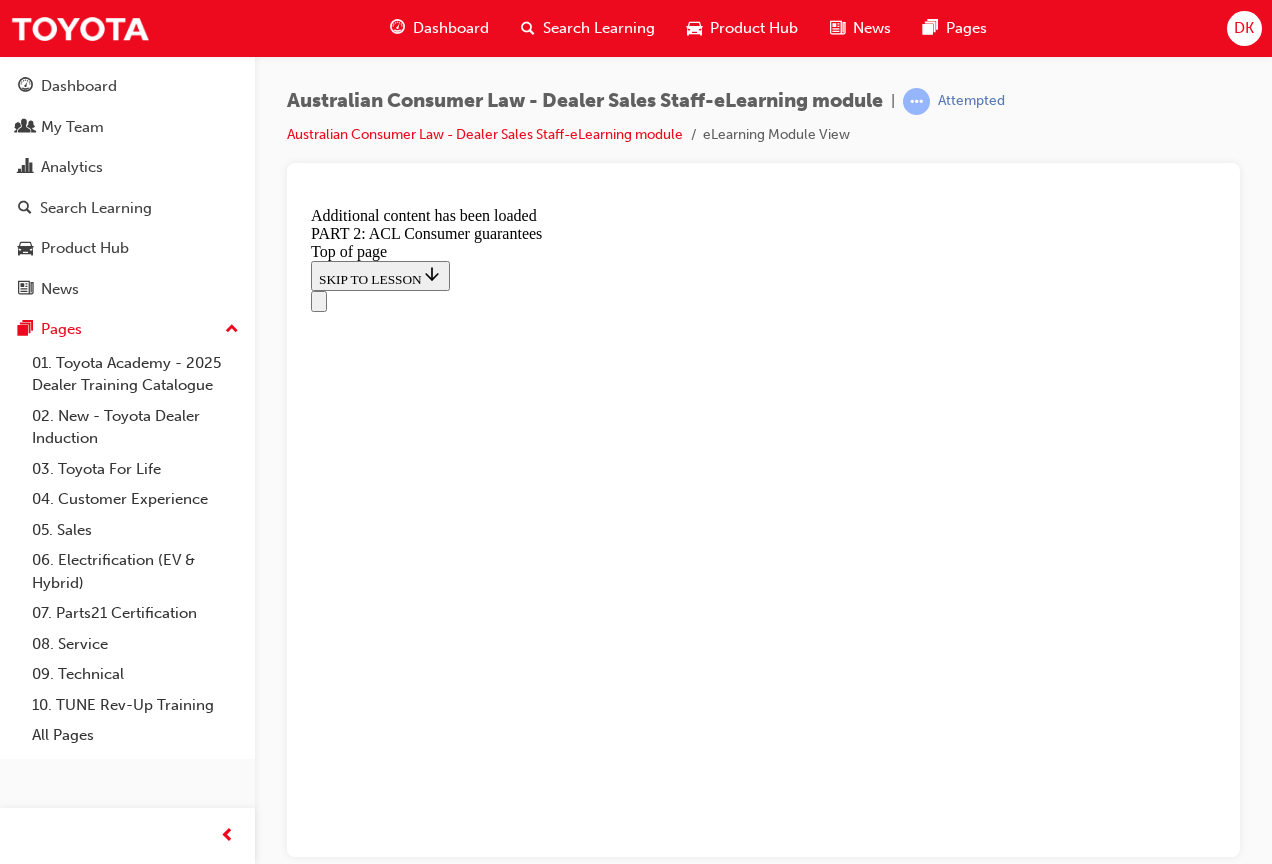 scroll, scrollTop: 24583, scrollLeft: 0, axis: vertical 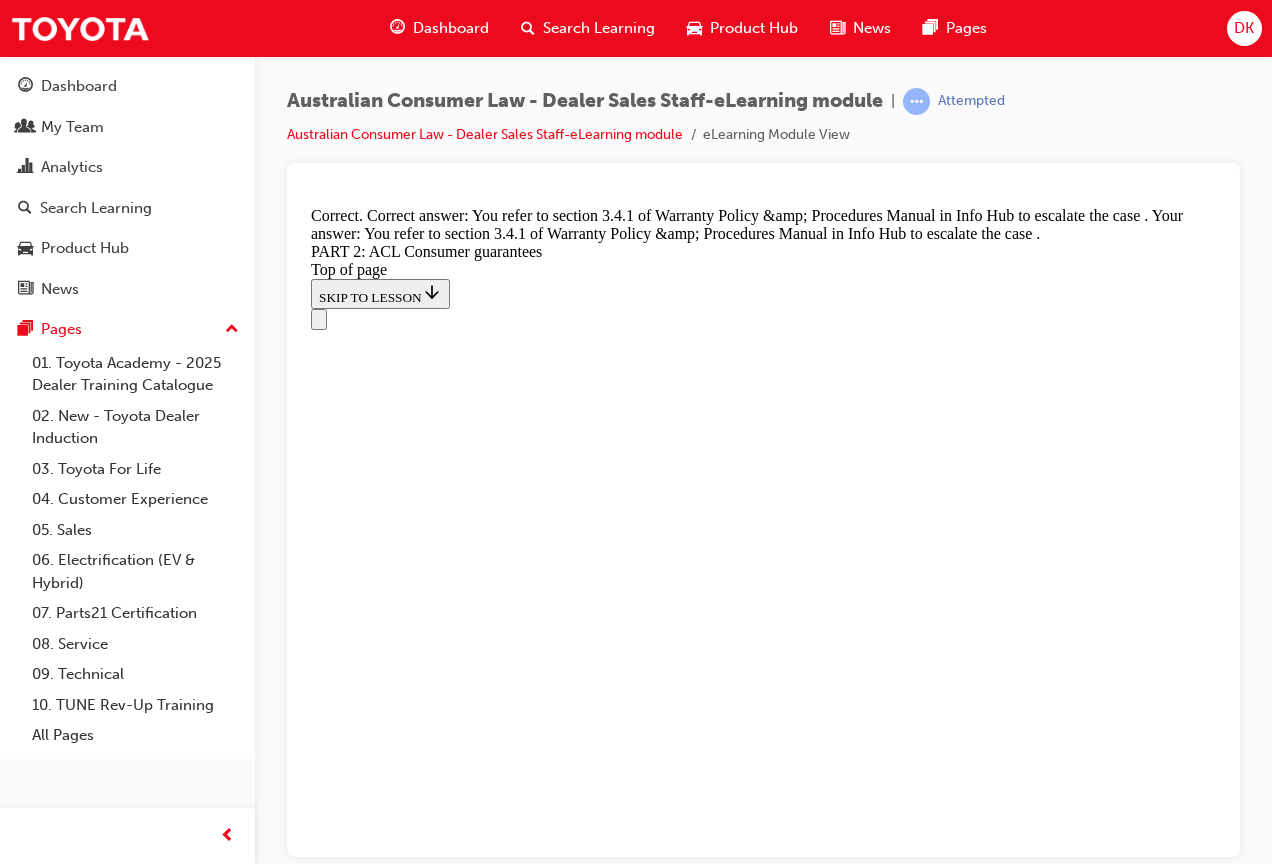 click on "CONTINUE" at bounding box center [353, 39650] 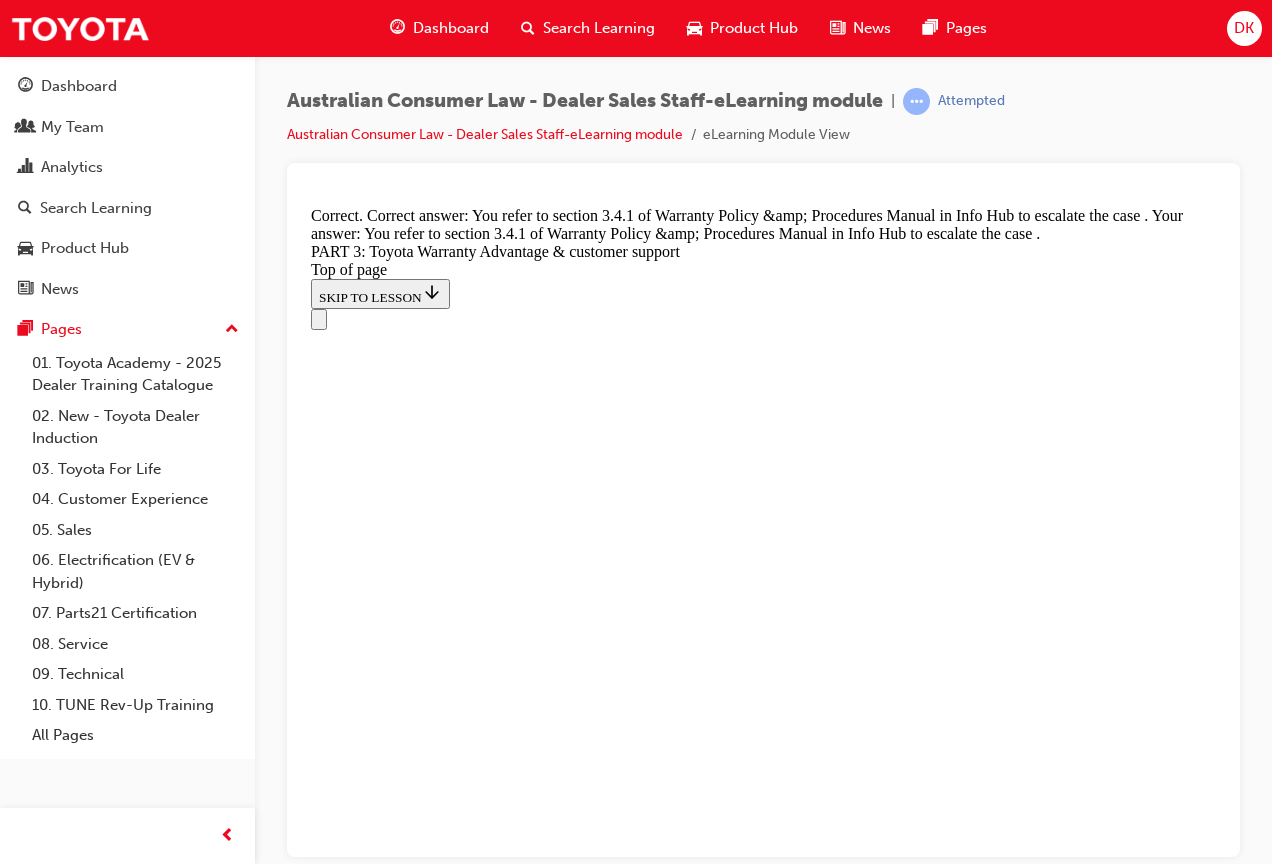 scroll, scrollTop: 0, scrollLeft: 0, axis: both 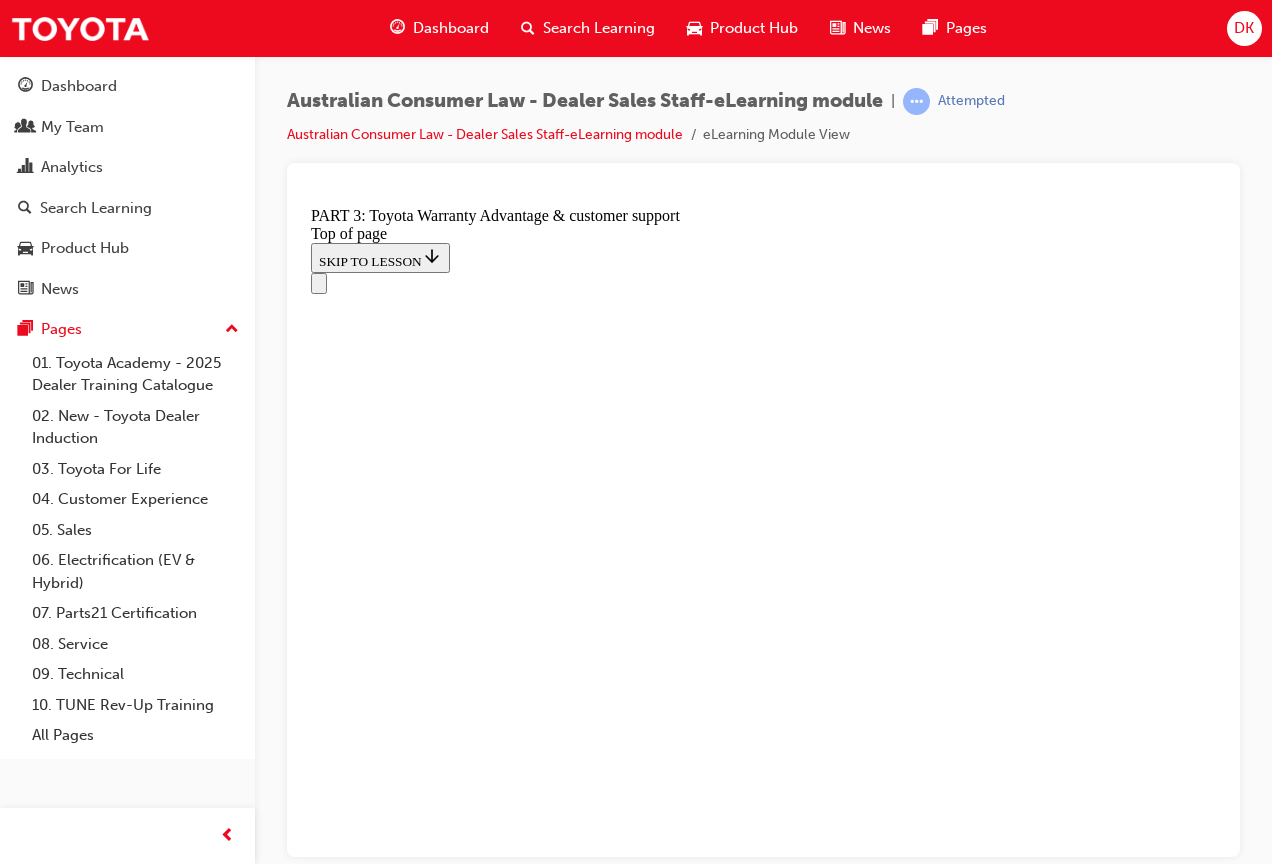 click at bounding box center (763, 9906) 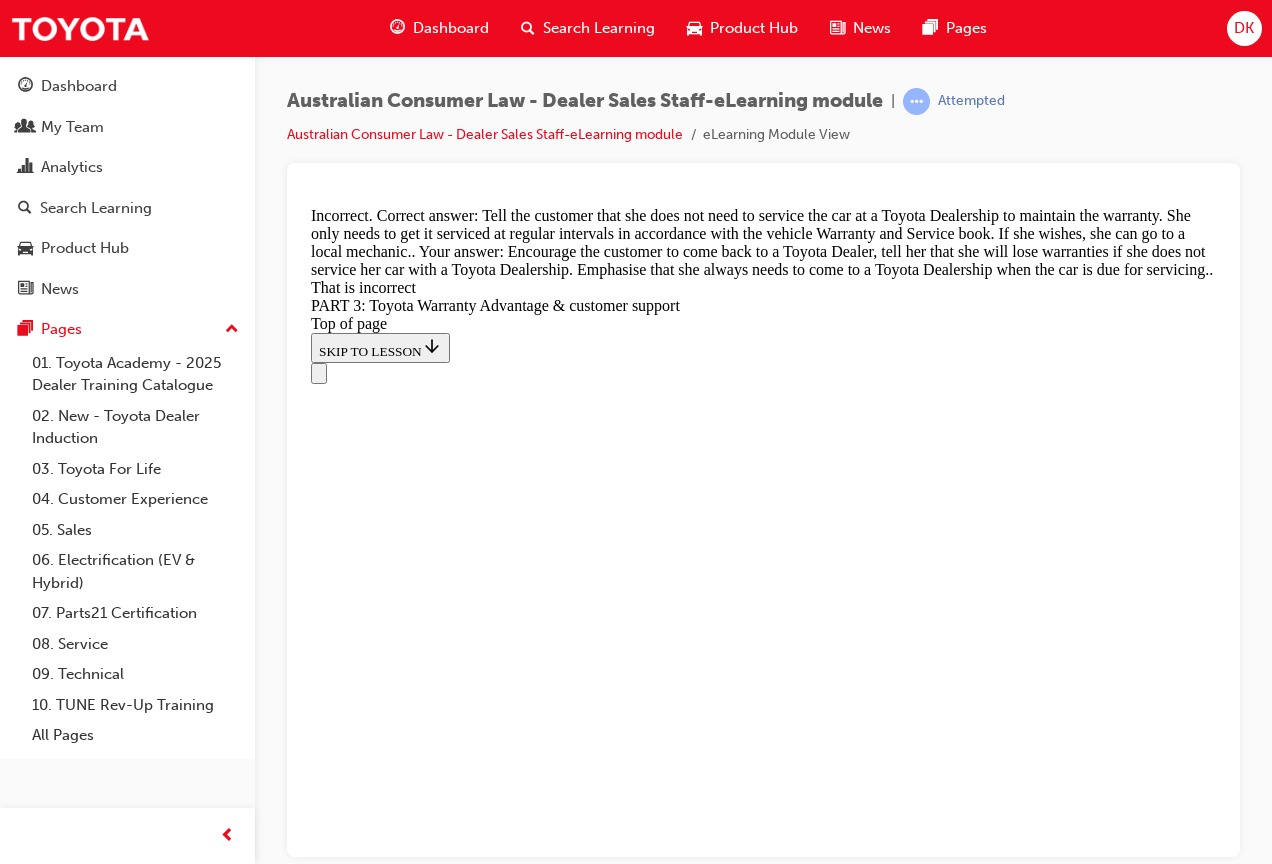 scroll, scrollTop: 1662, scrollLeft: 0, axis: vertical 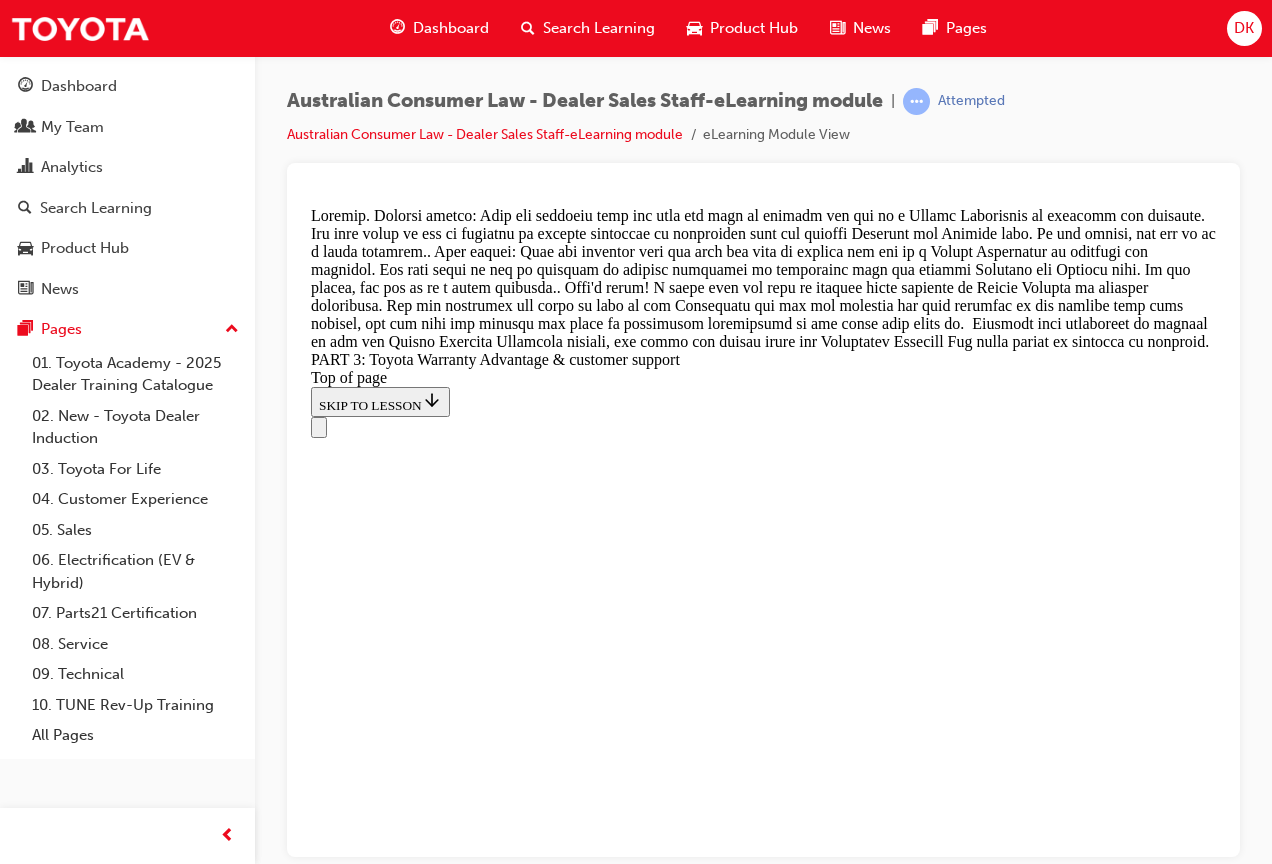 click on "CONTINUE" at bounding box center (353, 12861) 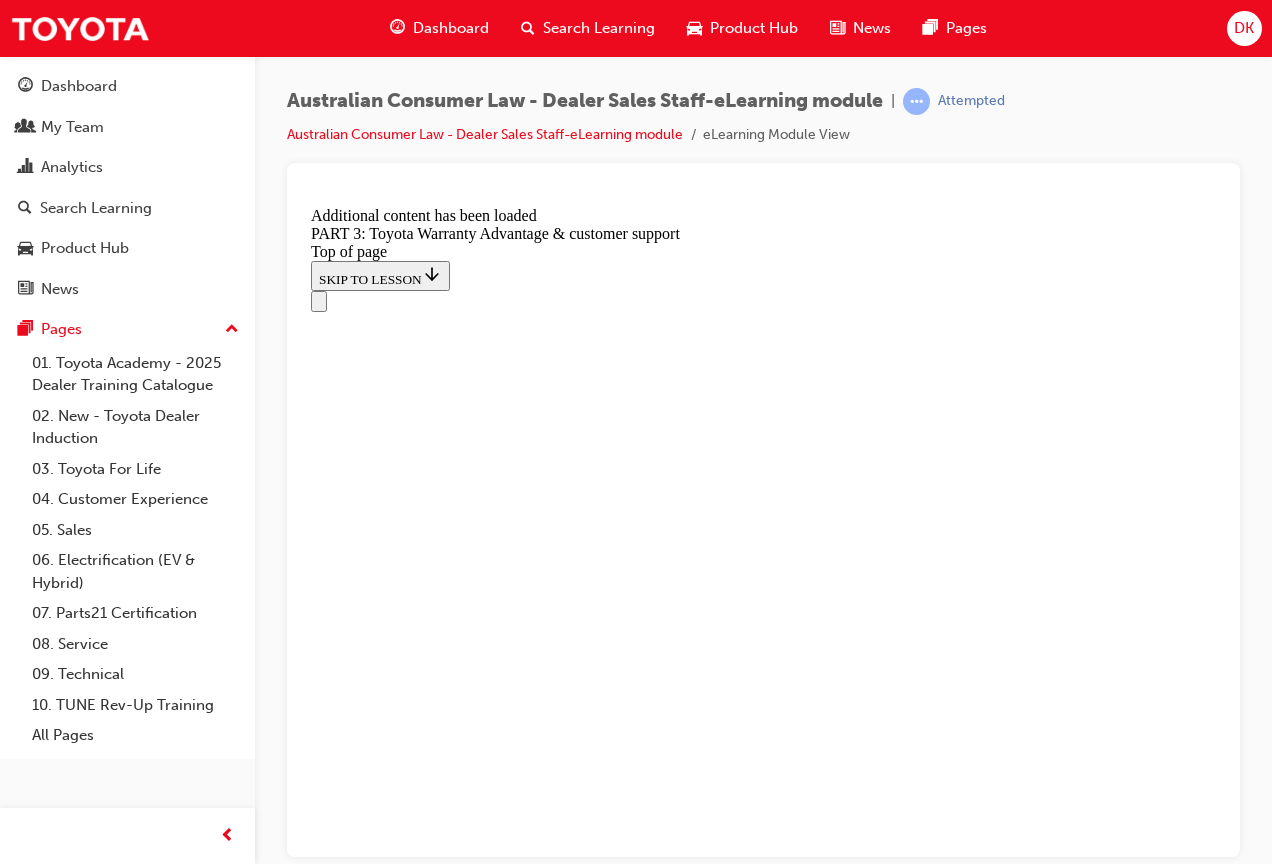 scroll, scrollTop: 2684, scrollLeft: 0, axis: vertical 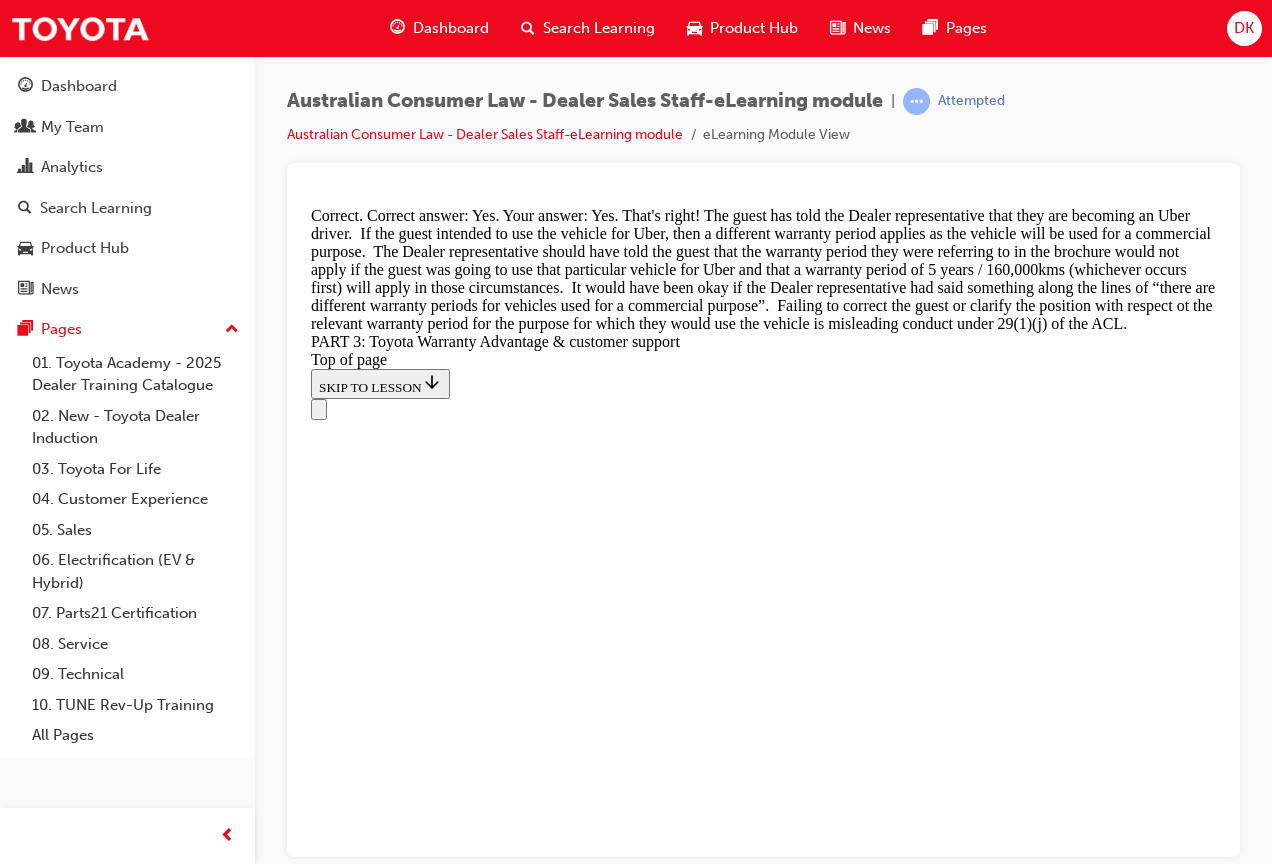 click on "CONTINUE" at bounding box center [353, 16578] 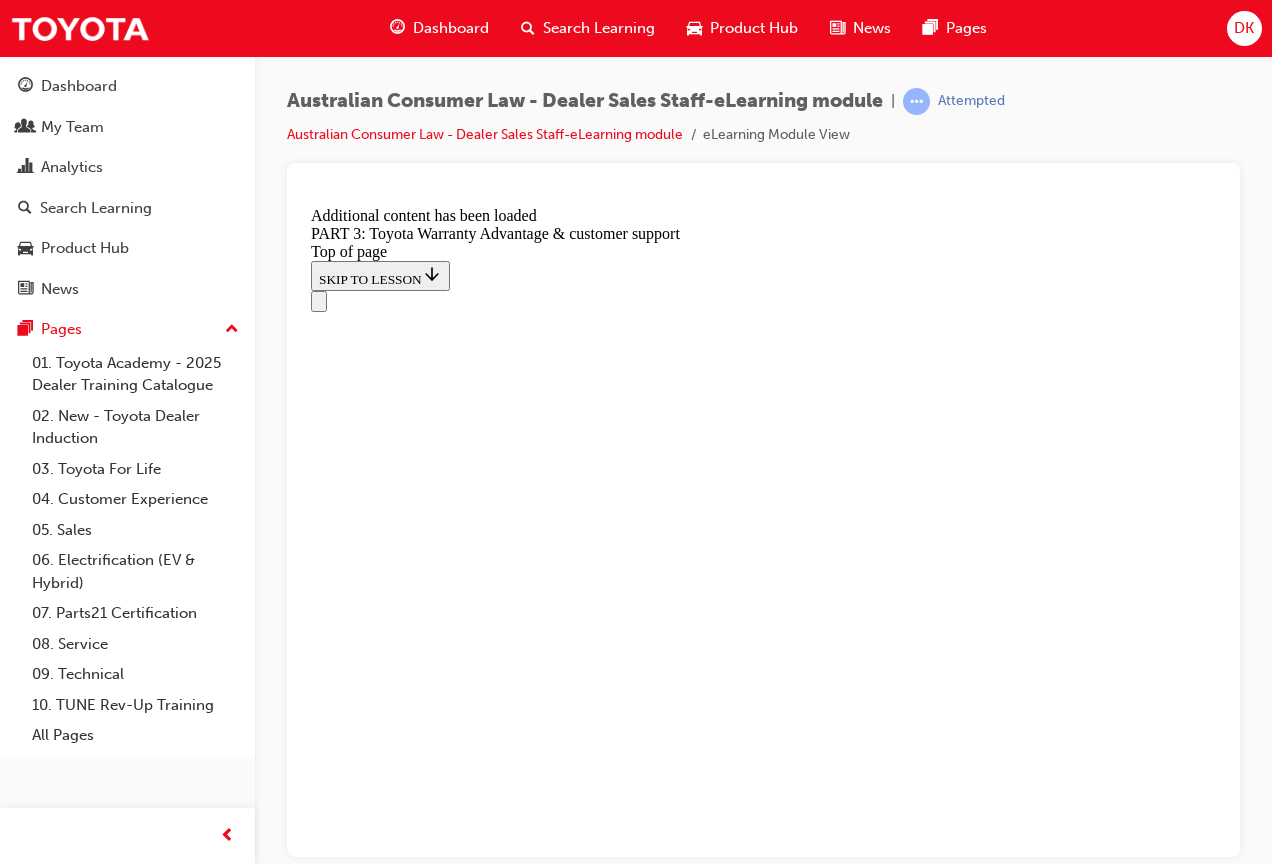 scroll, scrollTop: 5554, scrollLeft: 0, axis: vertical 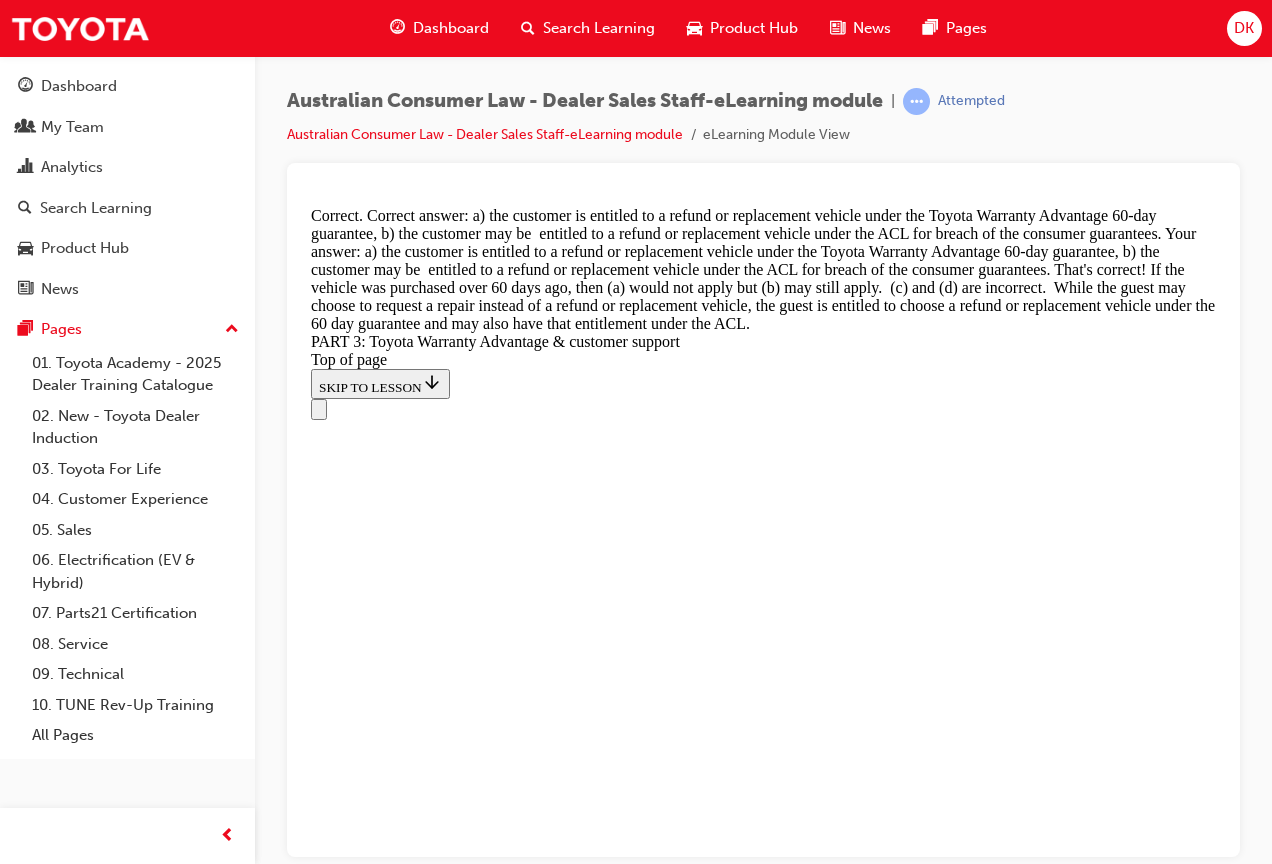 click on "CONTINUE" at bounding box center (353, 20653) 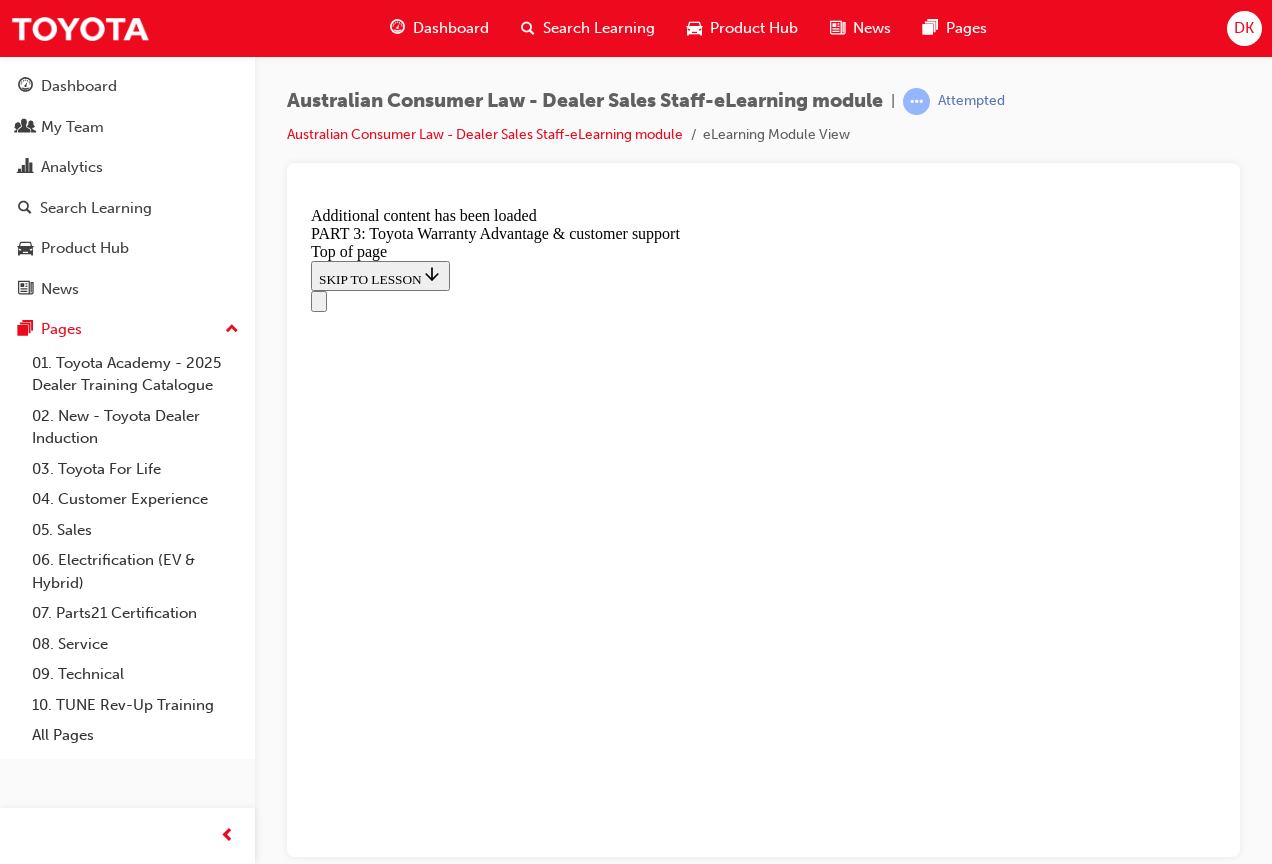 scroll, scrollTop: 6815, scrollLeft: 0, axis: vertical 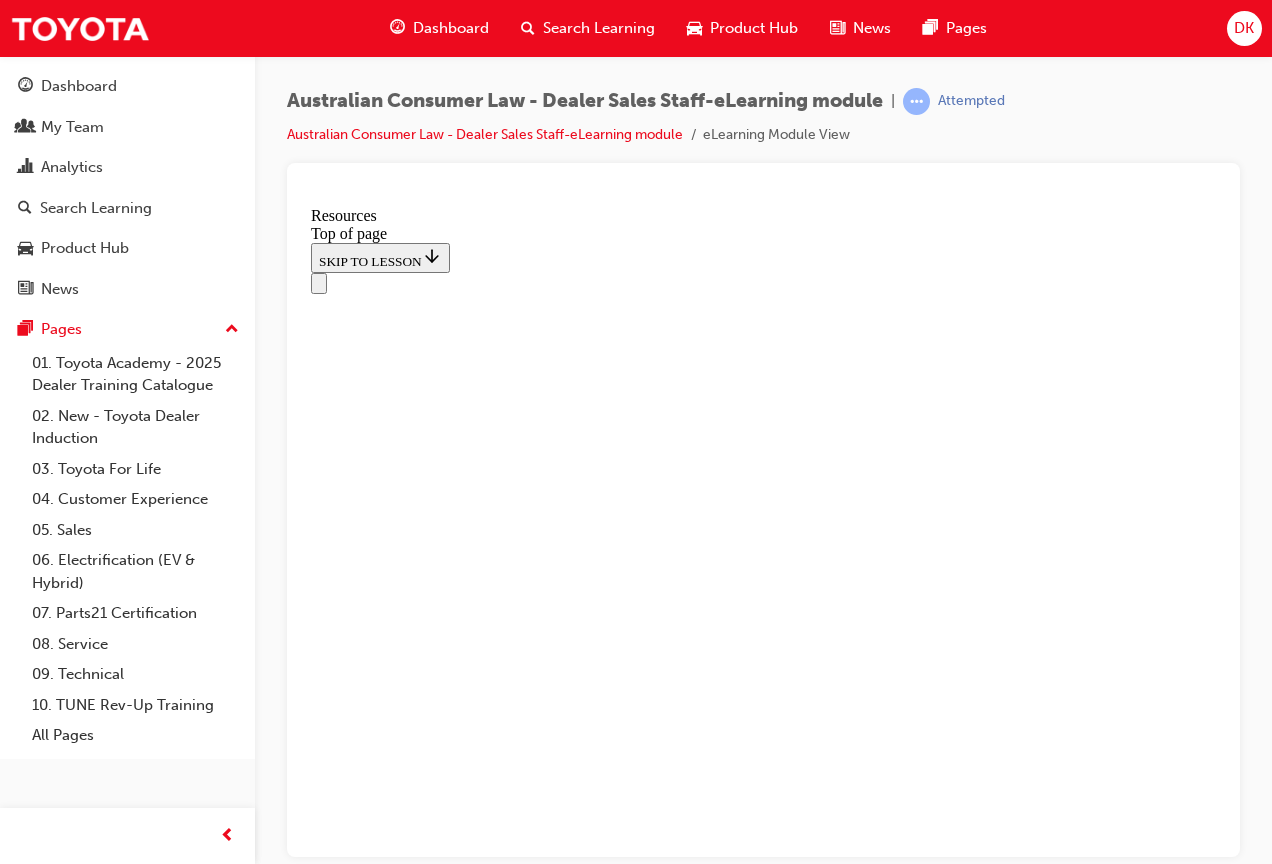 click on "CONTINUE" at bounding box center [353, 9280] 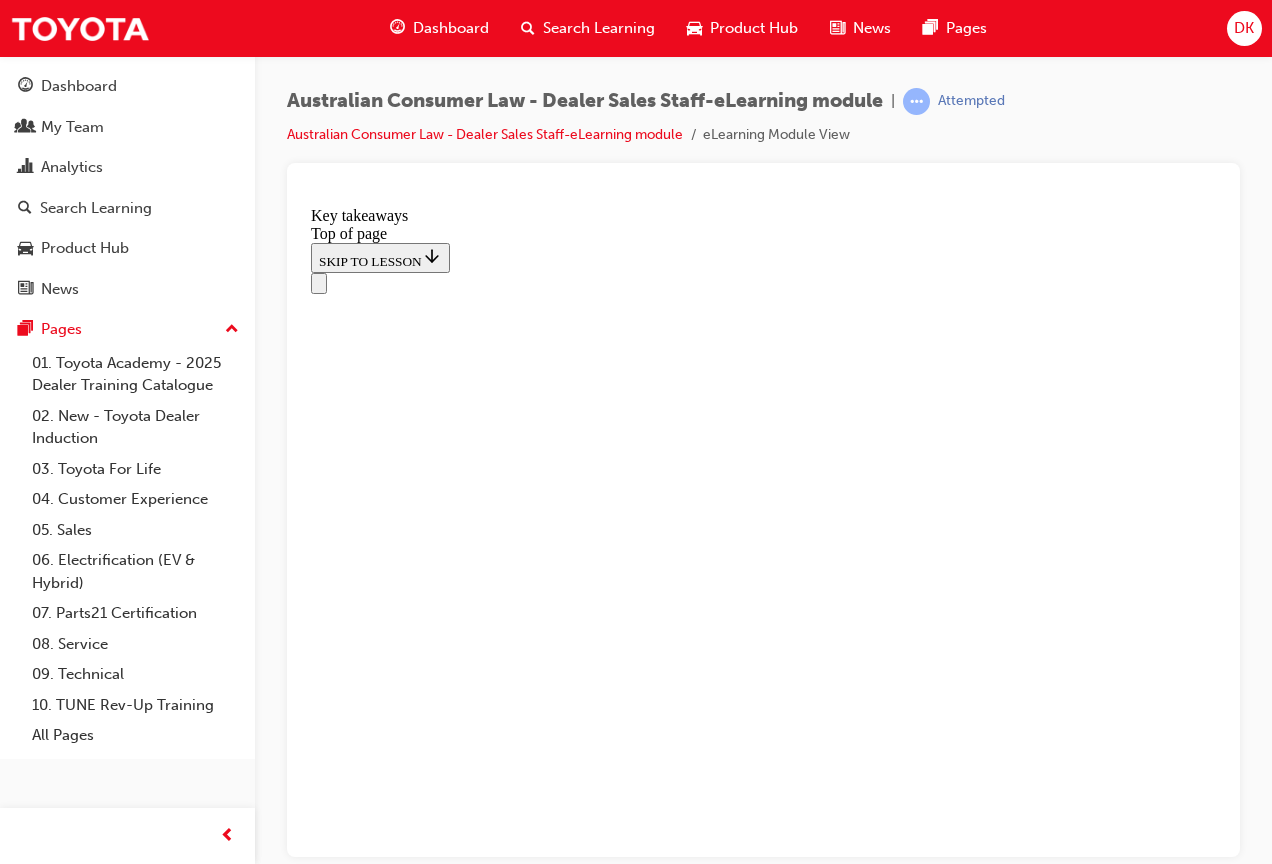 scroll, scrollTop: 0, scrollLeft: 0, axis: both 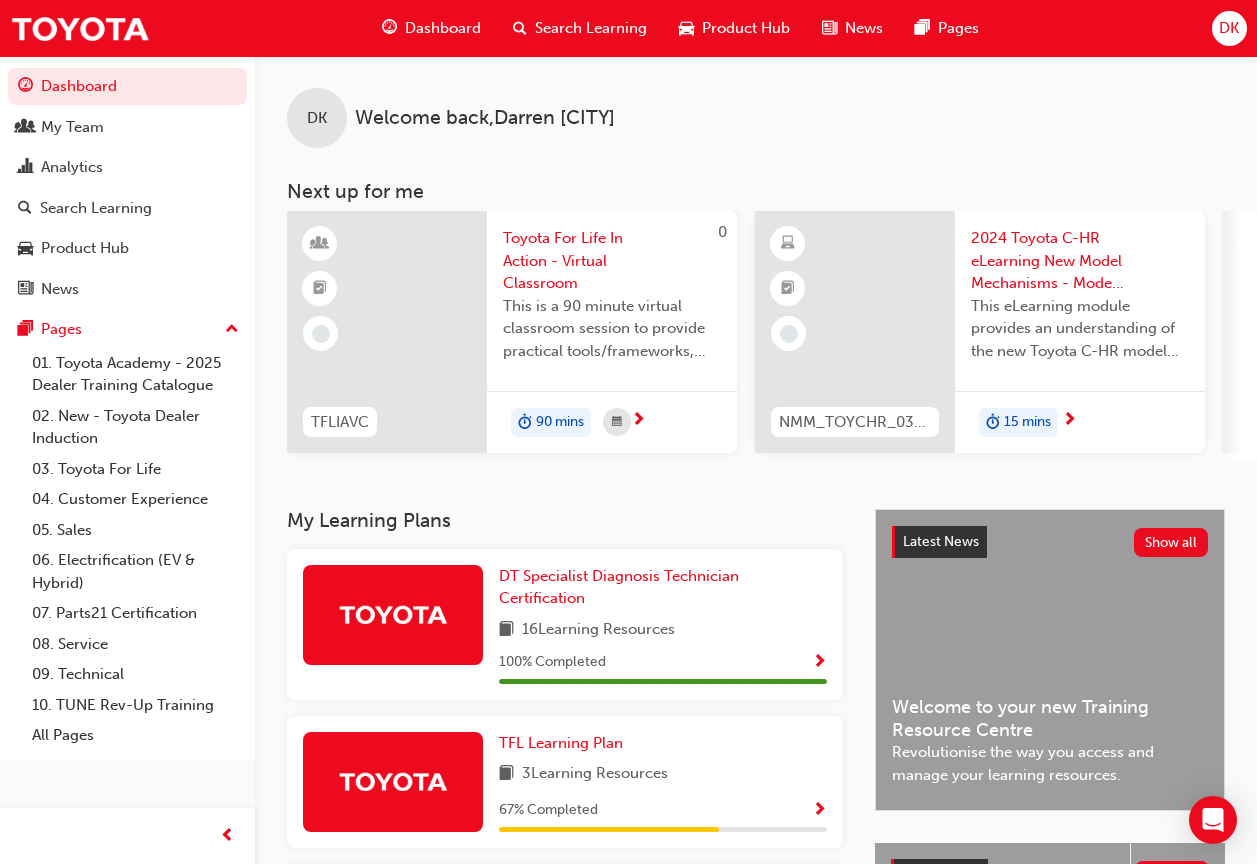 click on "DK" at bounding box center [1229, 28] 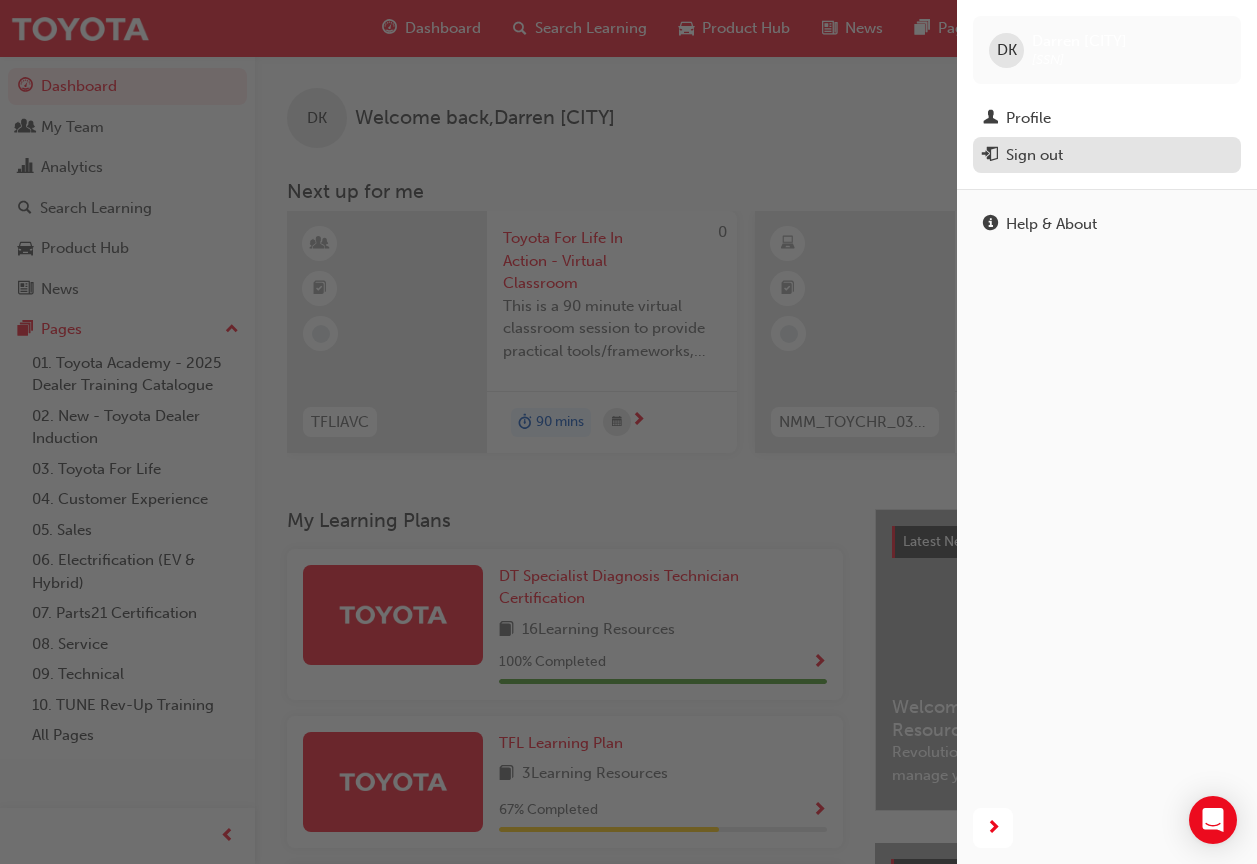 click on "Sign out" at bounding box center (1034, 155) 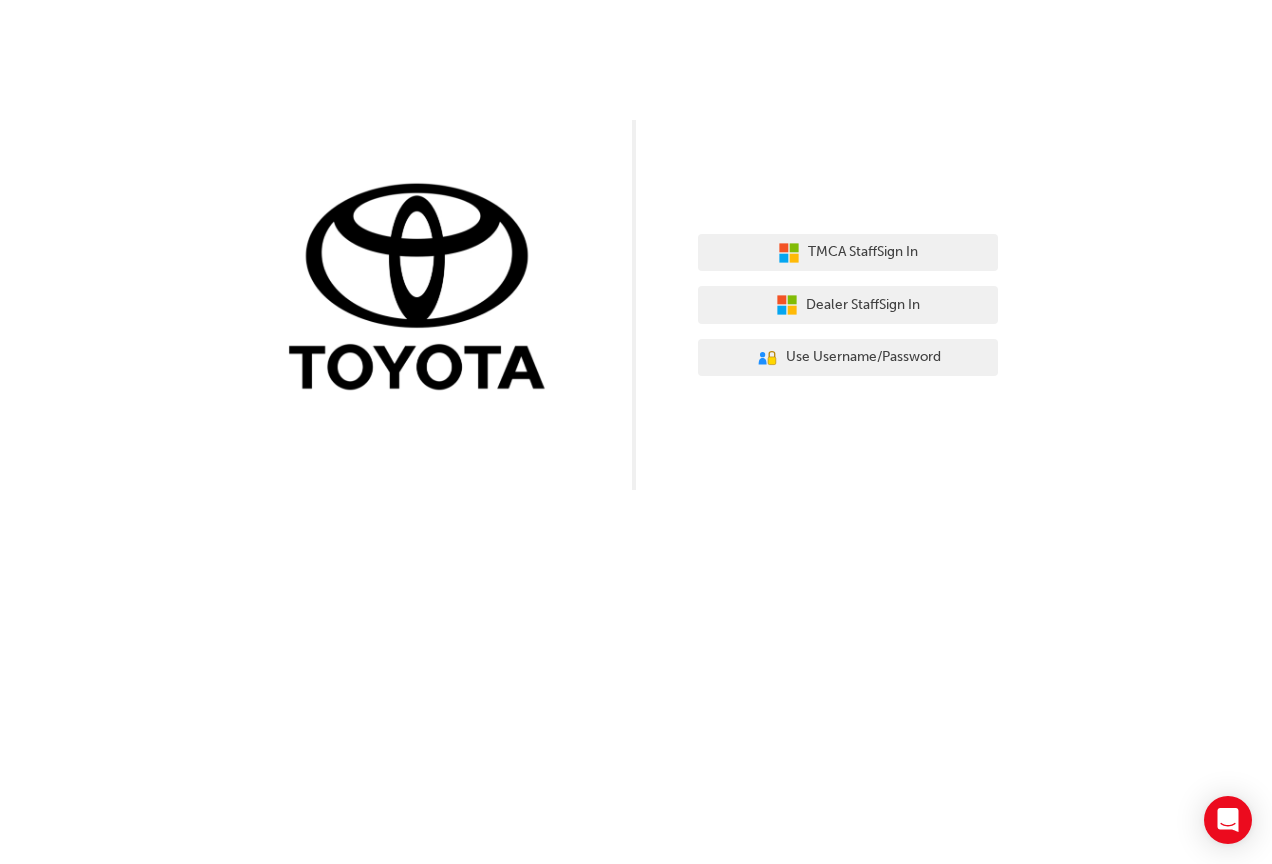 scroll, scrollTop: 0, scrollLeft: 0, axis: both 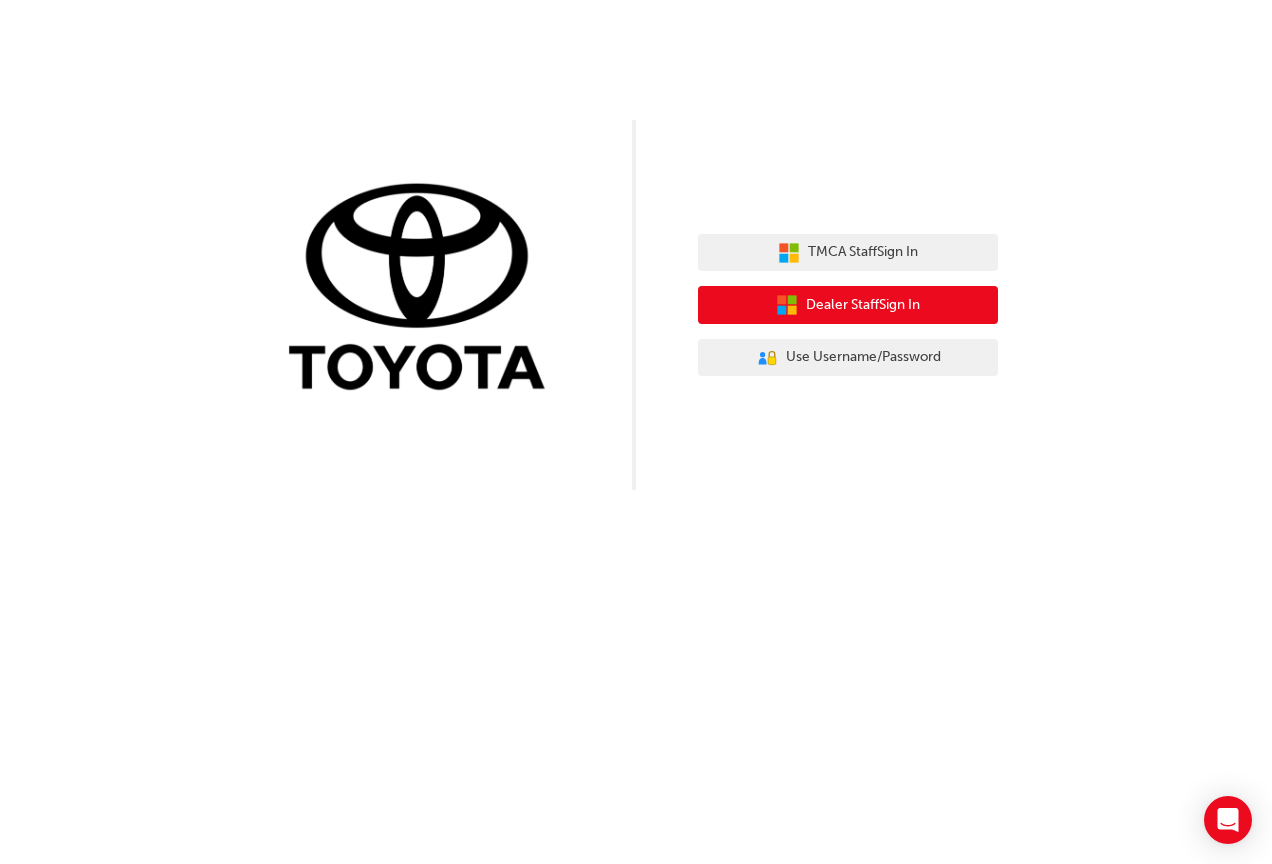 click 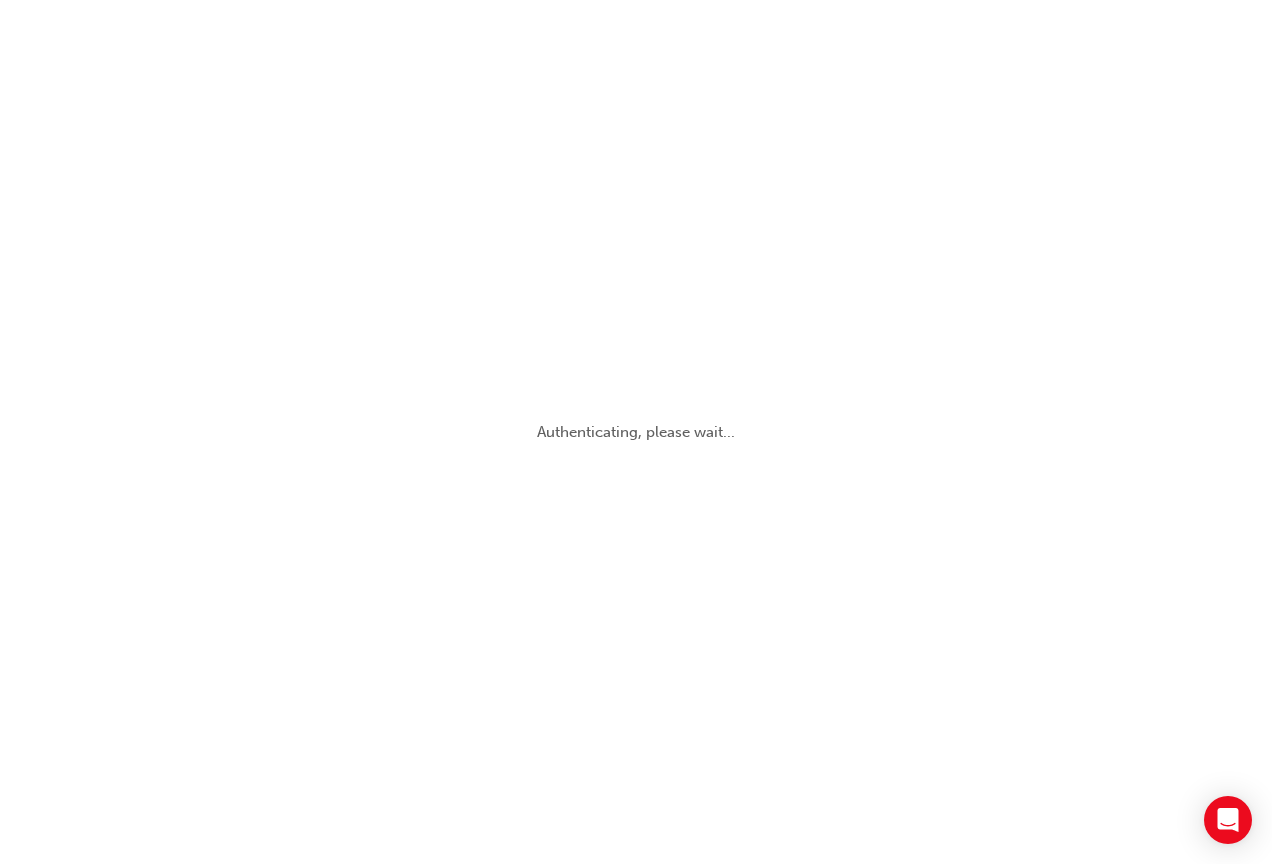 scroll, scrollTop: 0, scrollLeft: 0, axis: both 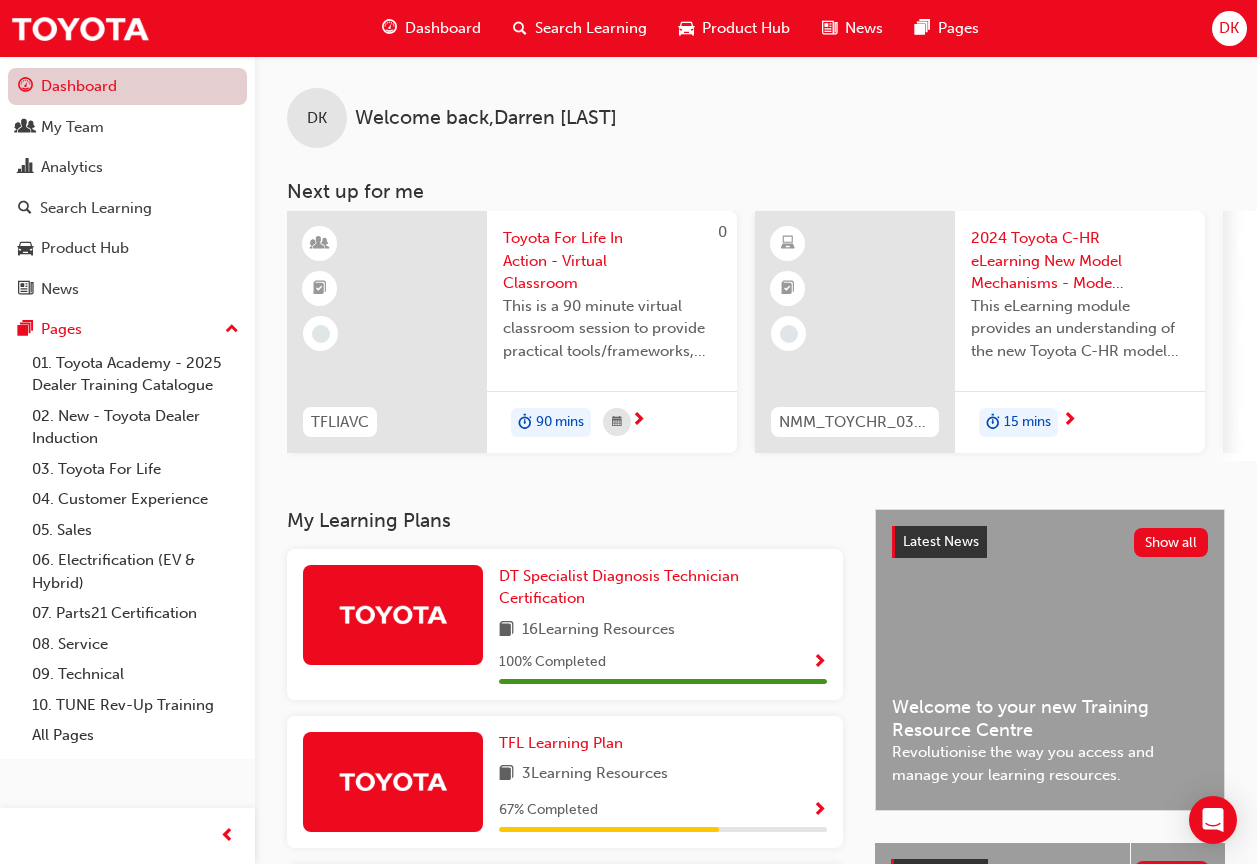 click on "Dashboard" at bounding box center [127, 86] 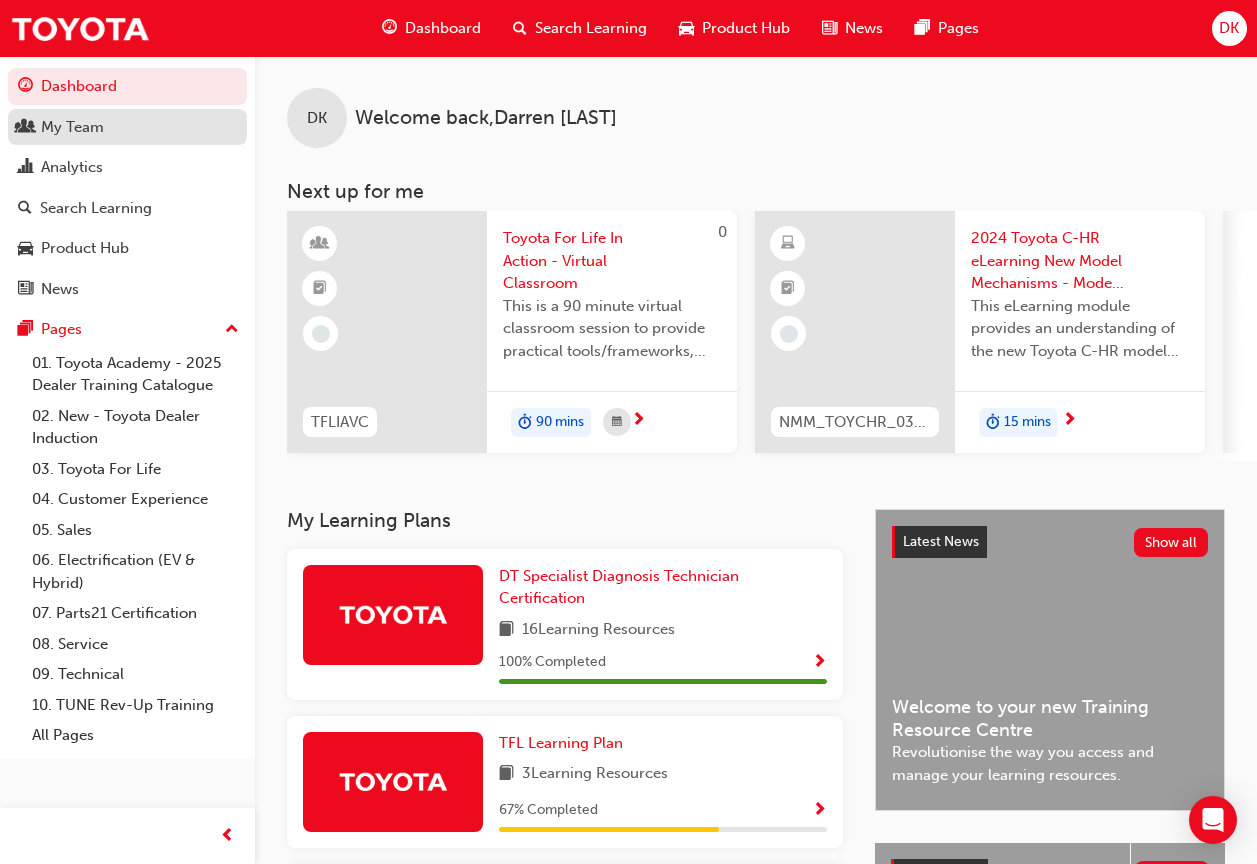 click on "My Team" at bounding box center (72, 127) 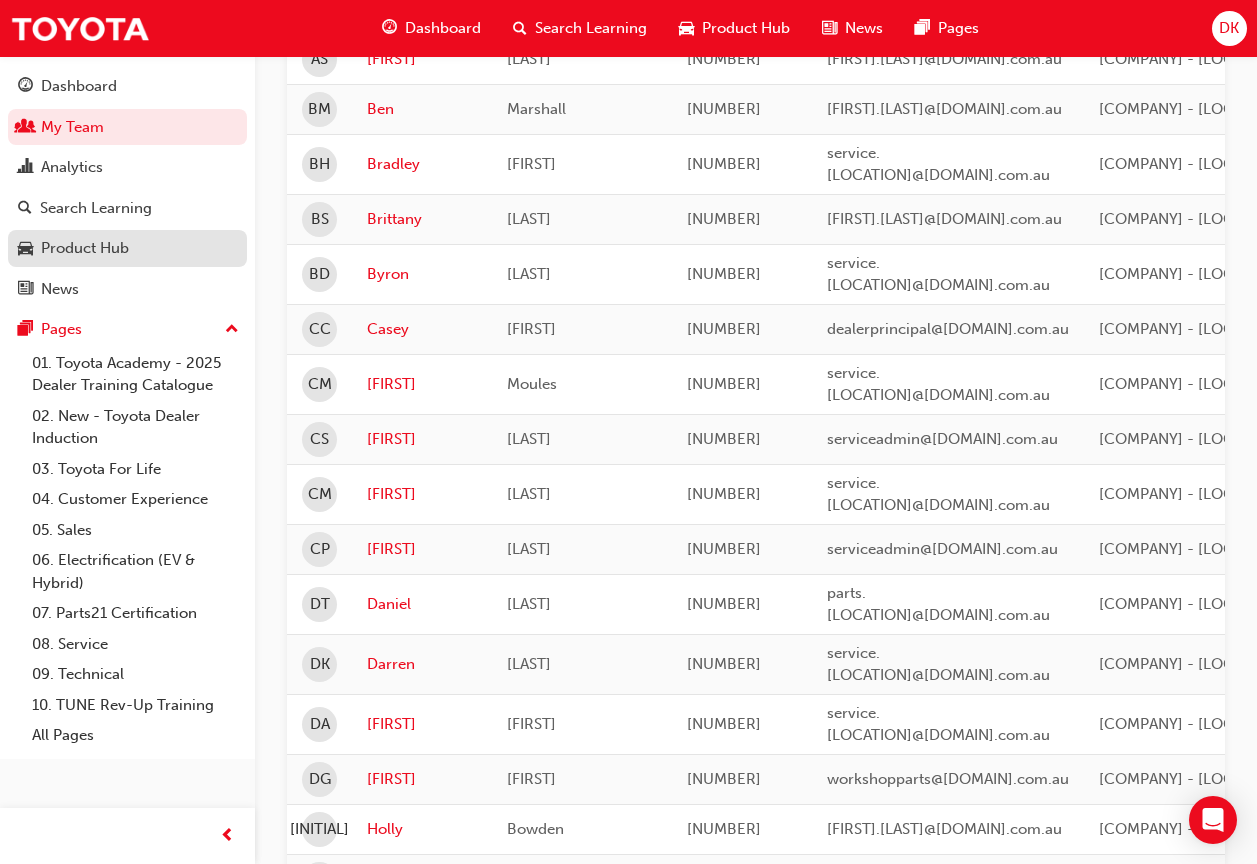 scroll, scrollTop: 0, scrollLeft: 0, axis: both 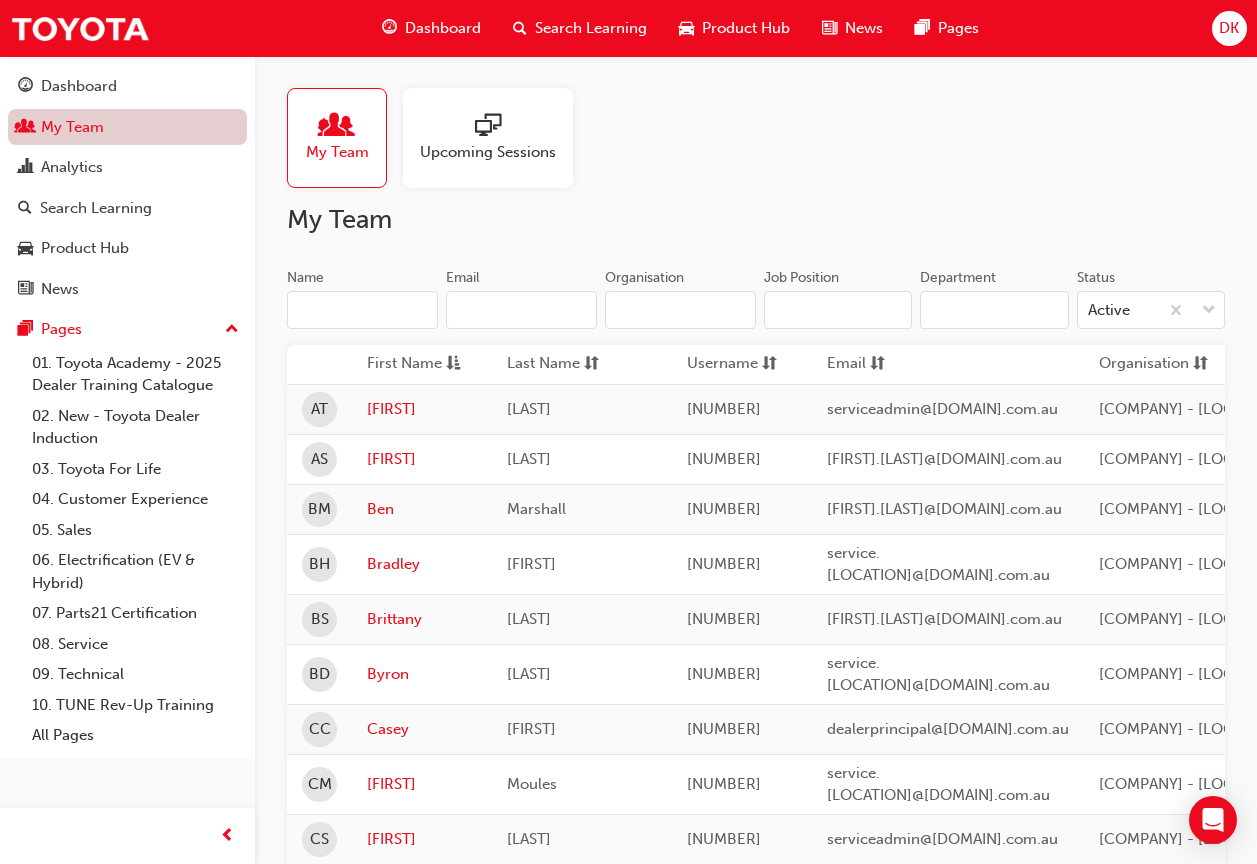 click on "My Team" at bounding box center [127, 127] 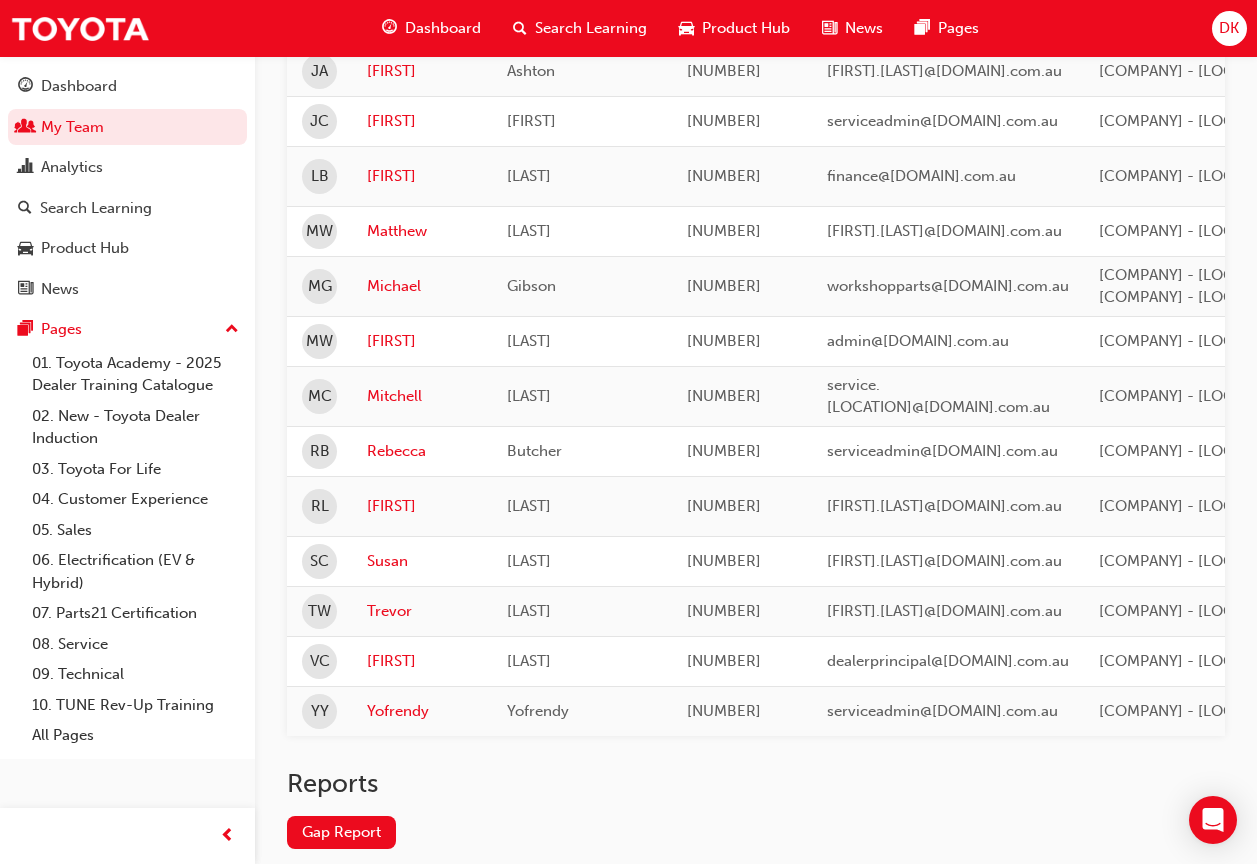 scroll, scrollTop: 1300, scrollLeft: 0, axis: vertical 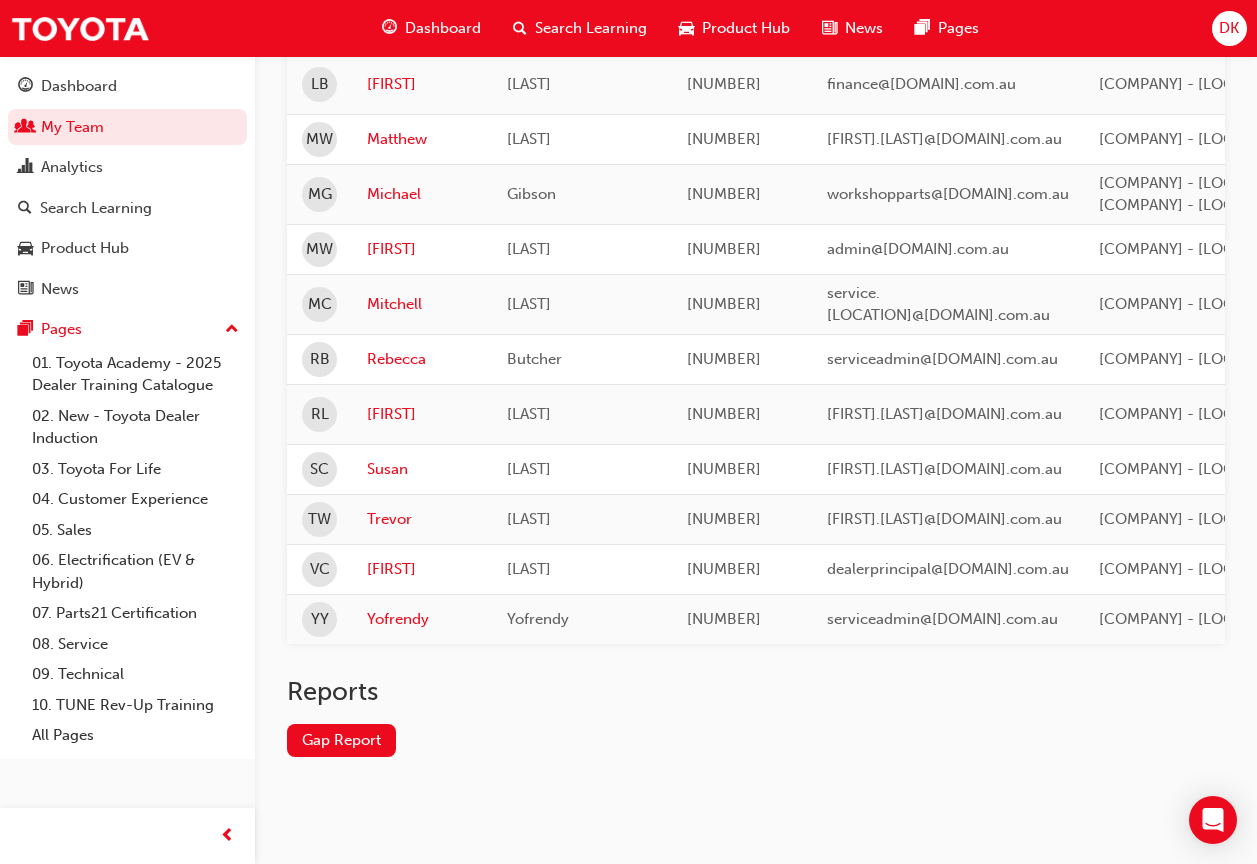 click on "Dashboard" at bounding box center [443, 28] 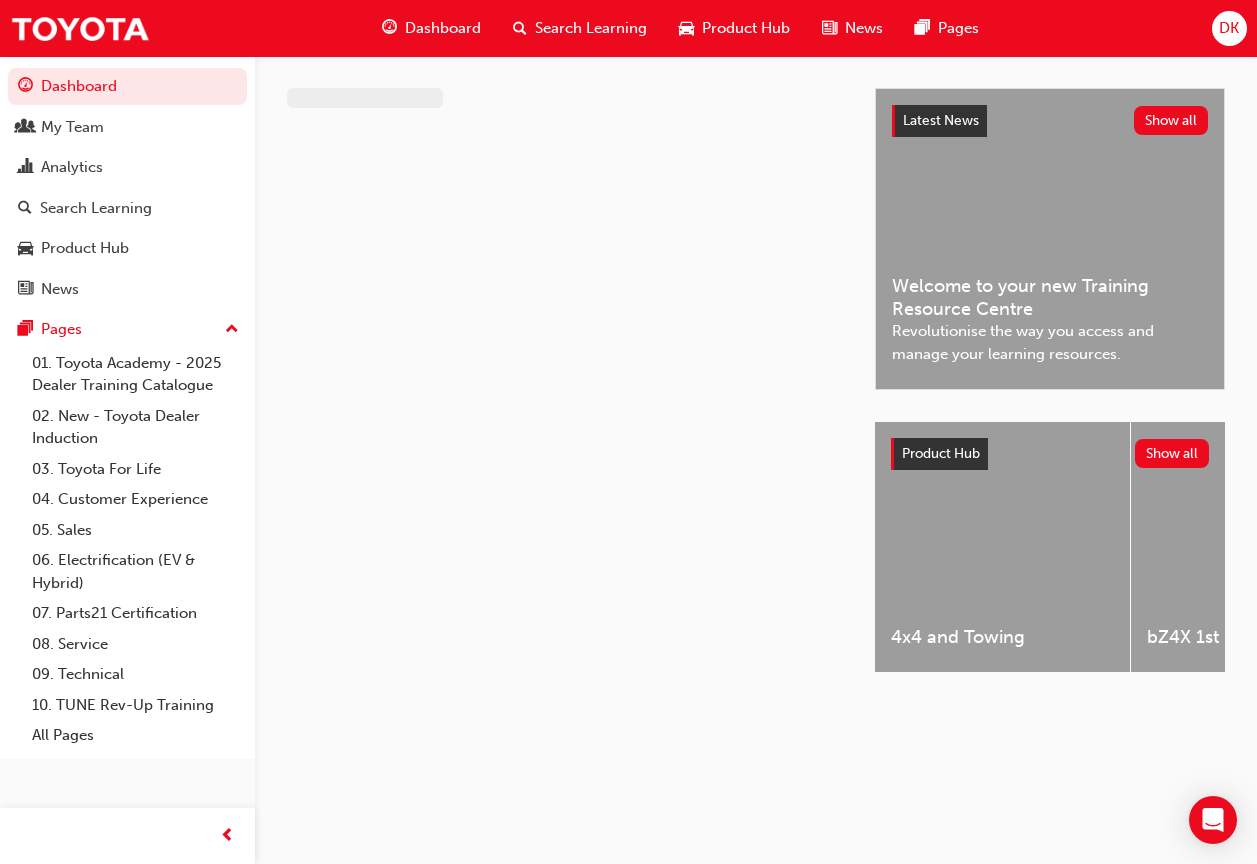 scroll, scrollTop: 0, scrollLeft: 0, axis: both 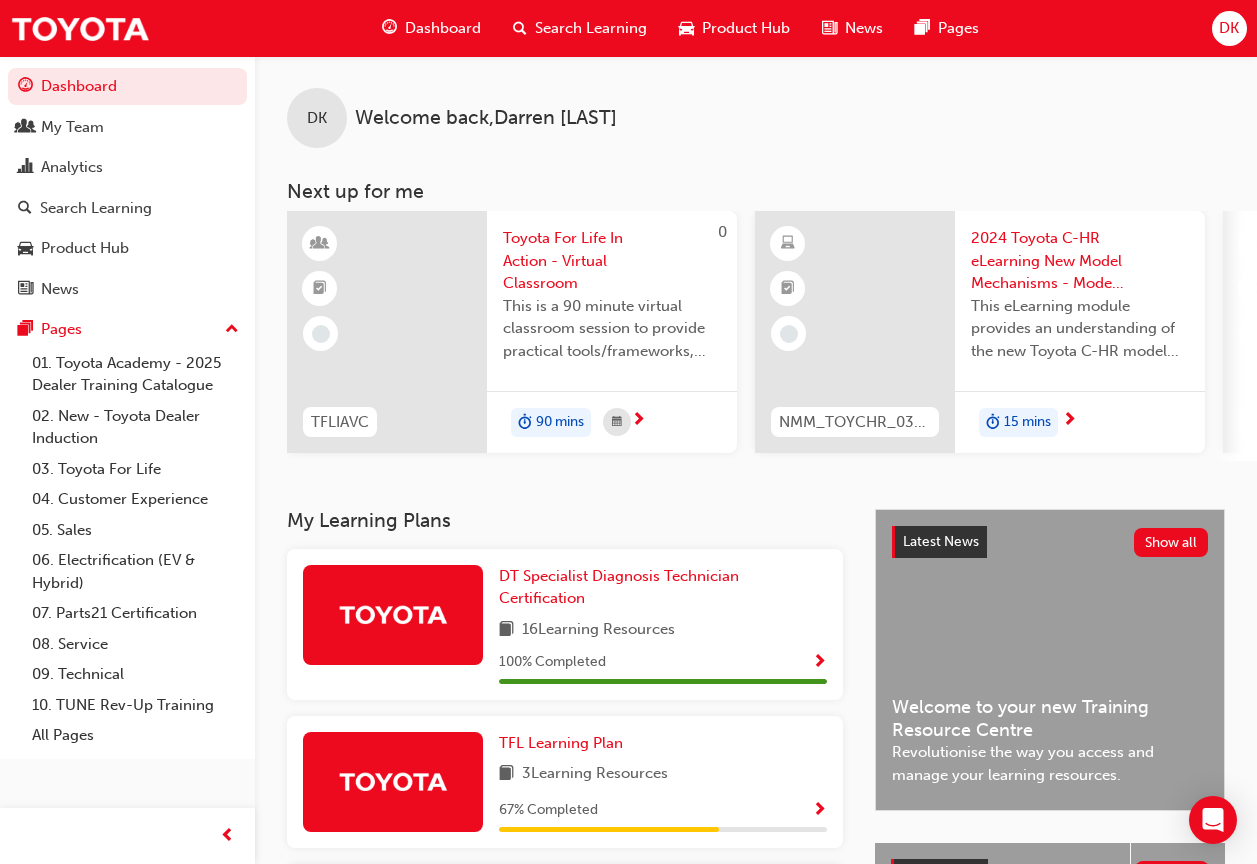 click on "Search Learning" at bounding box center [591, 28] 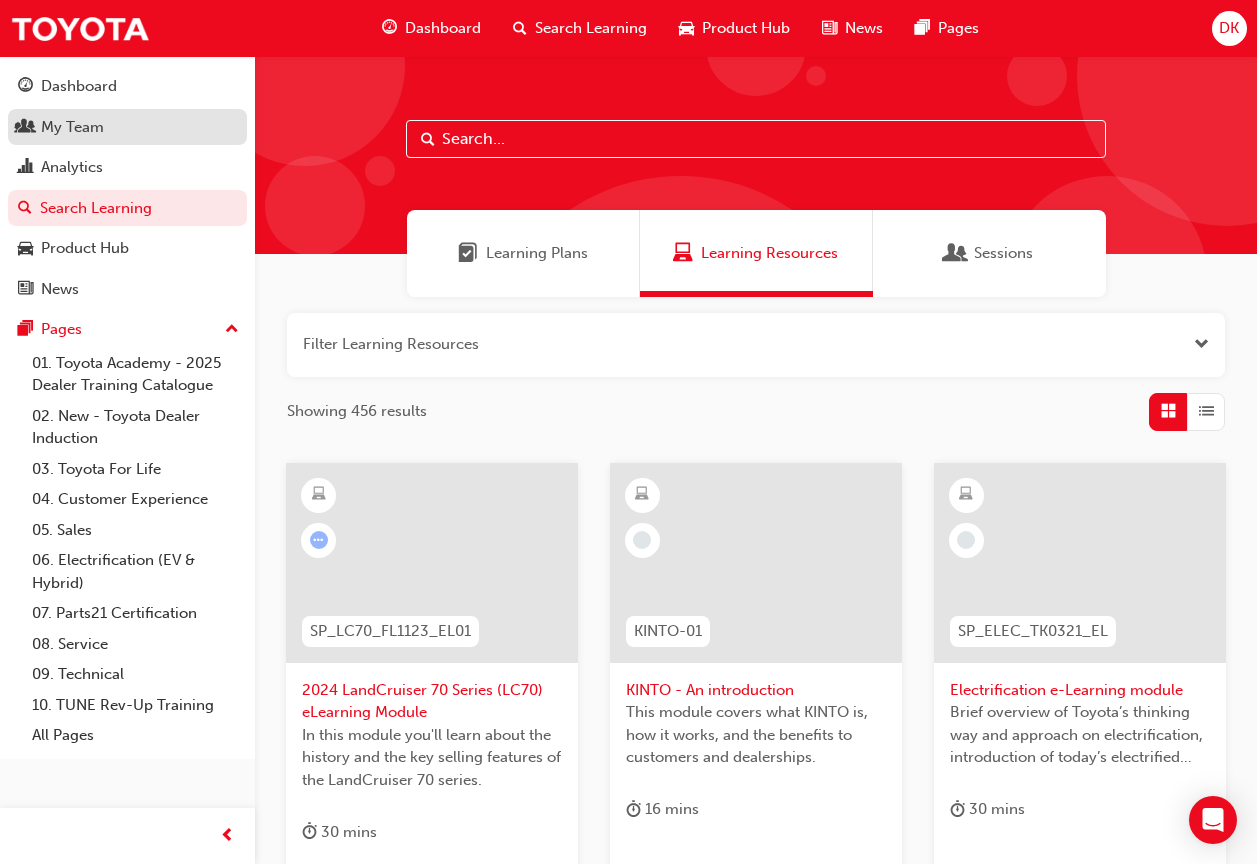 click on "My Team" at bounding box center (127, 127) 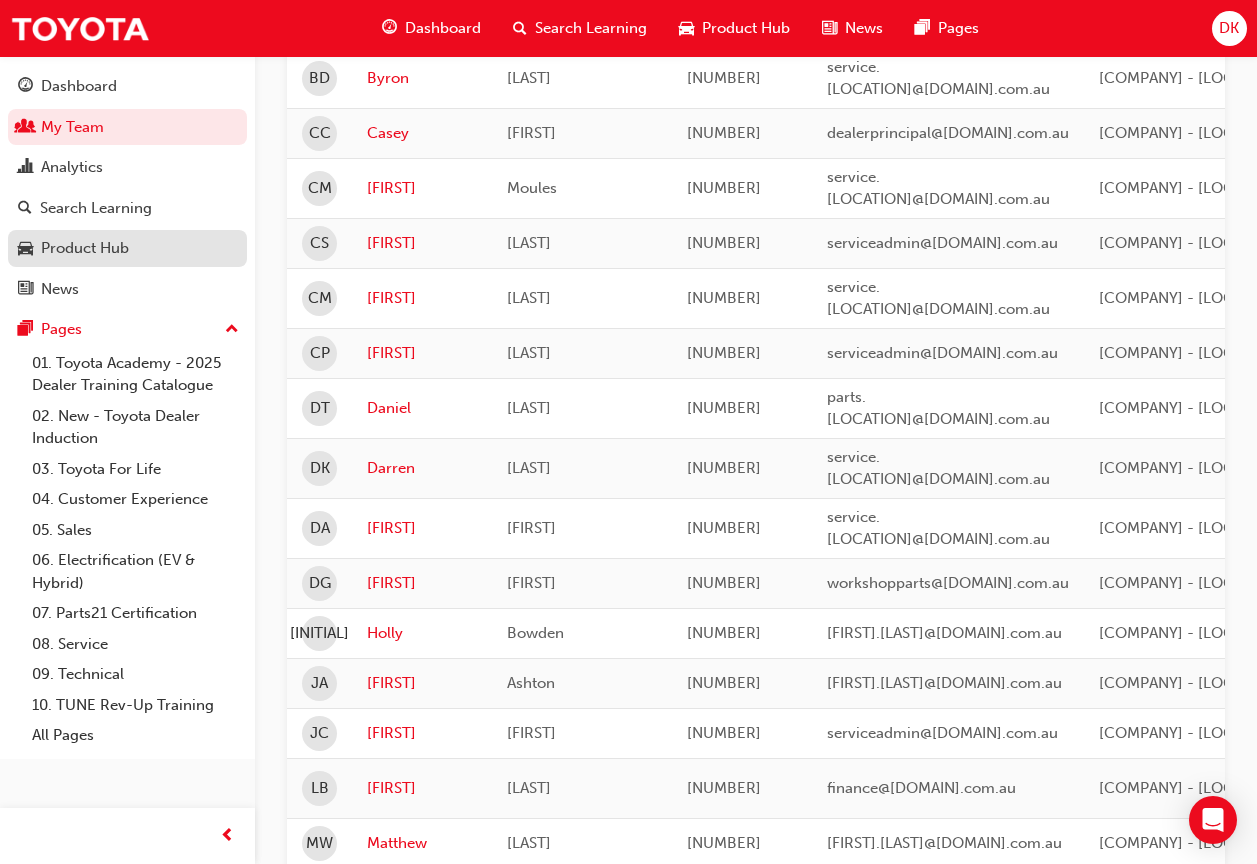 scroll, scrollTop: 600, scrollLeft: 0, axis: vertical 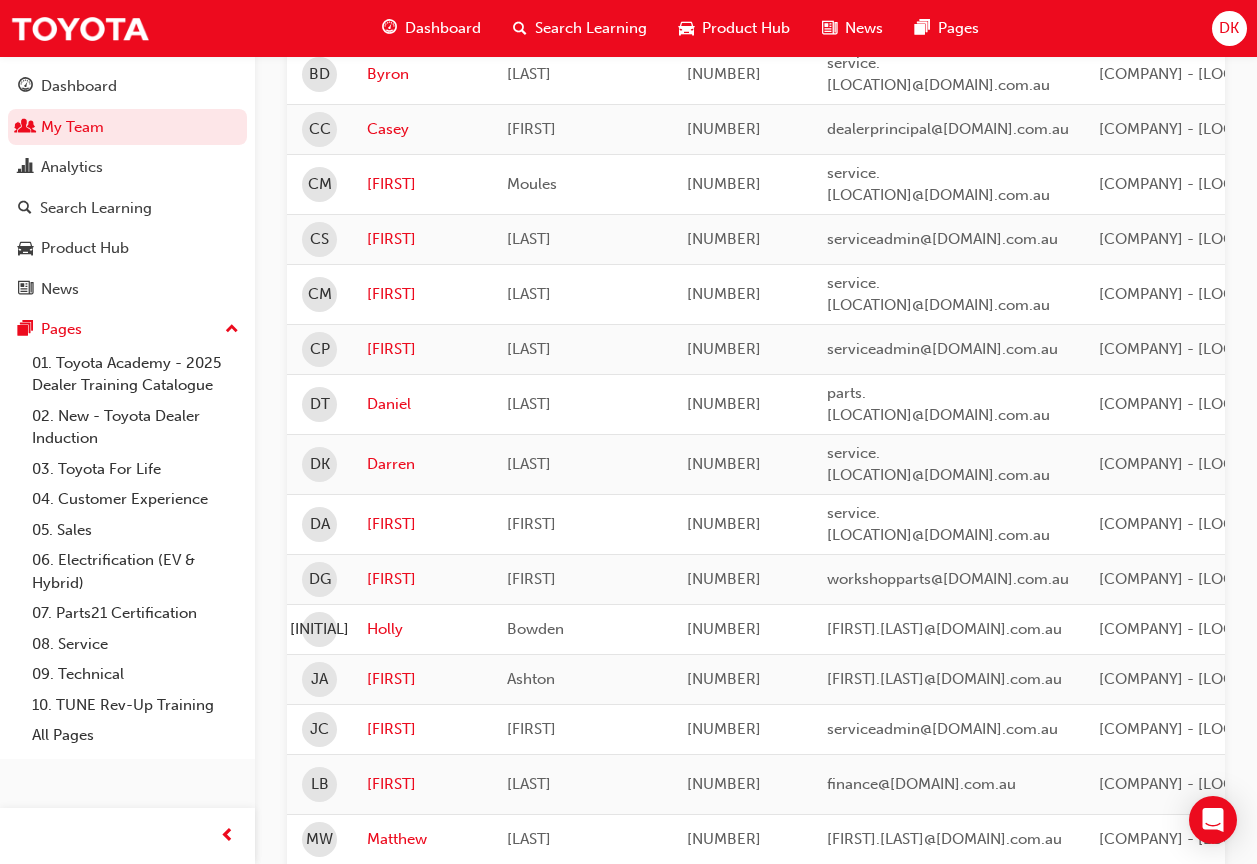 click on "CM" at bounding box center (320, 294) 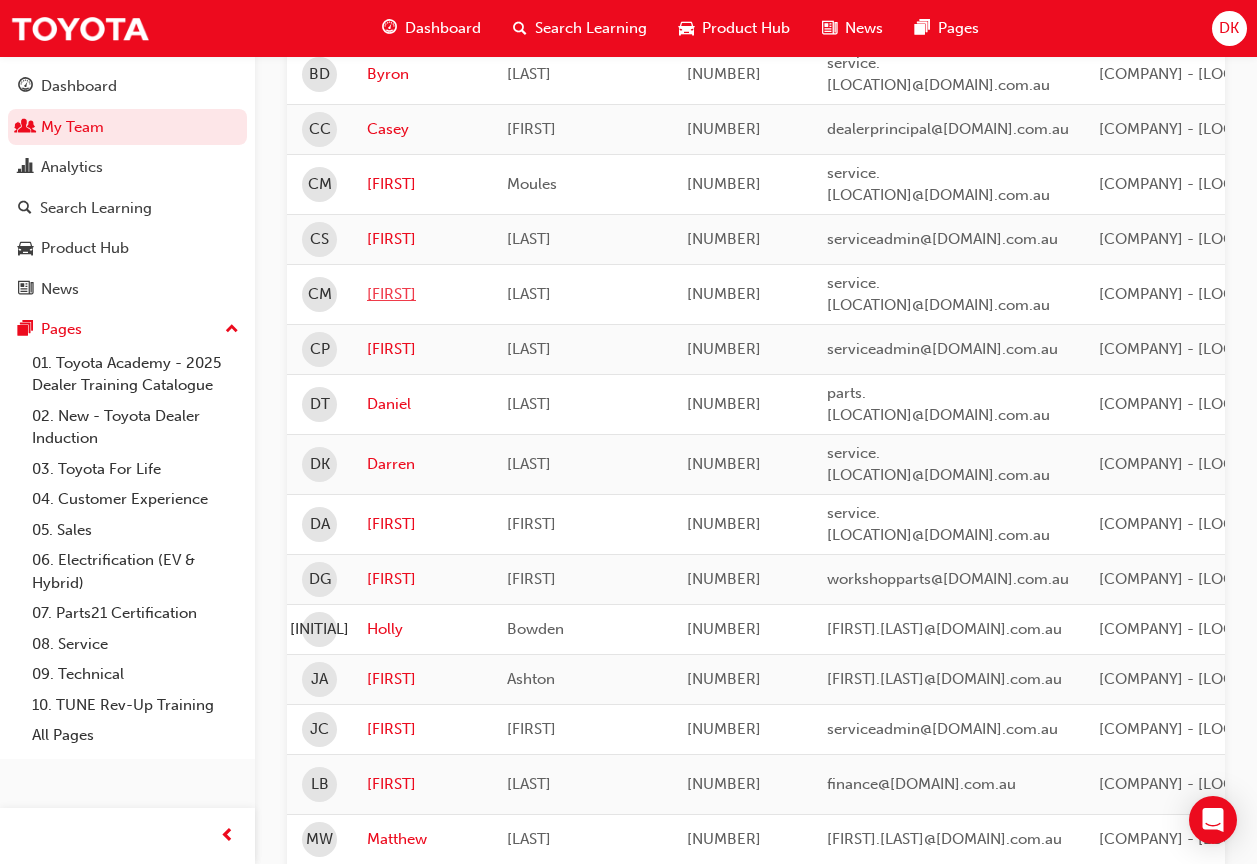 click on "[FIRST]" at bounding box center (422, 294) 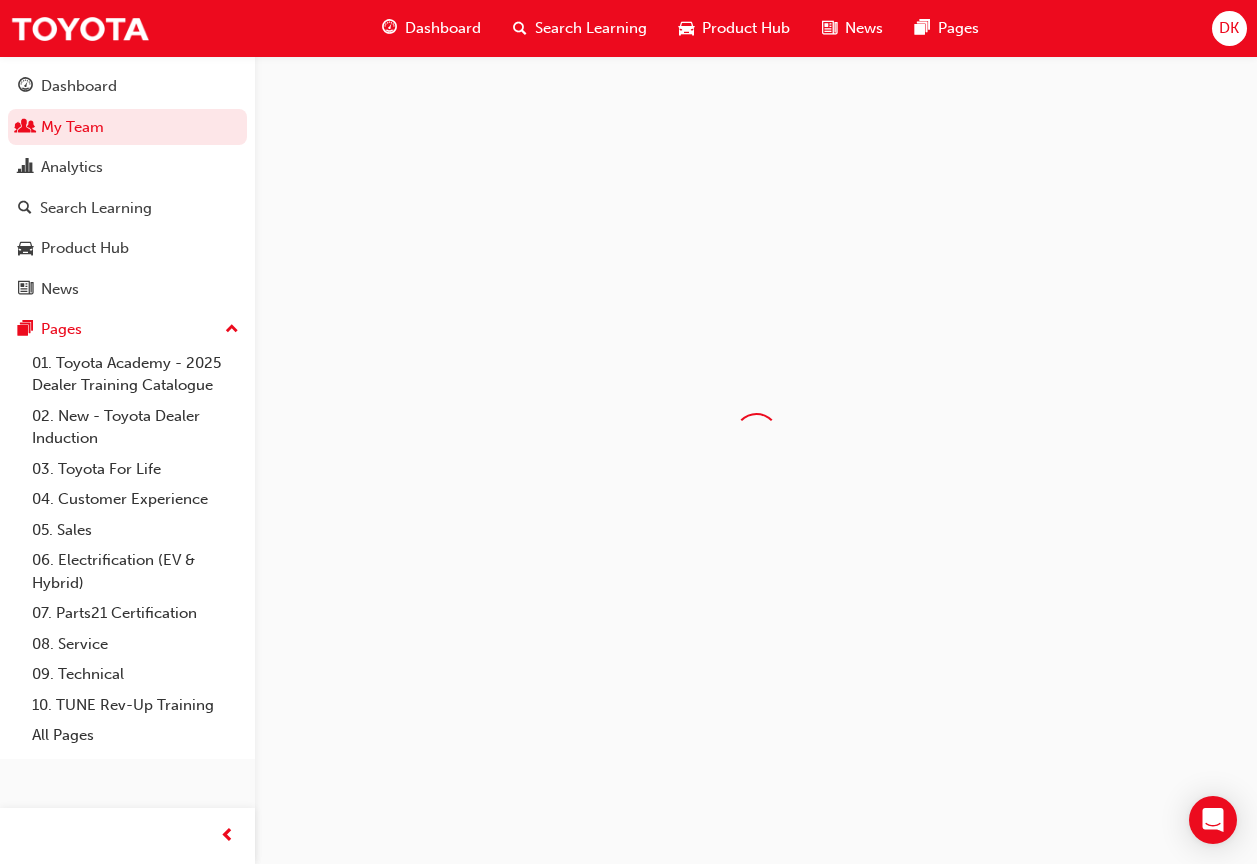 scroll, scrollTop: 0, scrollLeft: 0, axis: both 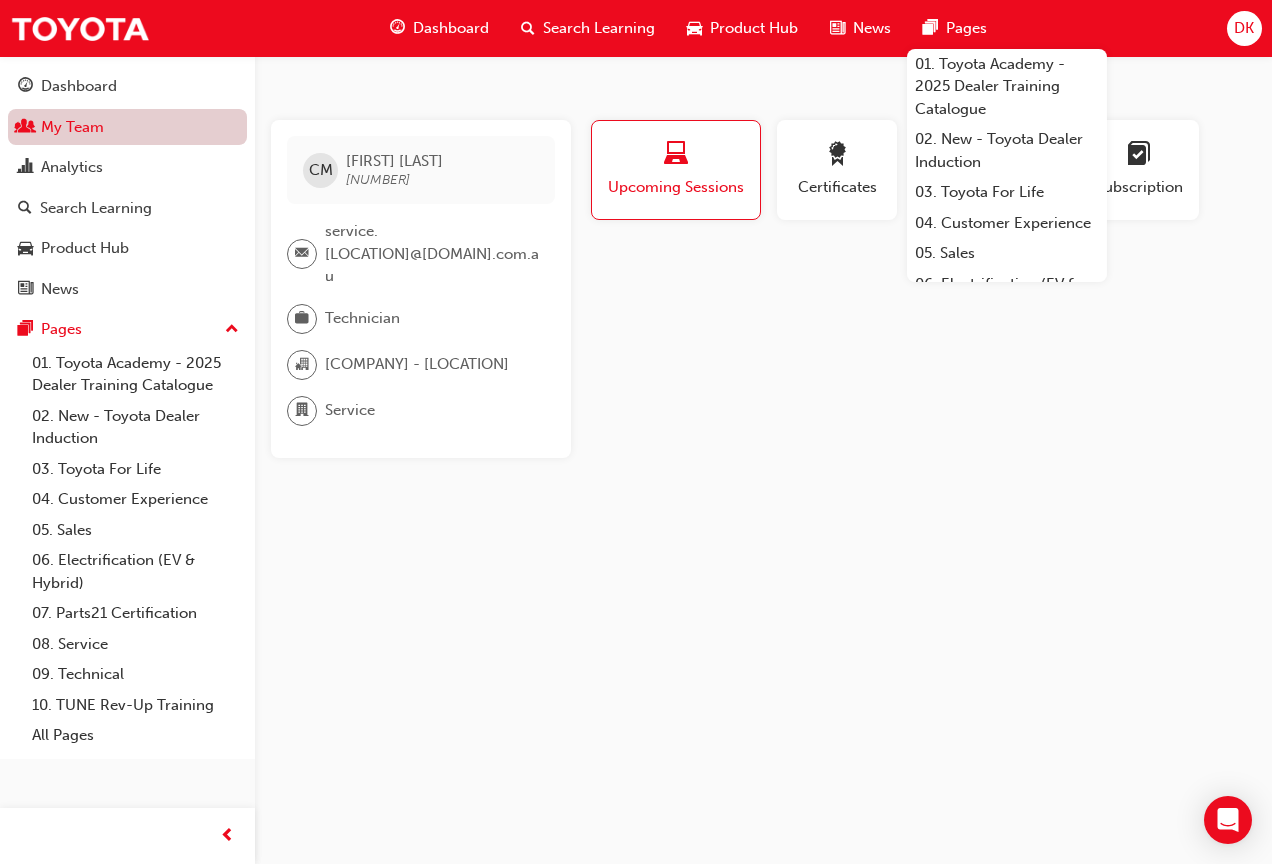 click on "My Team" at bounding box center (127, 127) 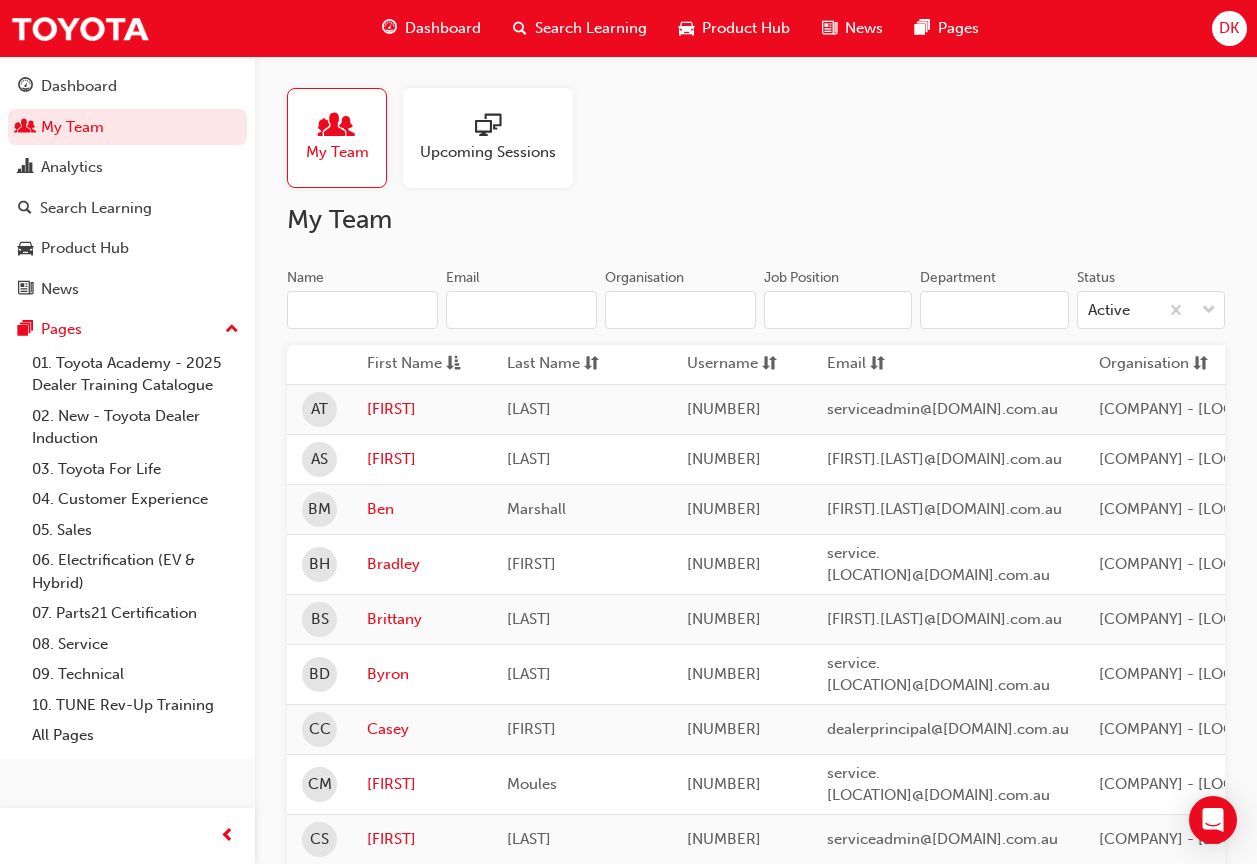 click on "DK" at bounding box center (1229, 28) 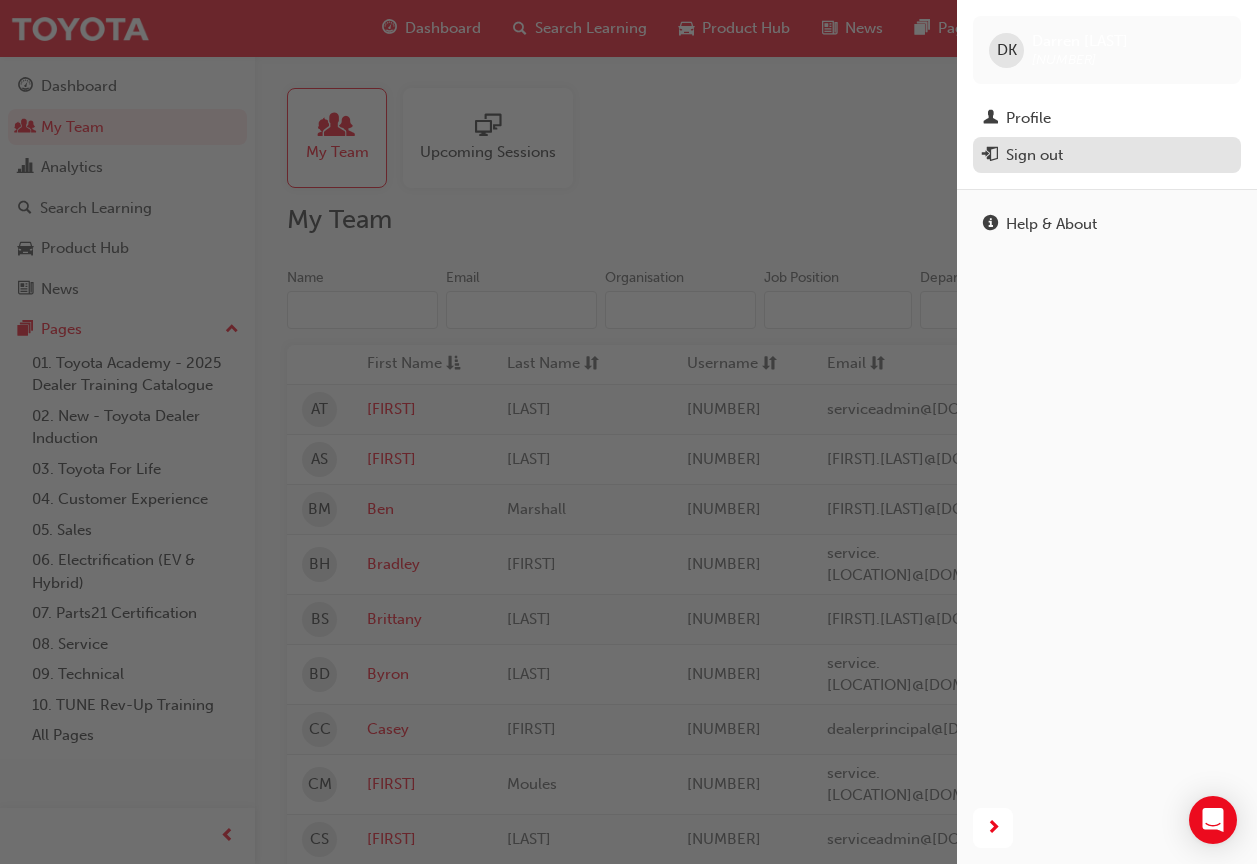 click on "Sign out" at bounding box center [1034, 155] 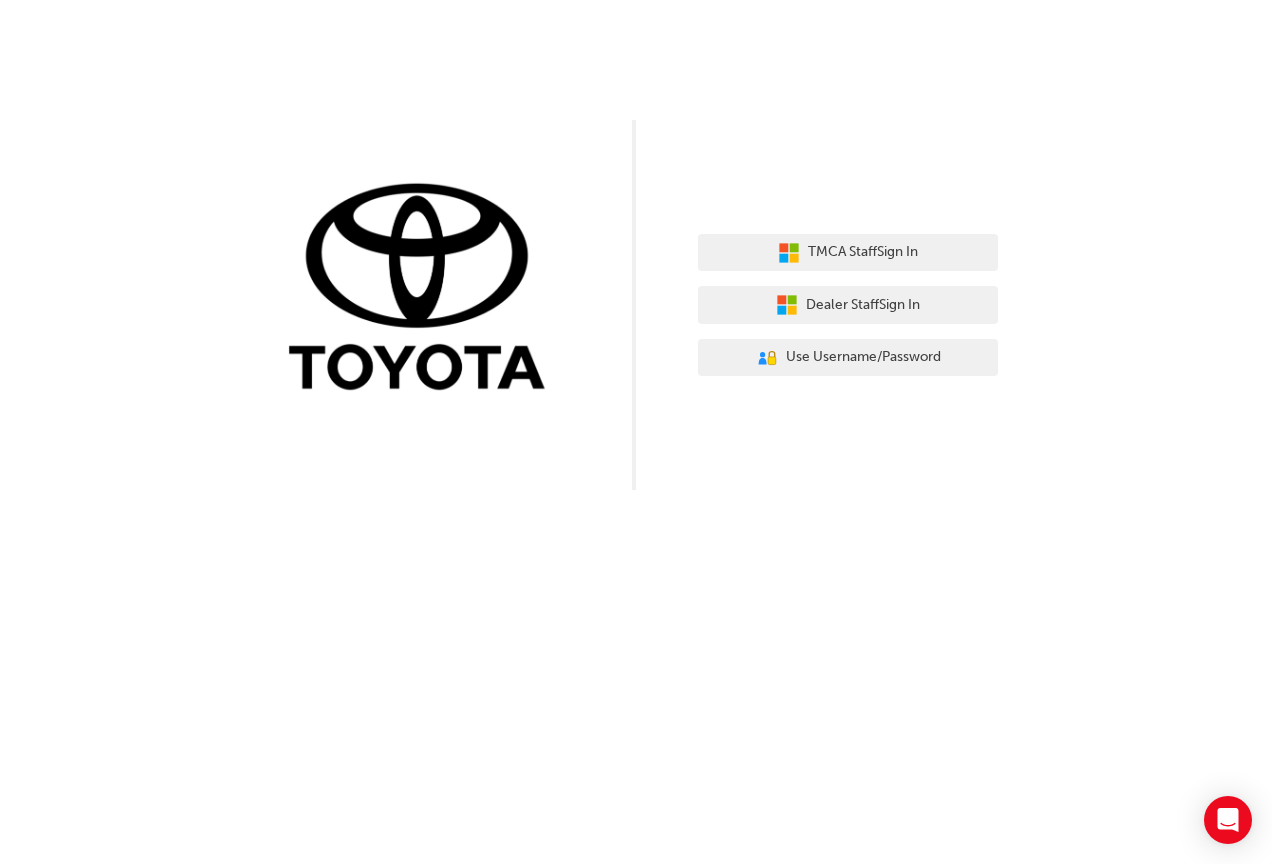 scroll, scrollTop: 0, scrollLeft: 0, axis: both 